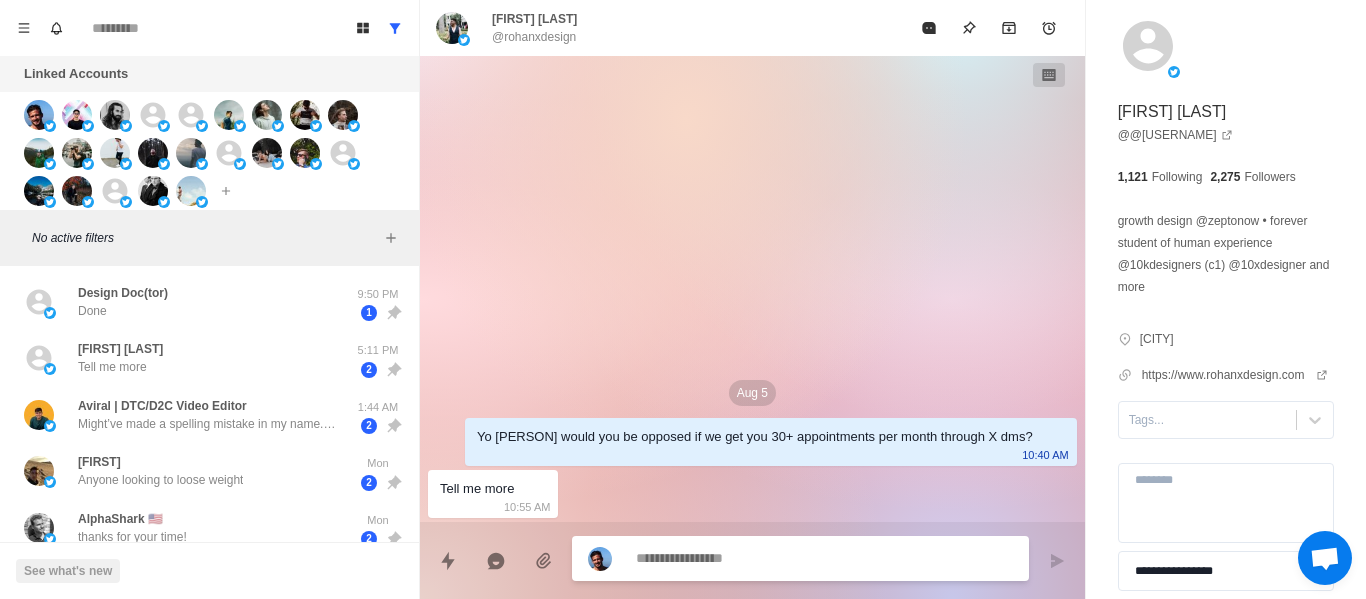scroll, scrollTop: 0, scrollLeft: 0, axis: both 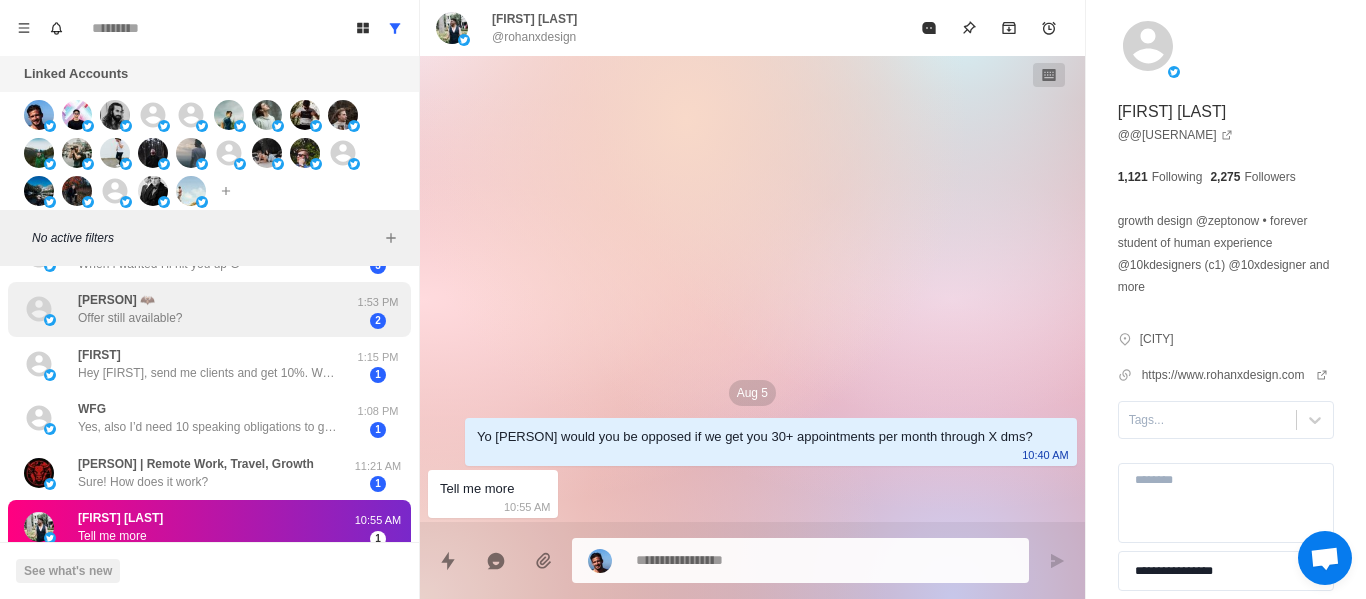 drag, startPoint x: 137, startPoint y: 319, endPoint x: 302, endPoint y: 339, distance: 166.2077 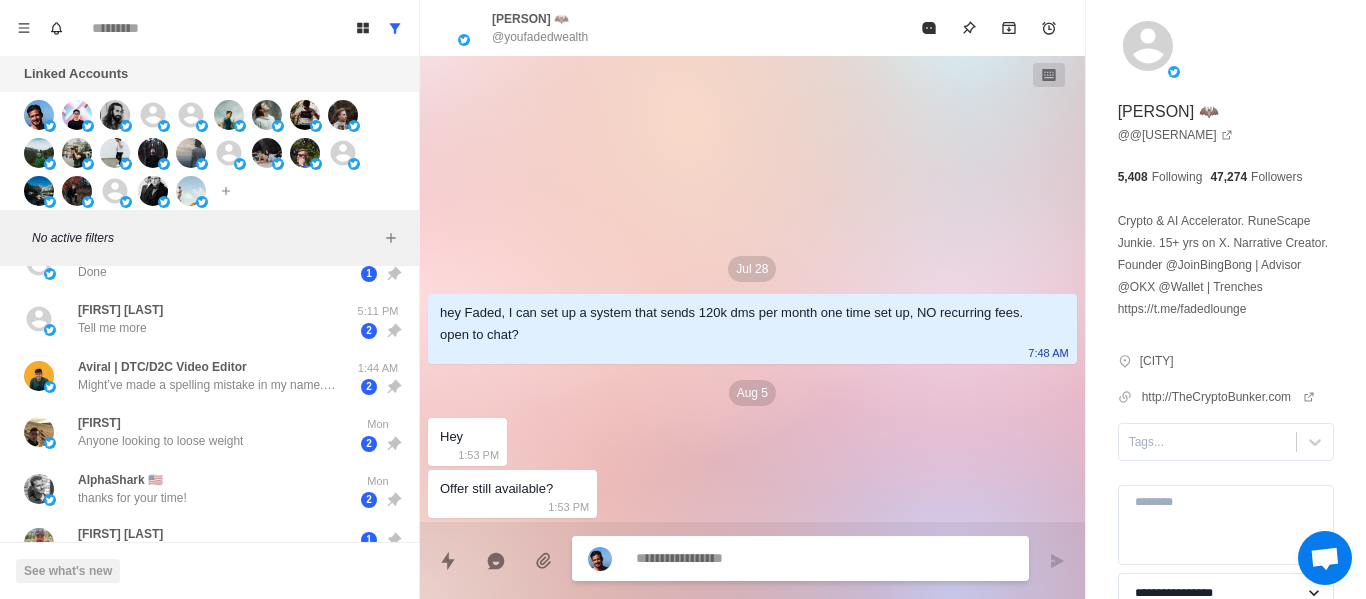 scroll, scrollTop: 0, scrollLeft: 0, axis: both 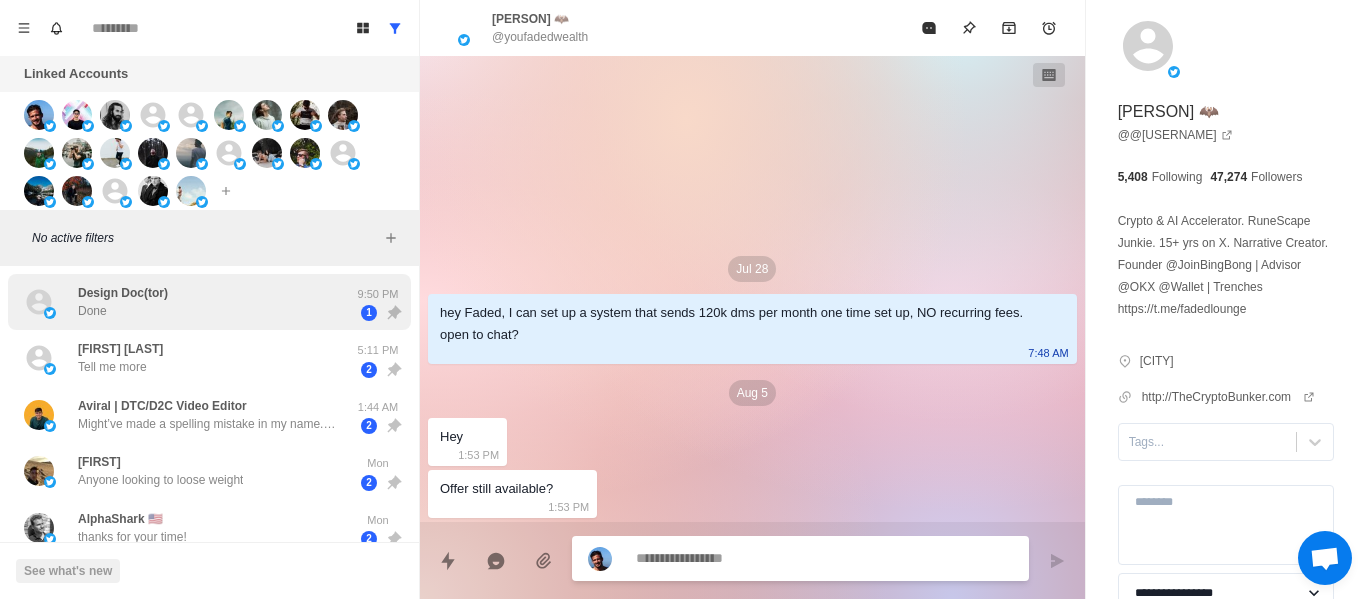 drag, startPoint x: 250, startPoint y: 337, endPoint x: 236, endPoint y: 324, distance: 19.104973 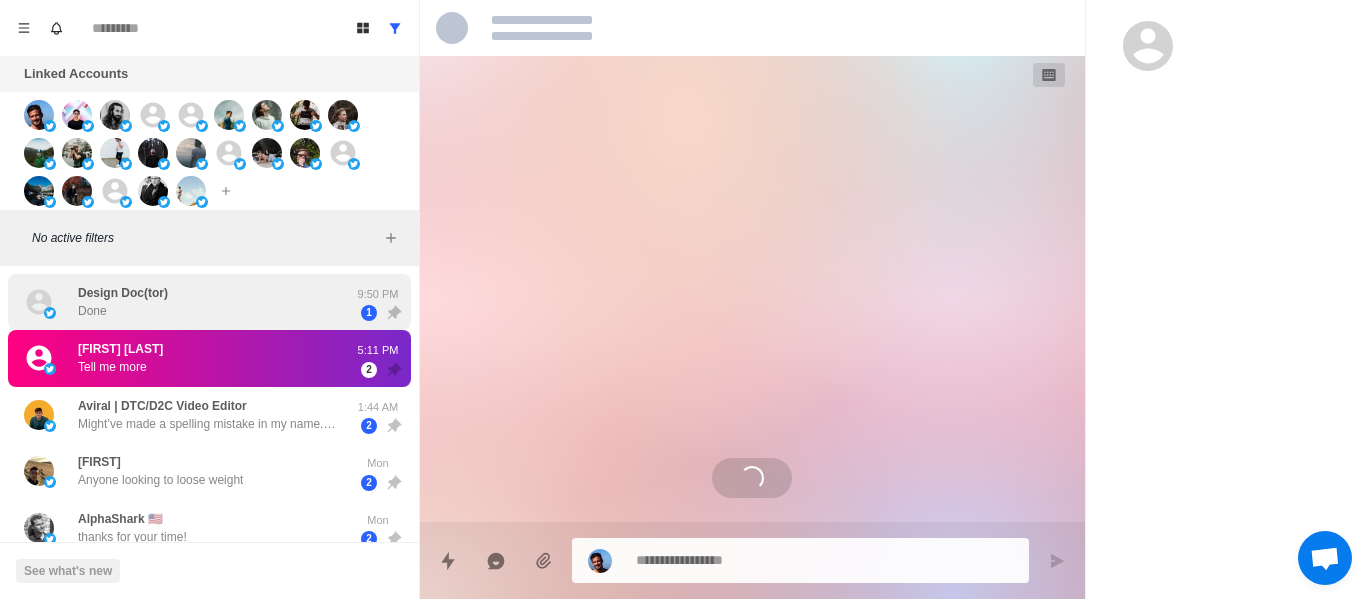 click on "Design Doc(tor) Done" at bounding box center (188, 302) 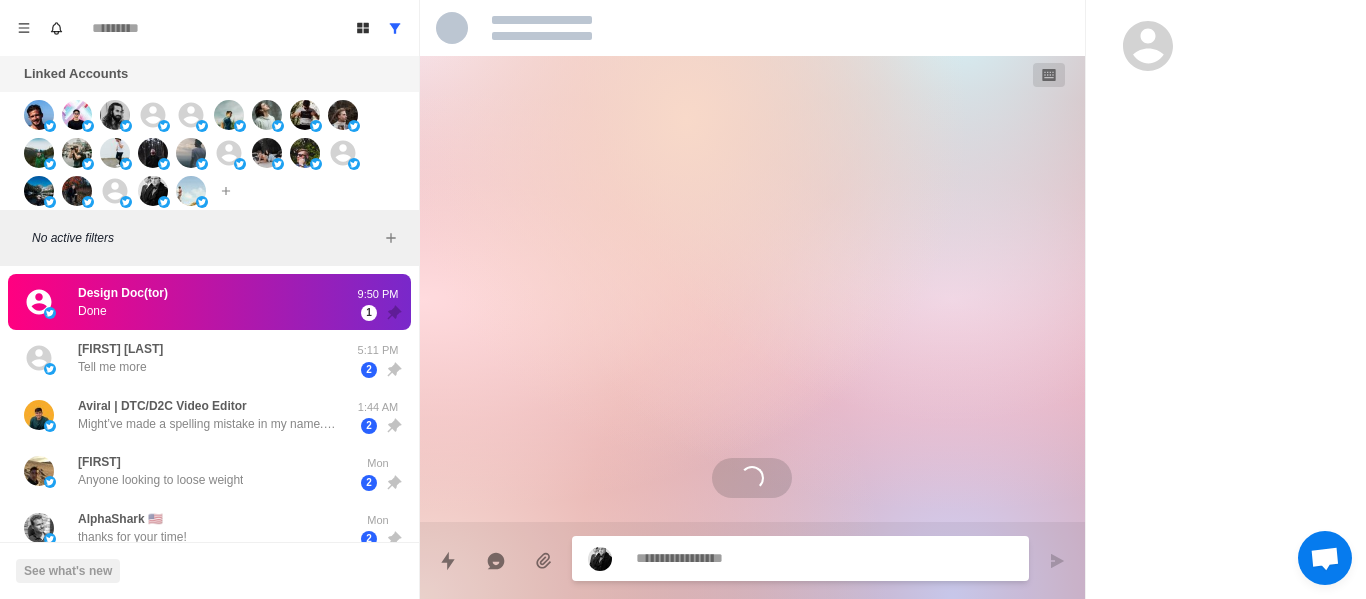 scroll, scrollTop: 448, scrollLeft: 0, axis: vertical 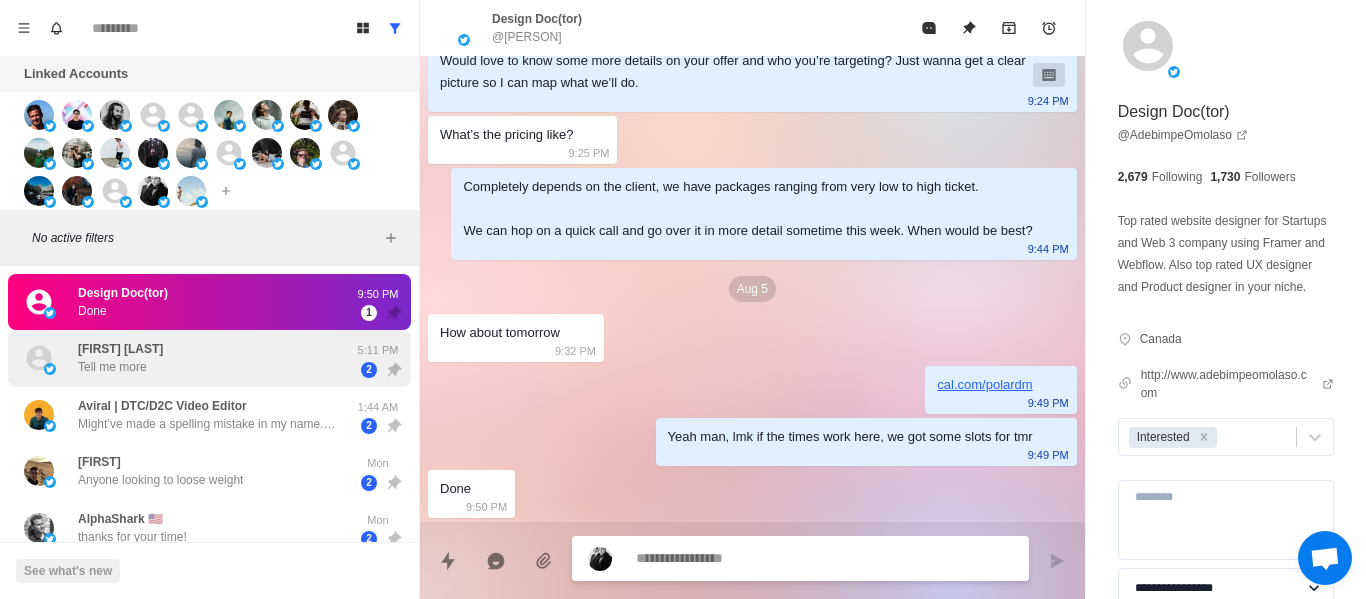 click on "[FIRST] [LAST] Tell me more 5:11 PM 2" at bounding box center (209, 358) 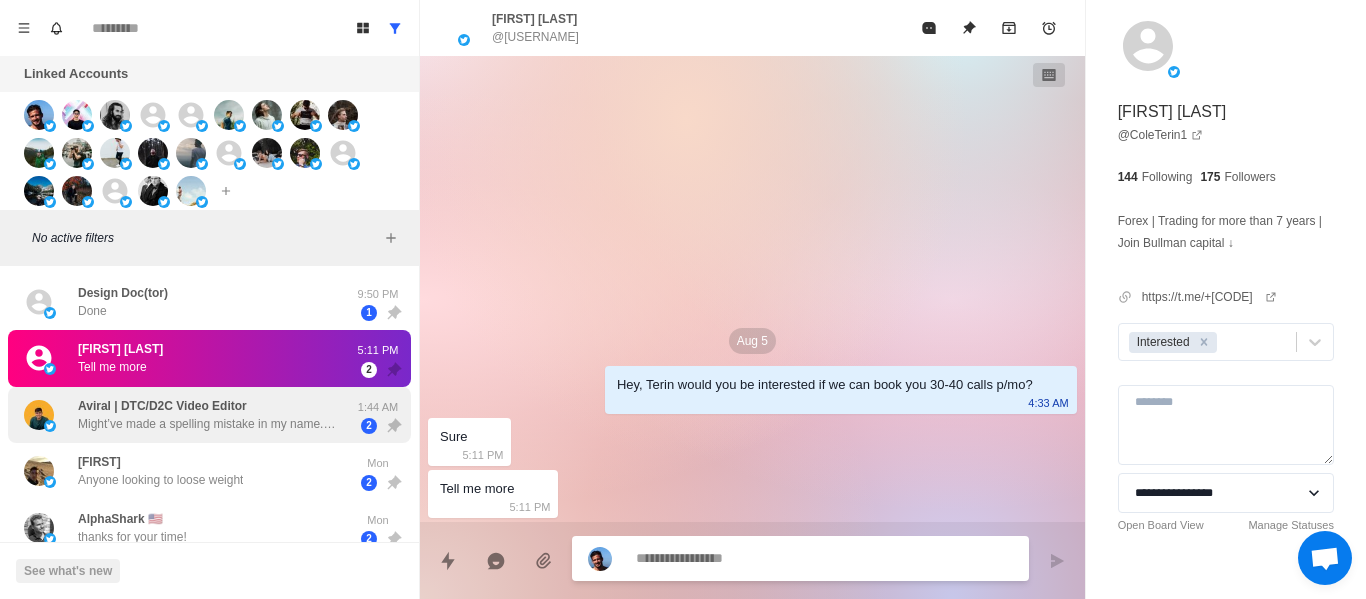 scroll, scrollTop: 0, scrollLeft: 0, axis: both 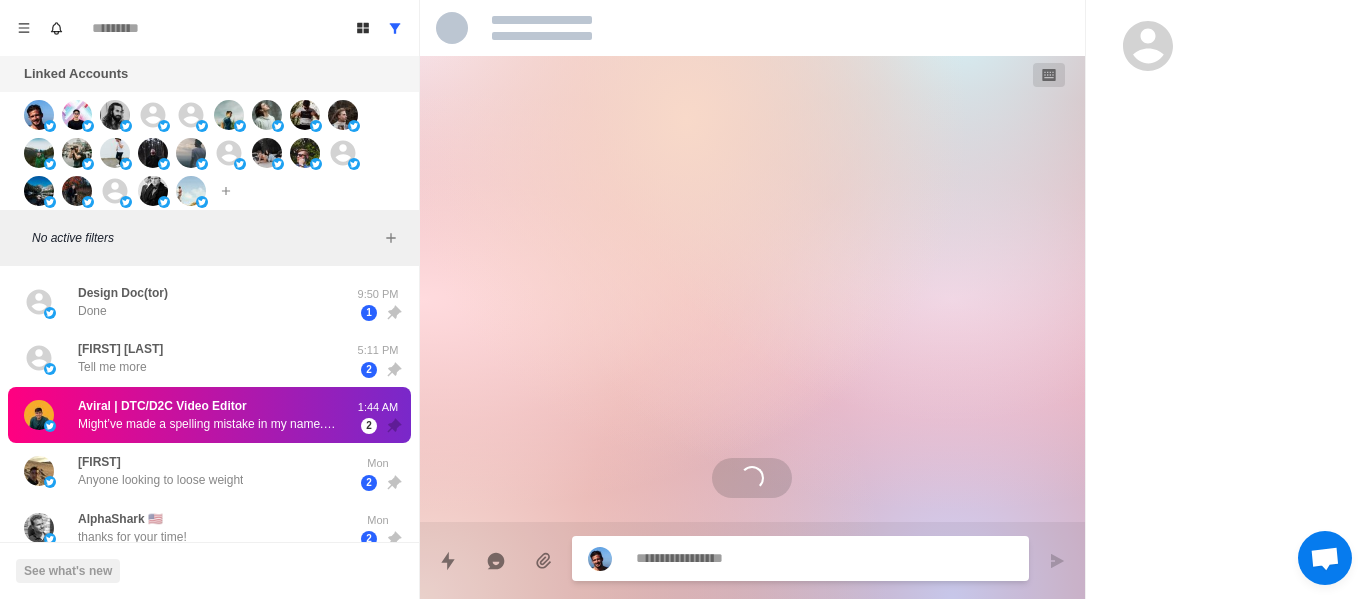 type on "*" 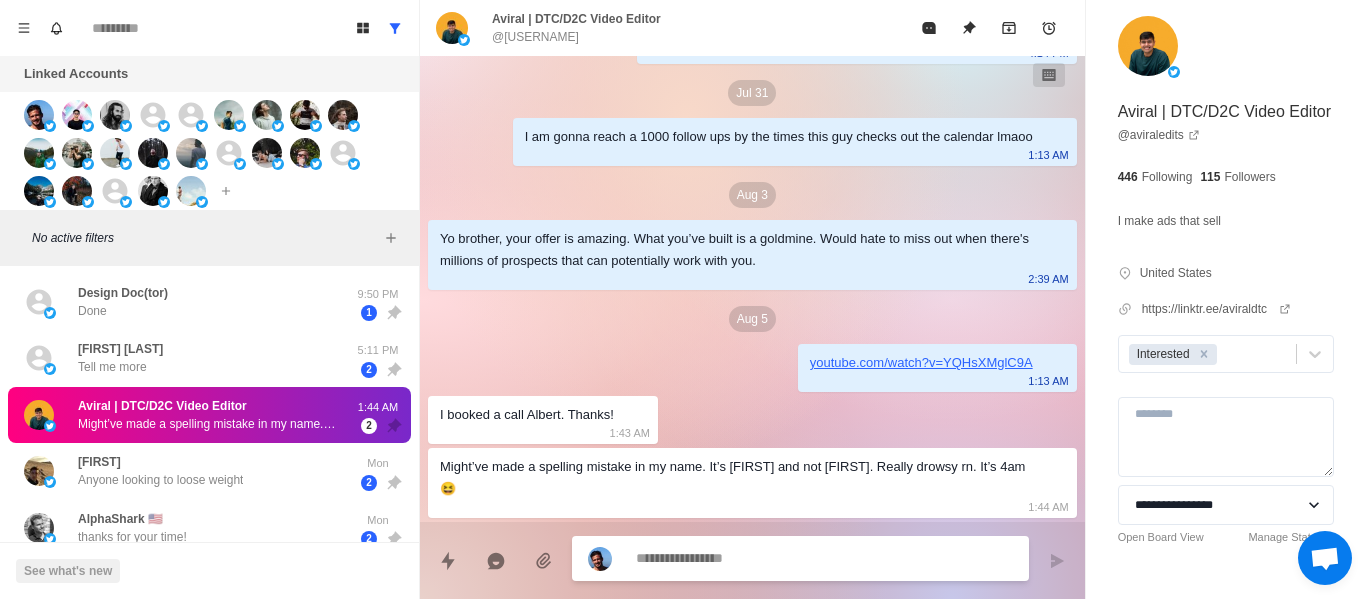 click at bounding box center [824, 558] 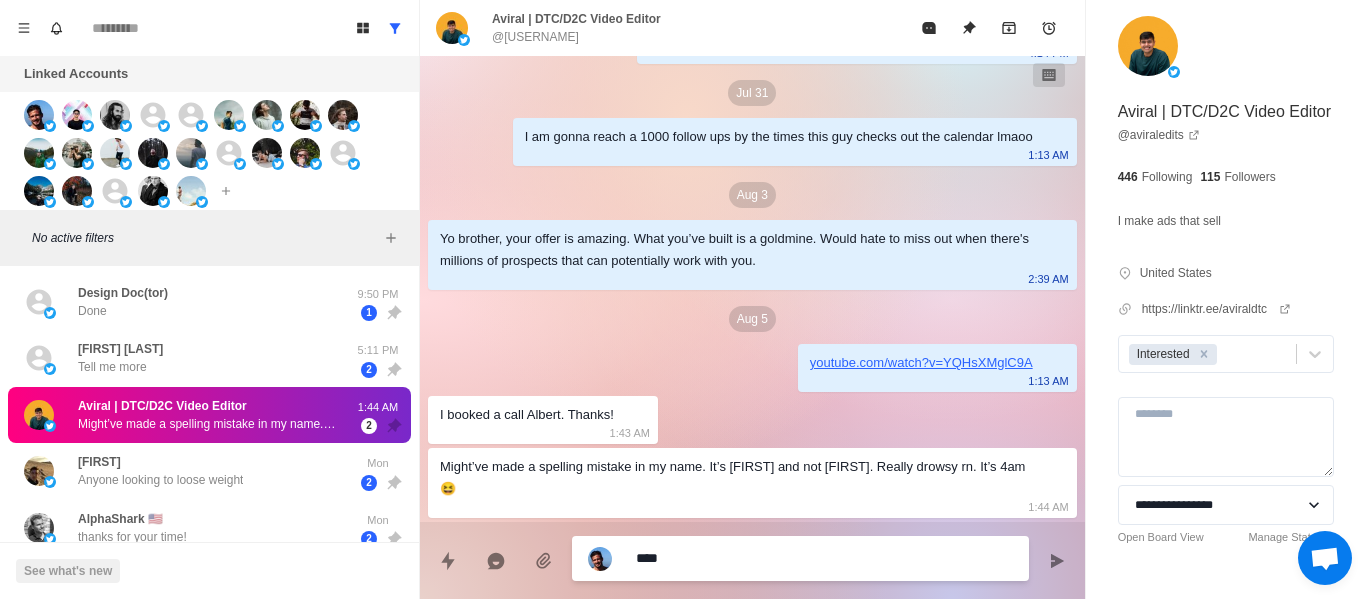 type on "*****" 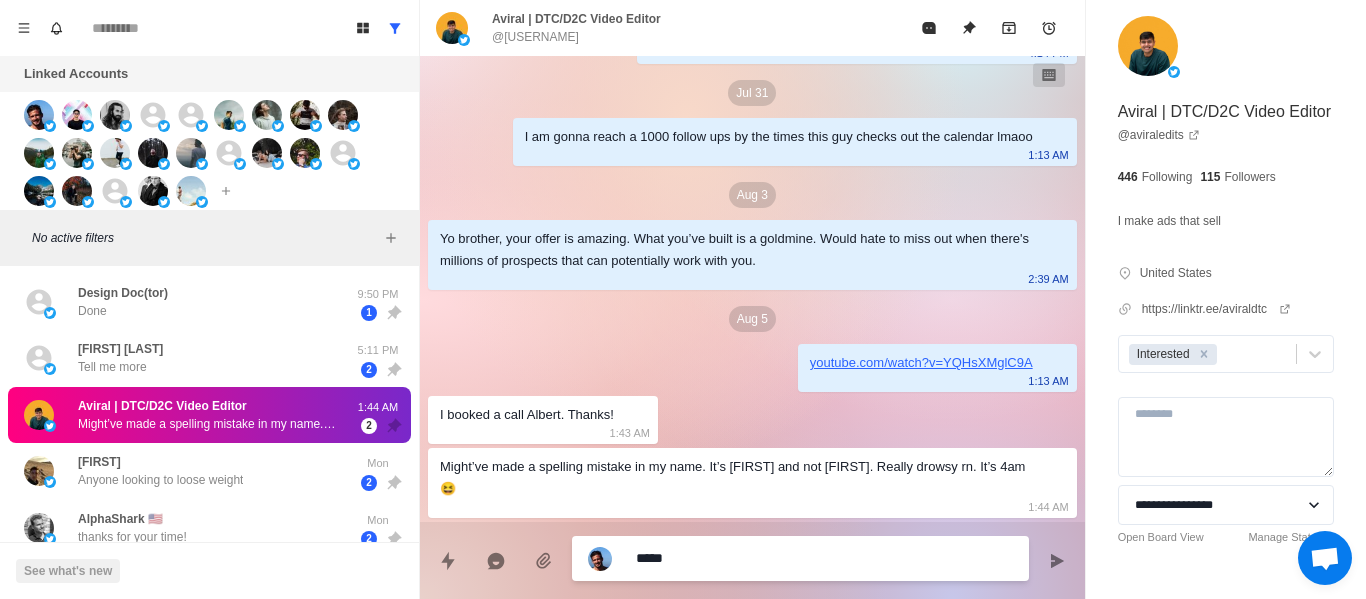 type on "*" 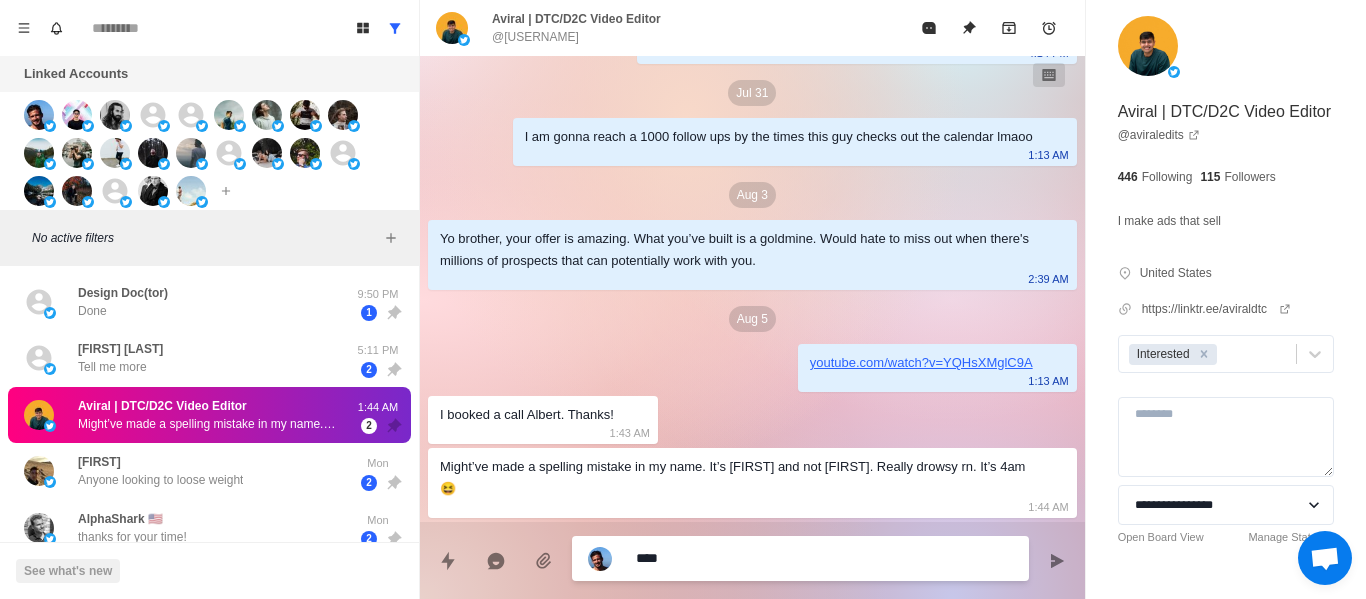 type on "**" 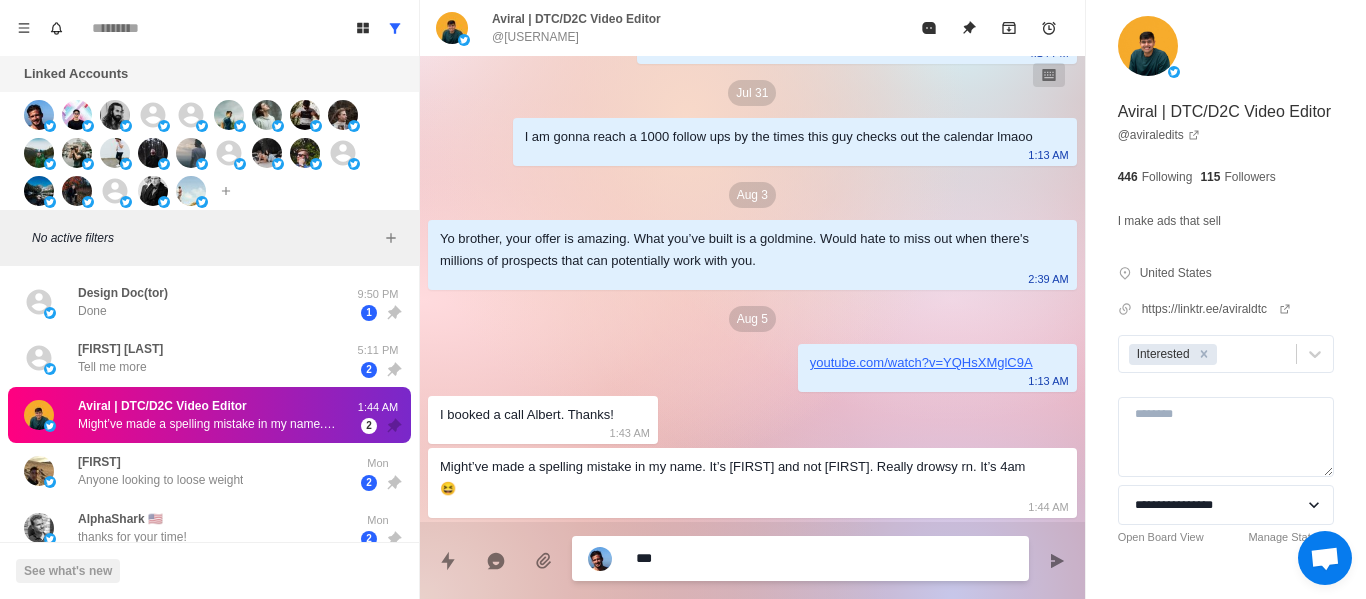 type on "**" 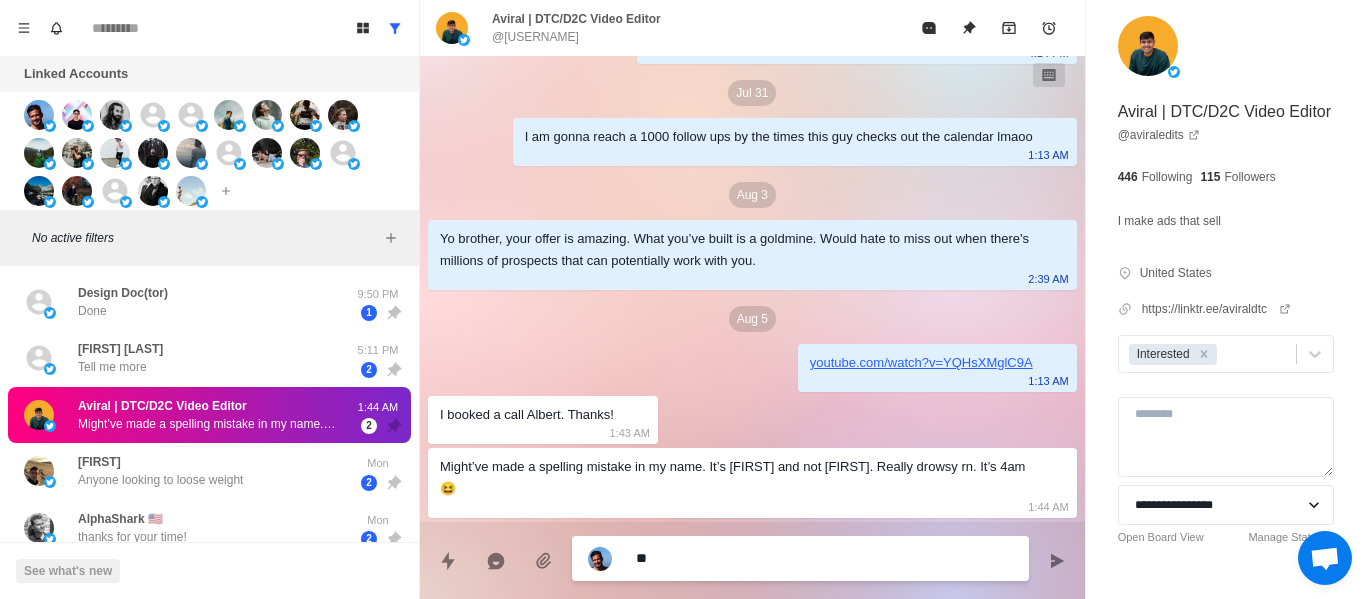 type on "***" 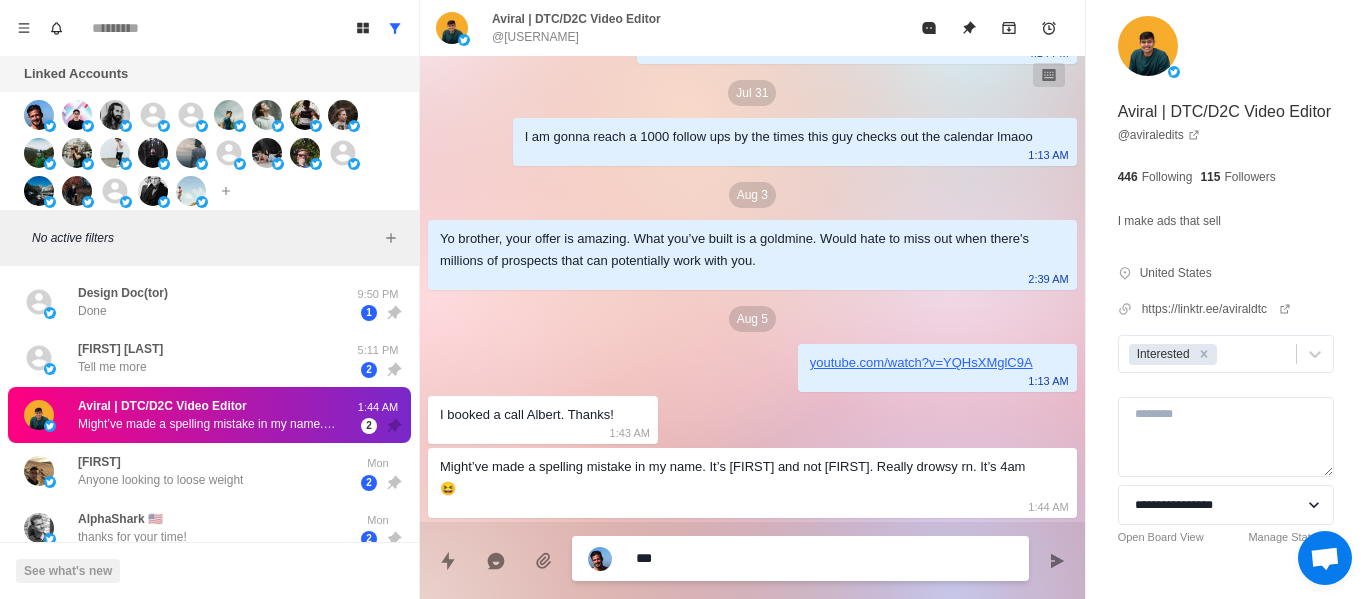 type on "****" 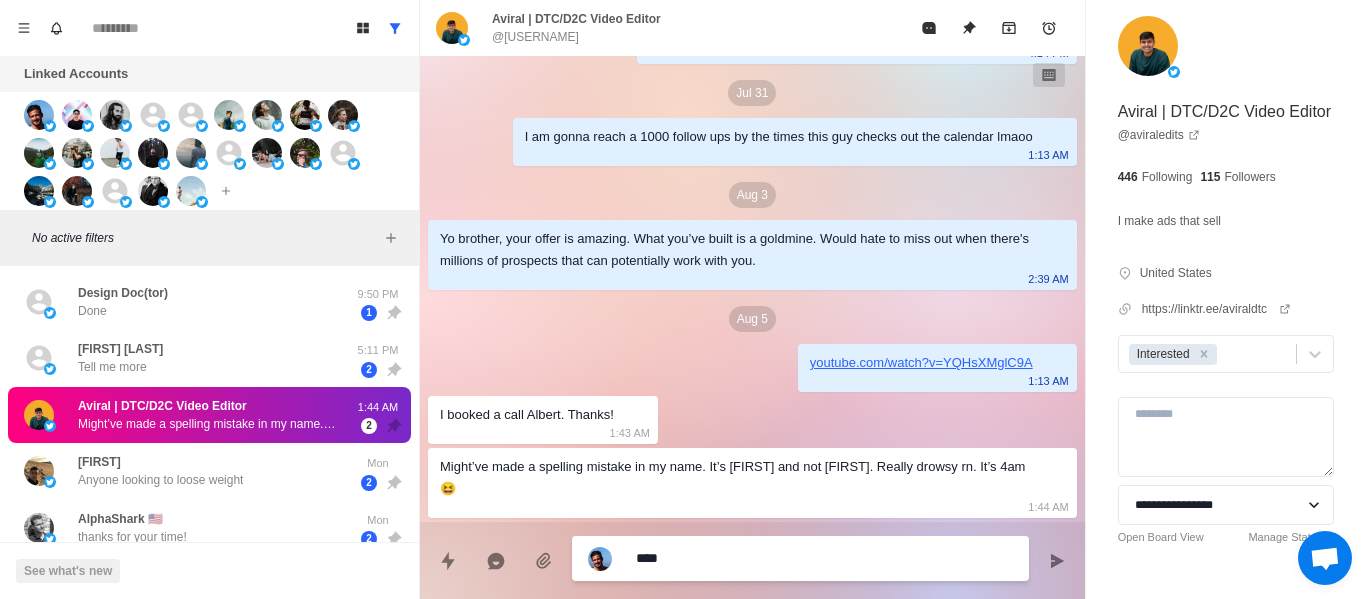 type on "***" 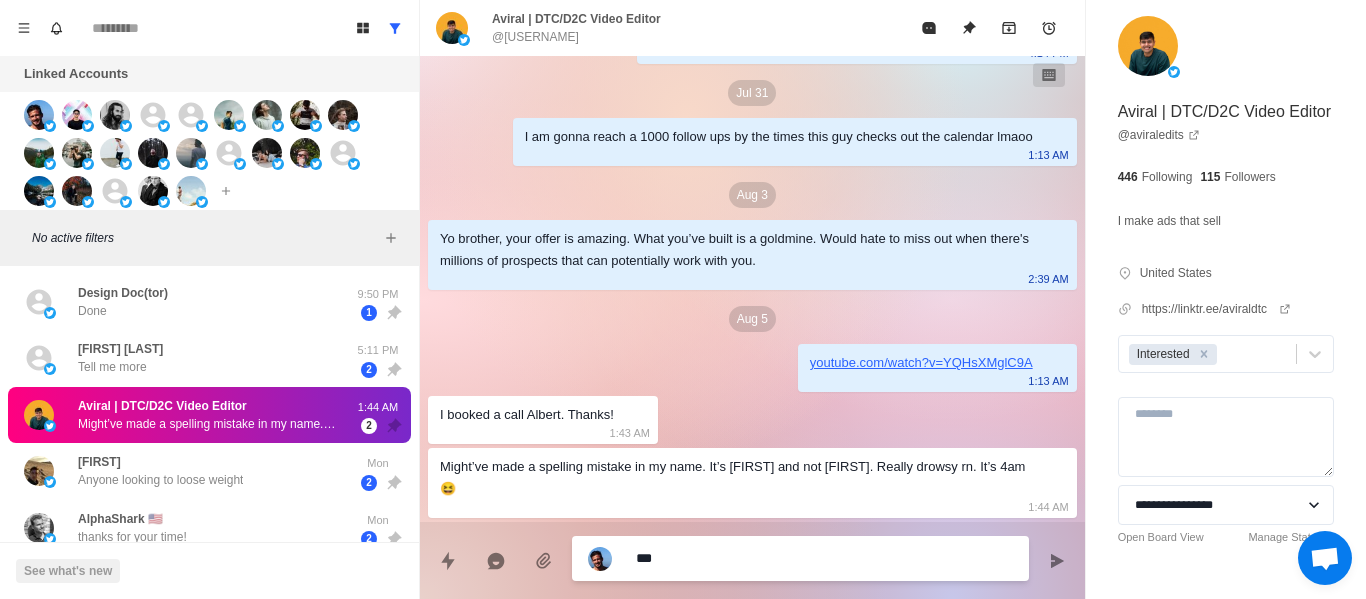 type on "**" 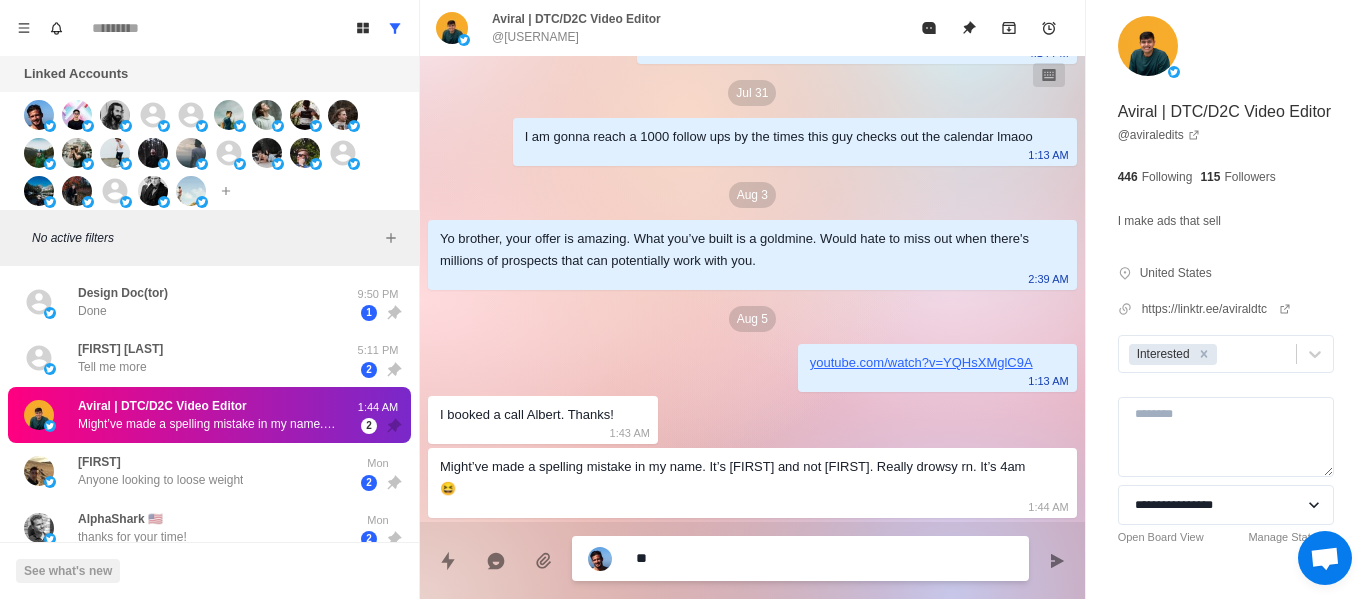 type on "*" 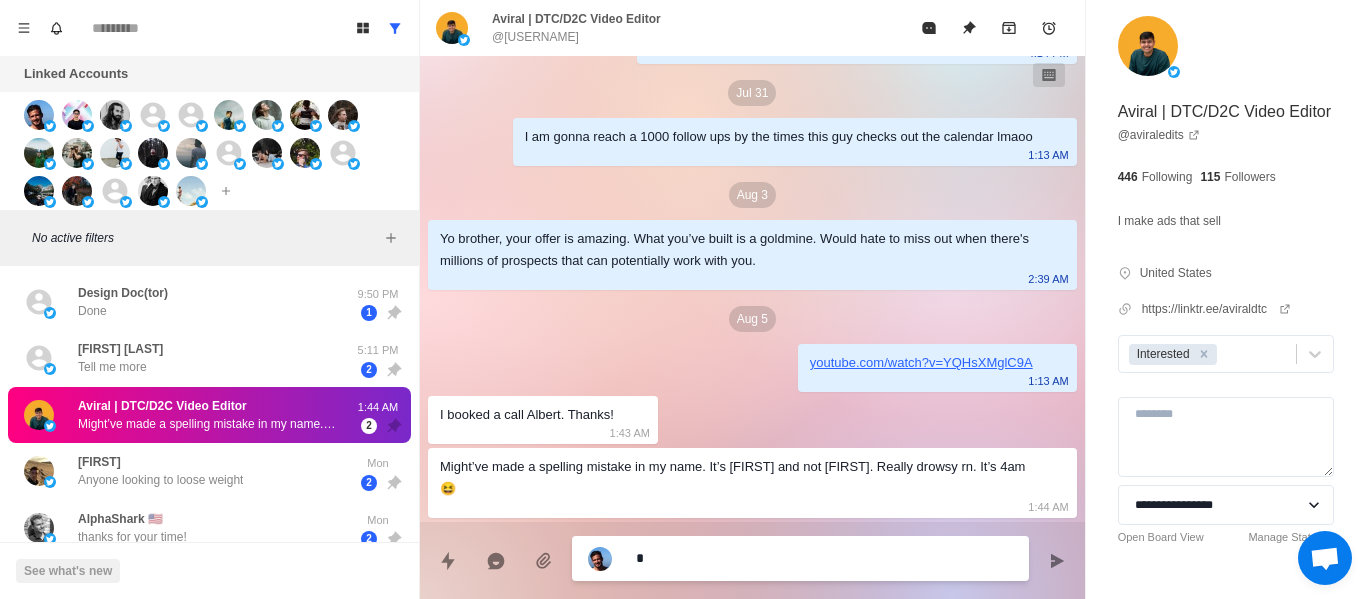 type on "**" 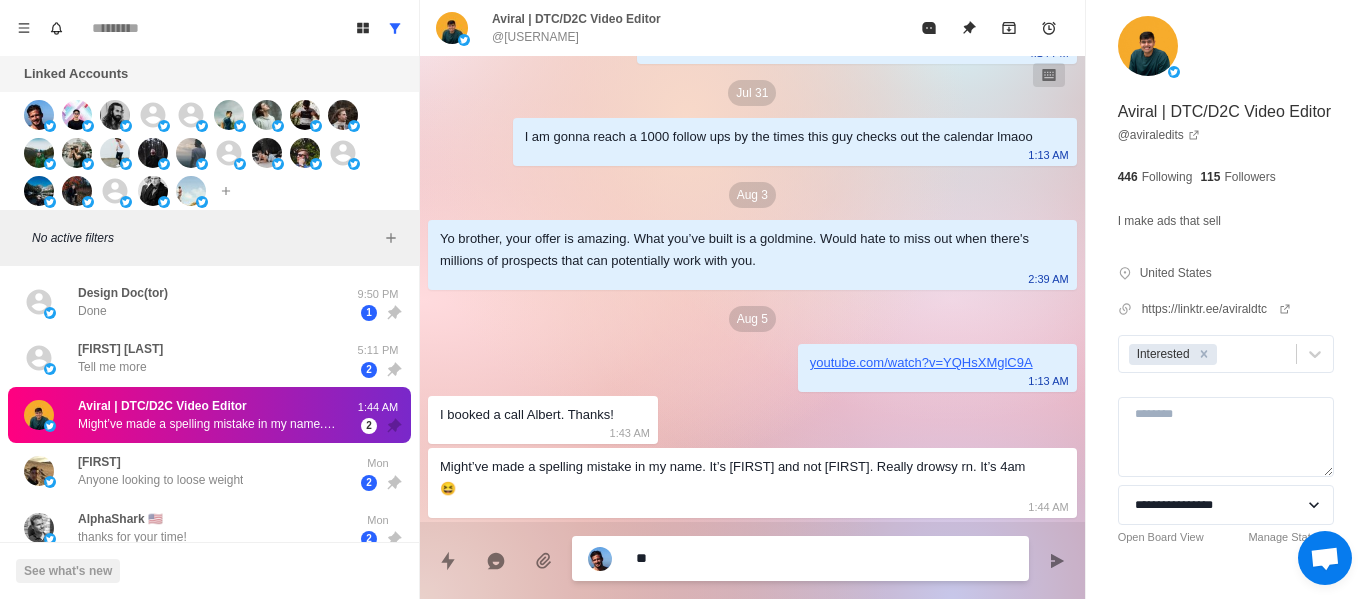 type on "*" 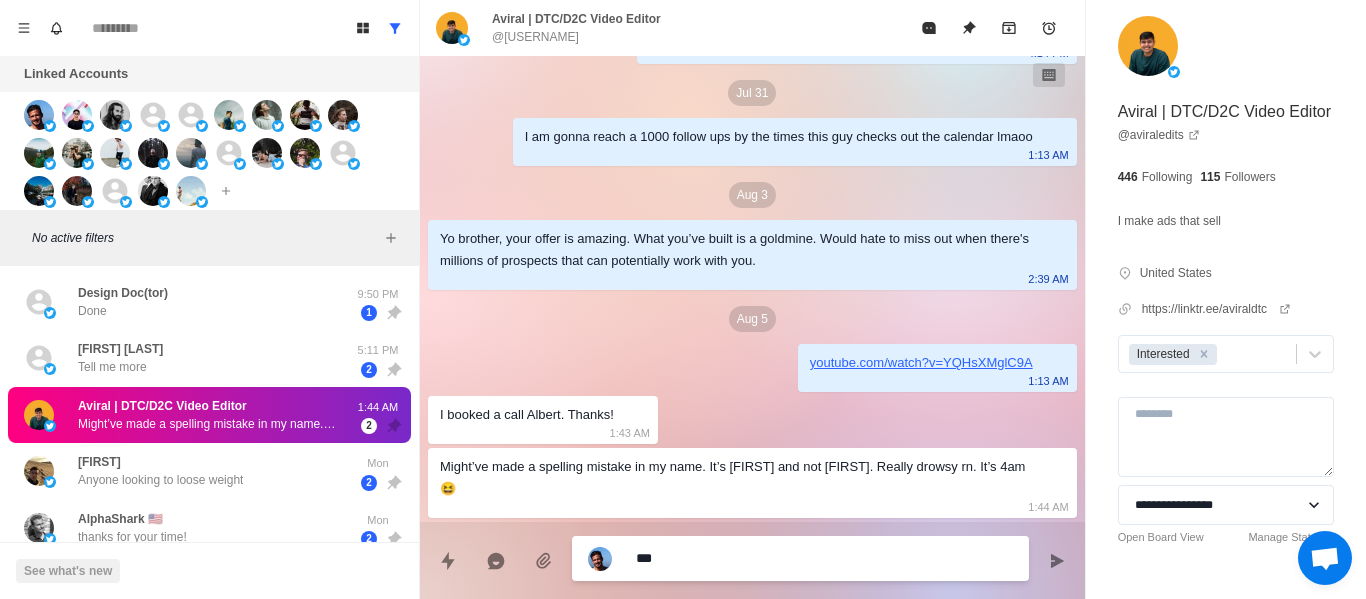 type on "*" 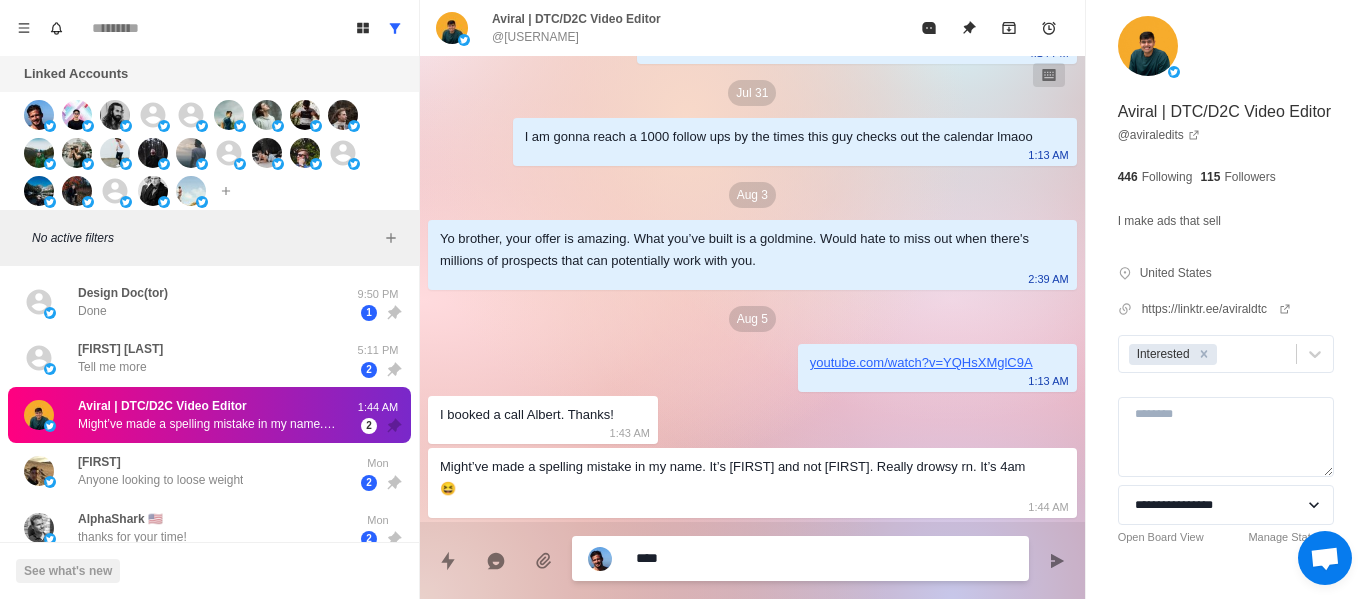 type on "*****" 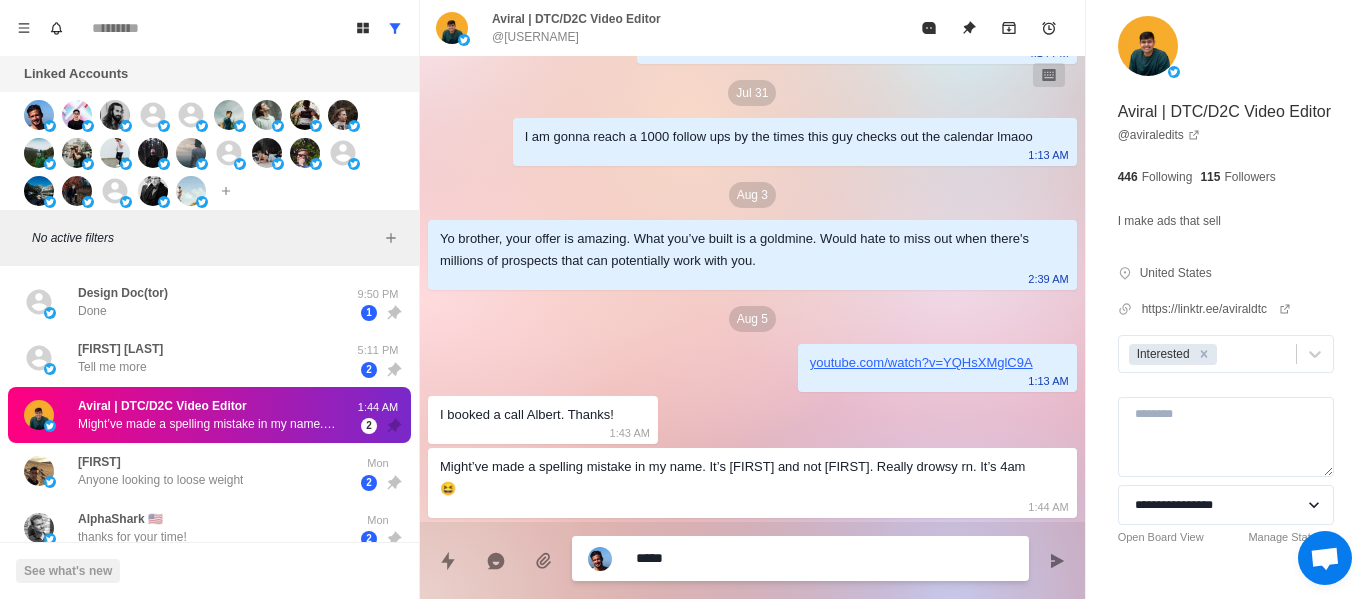 type on "*" 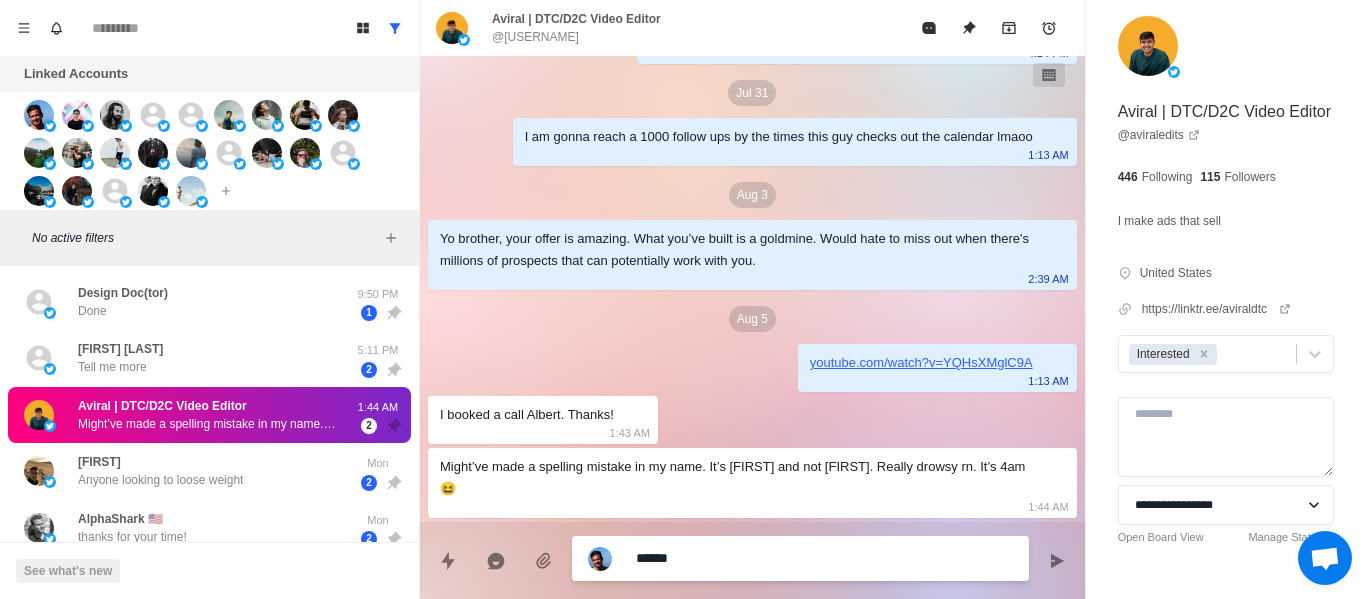 type on "*******" 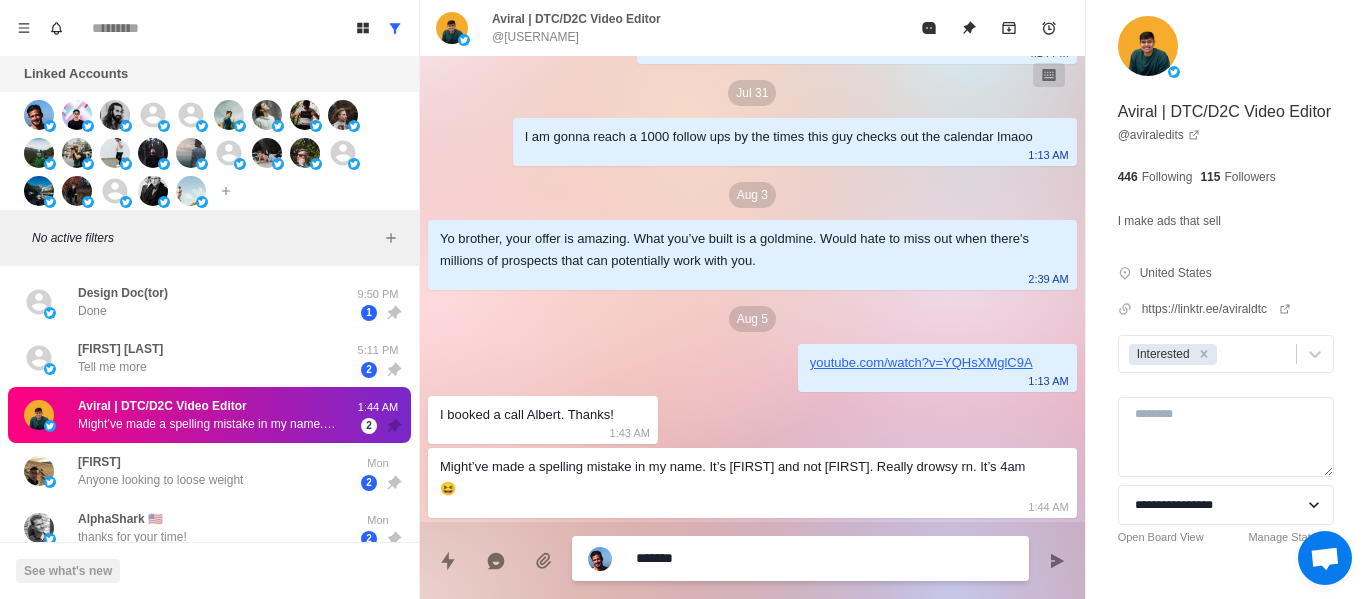 type on "******" 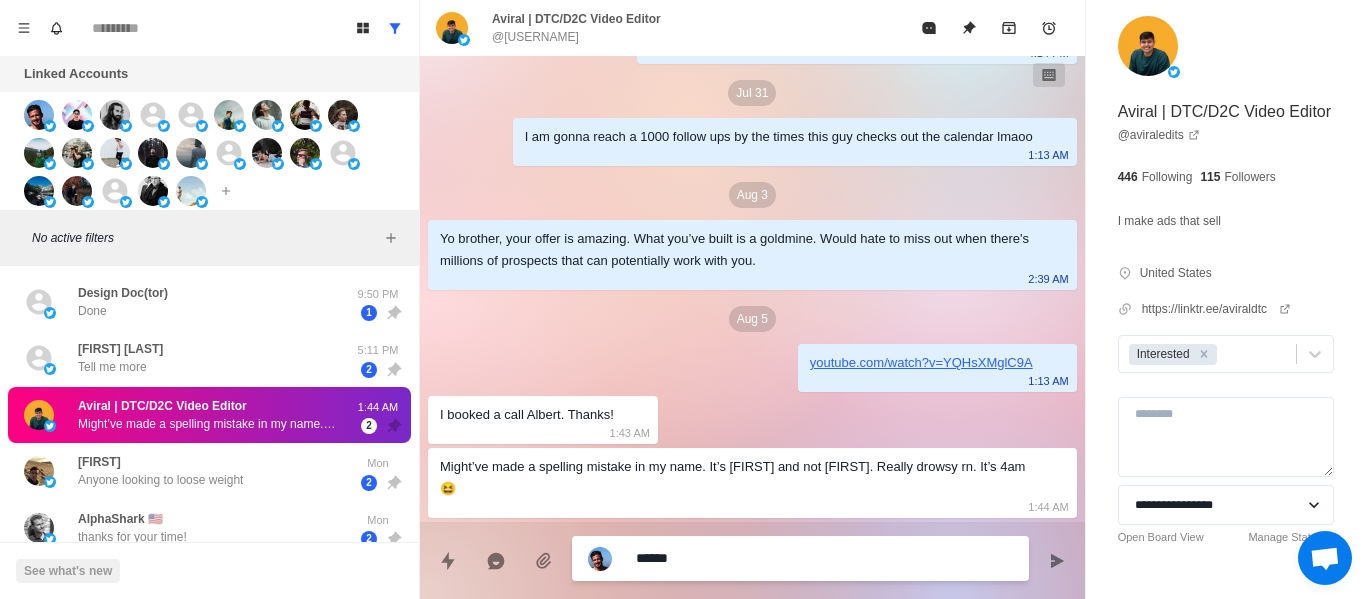 type on "*****" 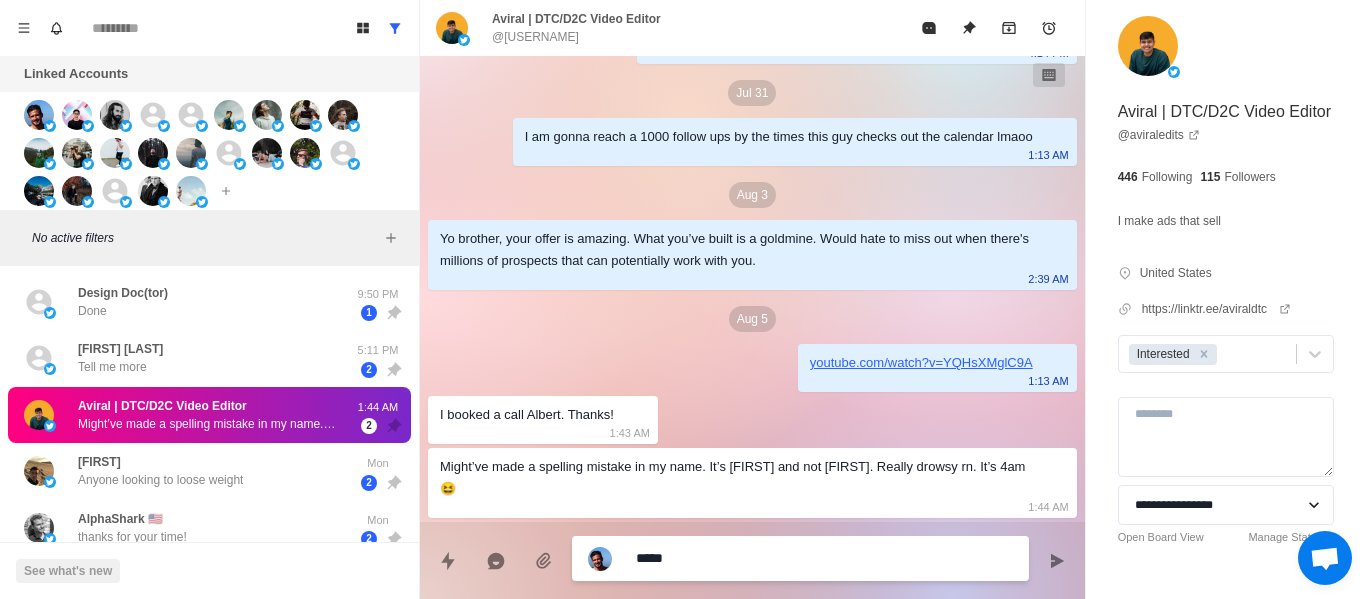 type on "***" 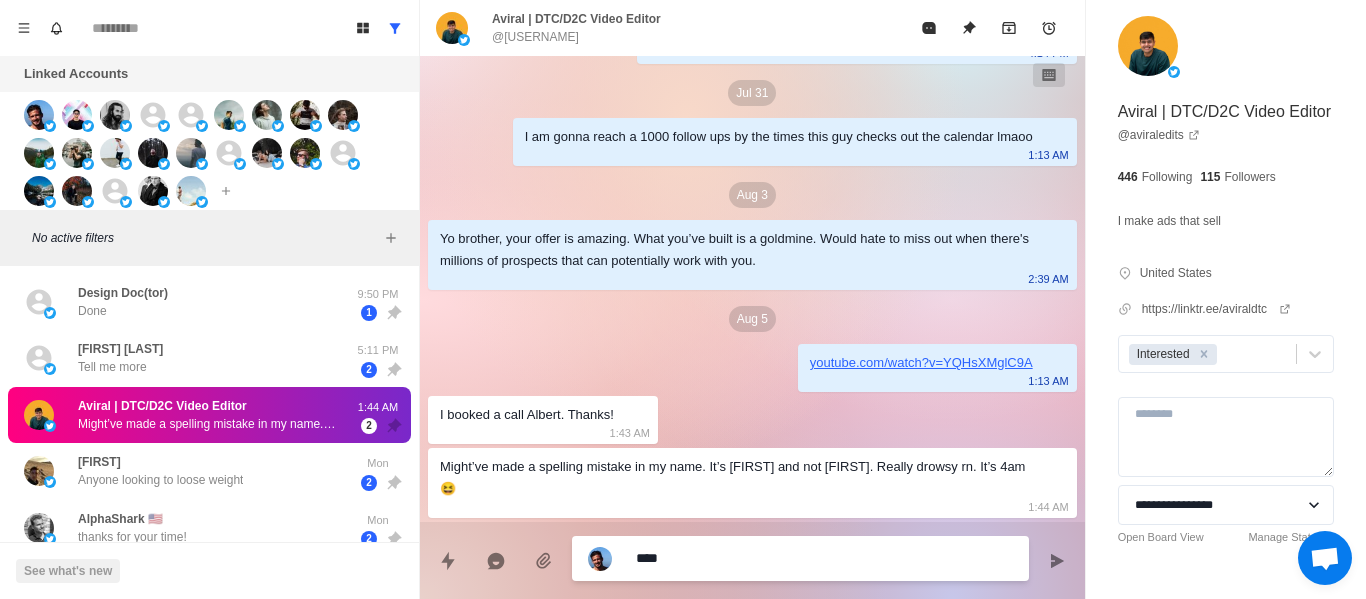 type on "*****" 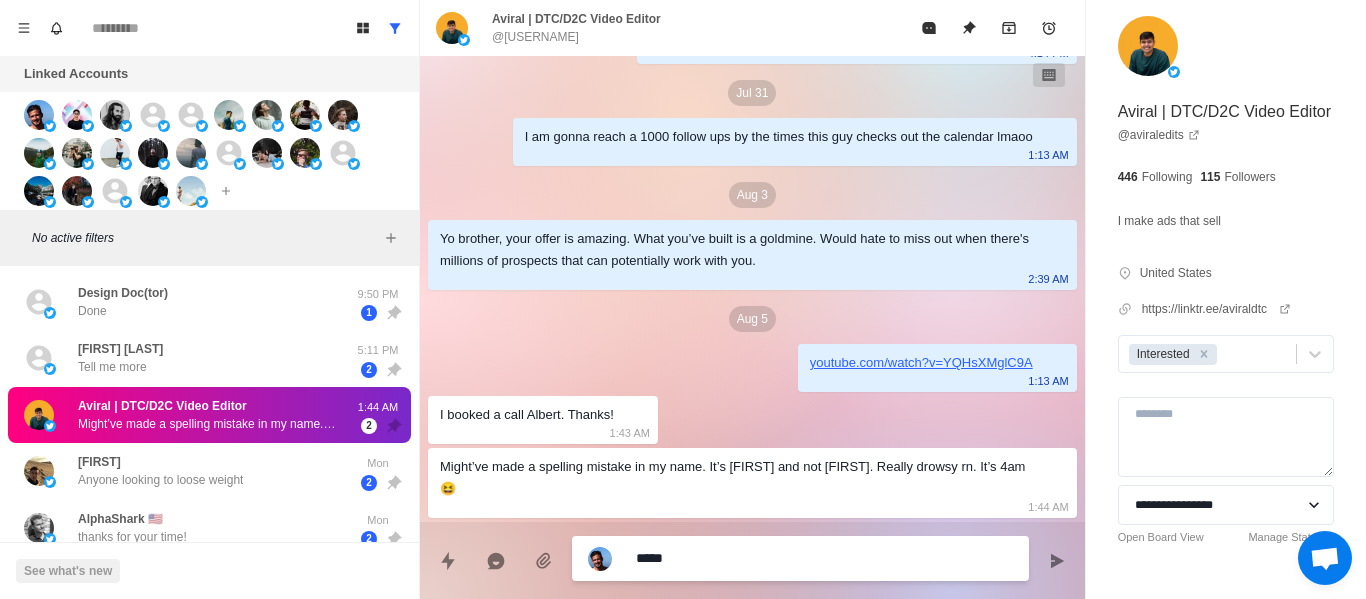 type on "******" 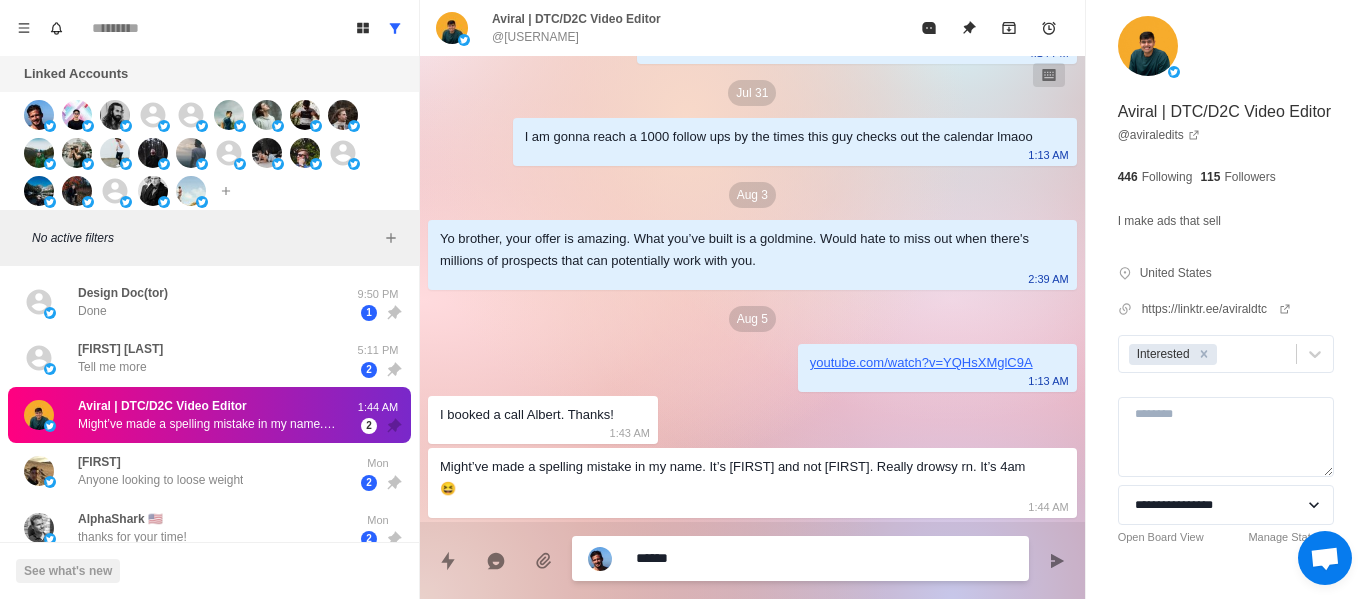 type on "*******" 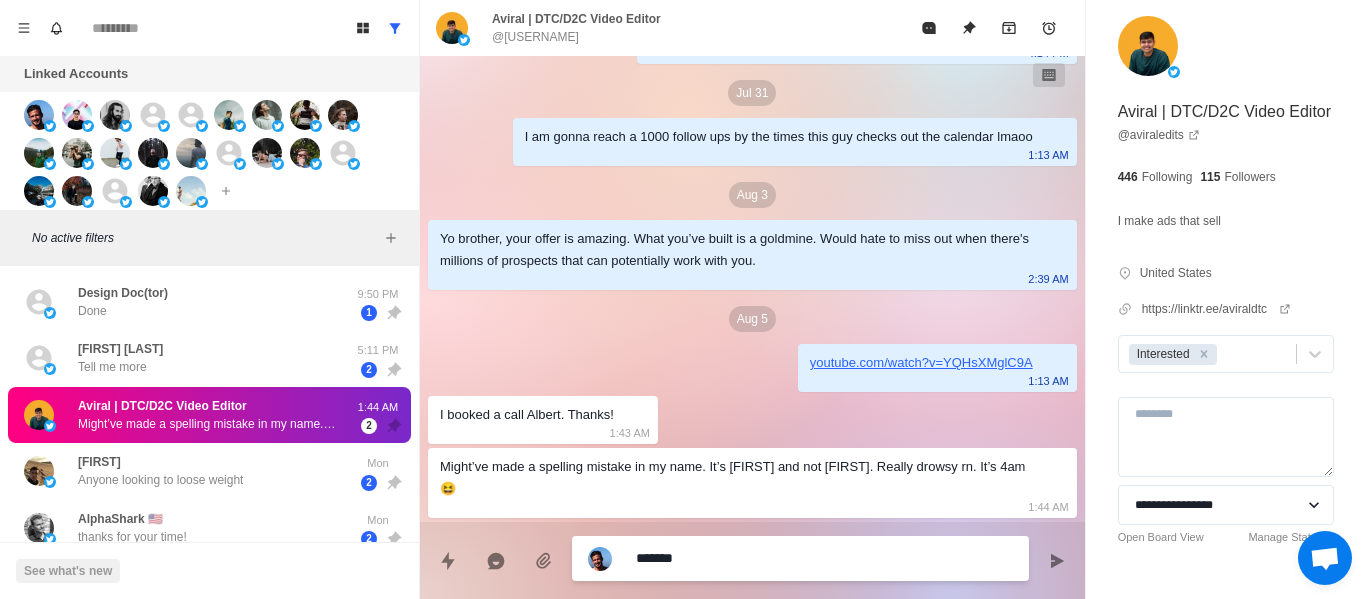type on "********" 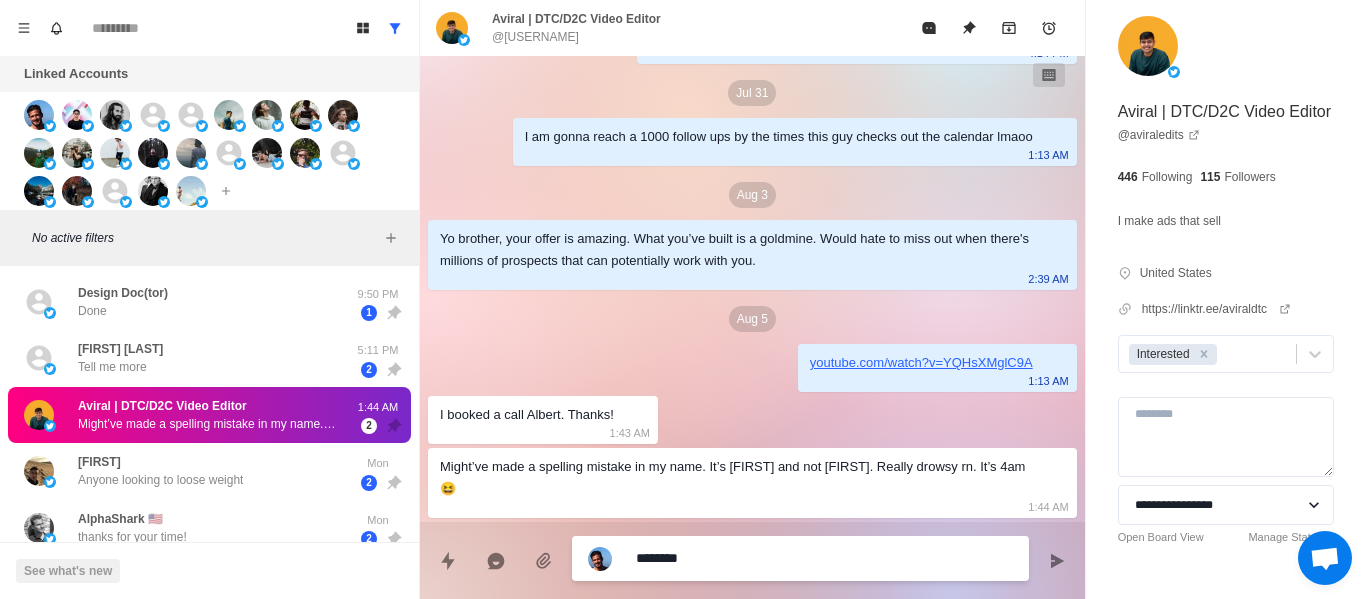type on "********" 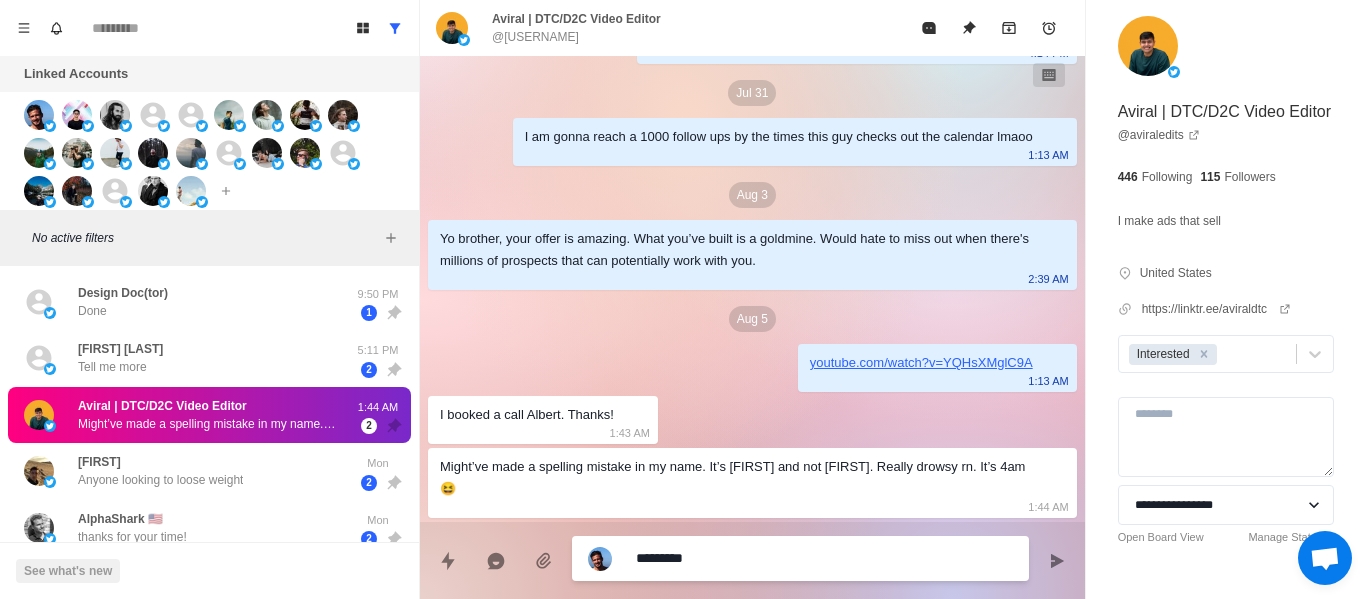 type on "**********" 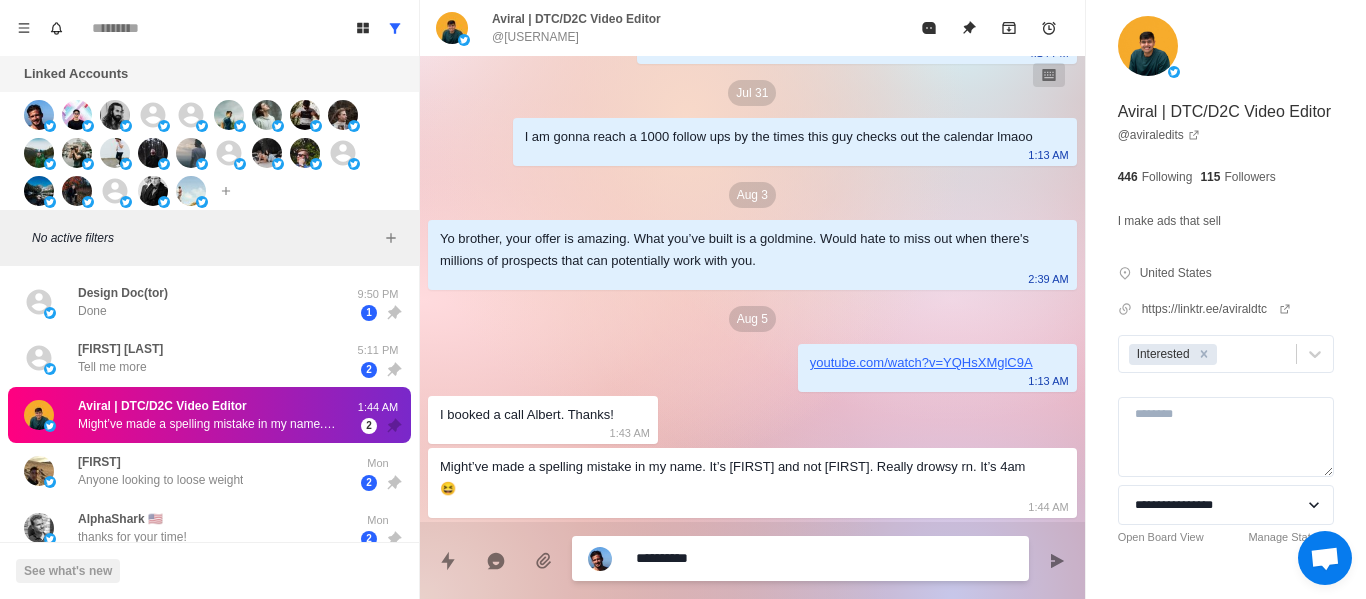 type on "**********" 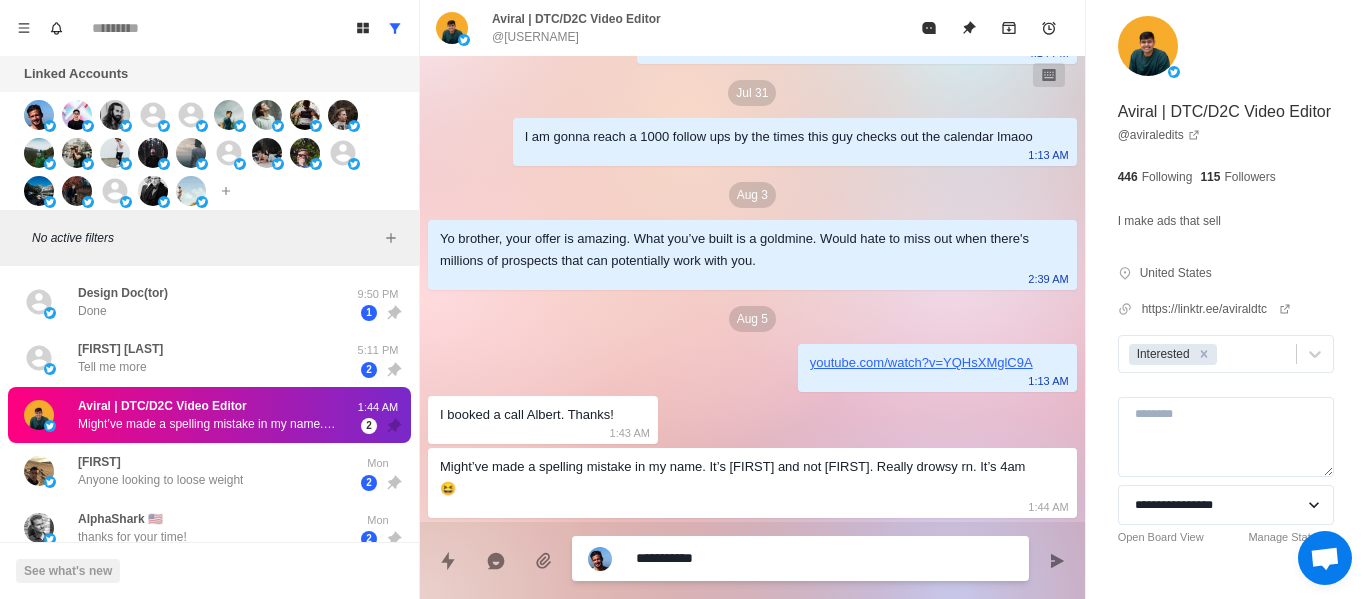 type on "**********" 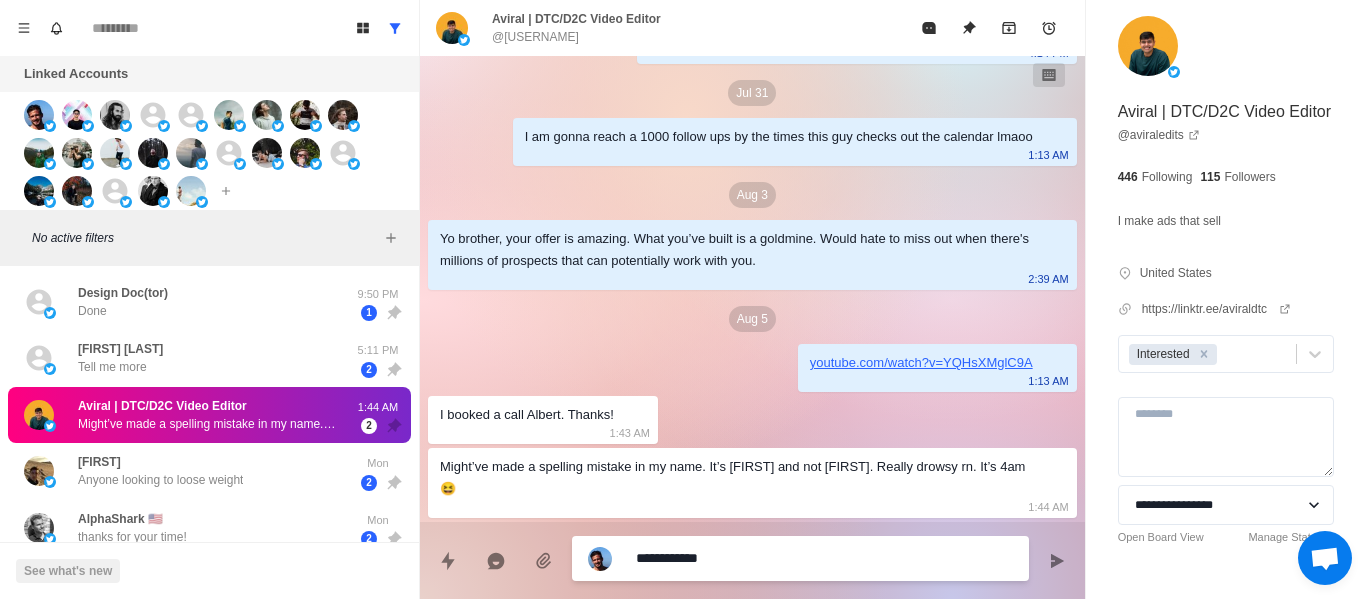 type on "**********" 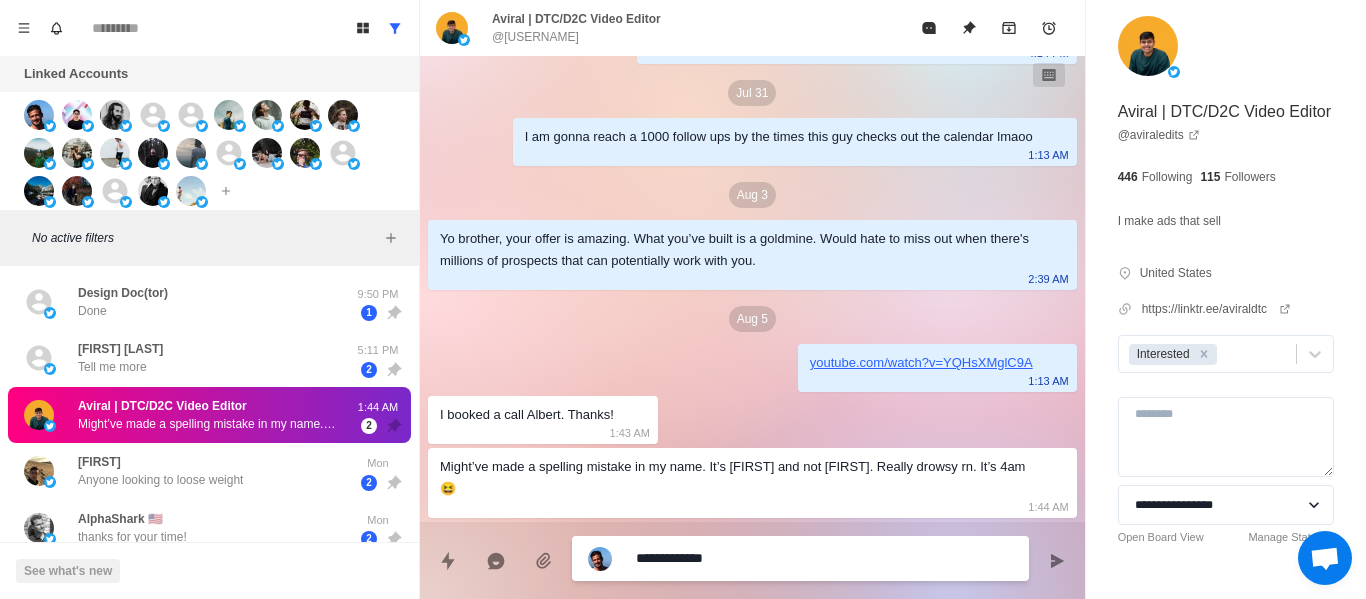 type on "**********" 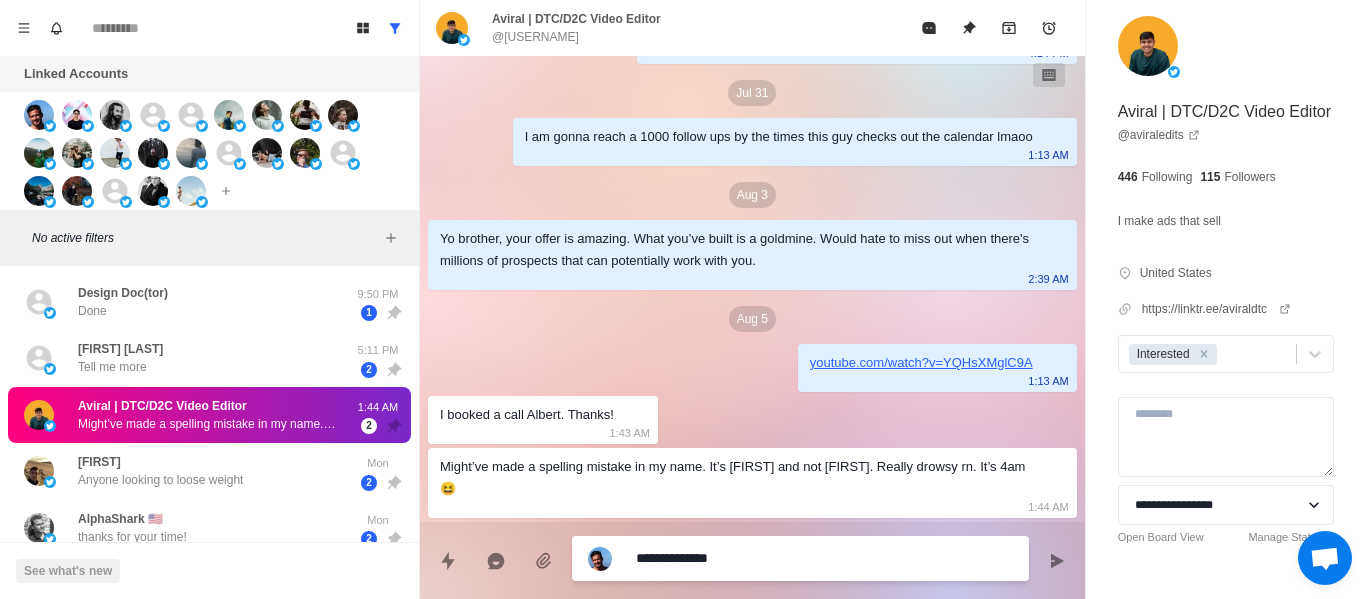 type on "**********" 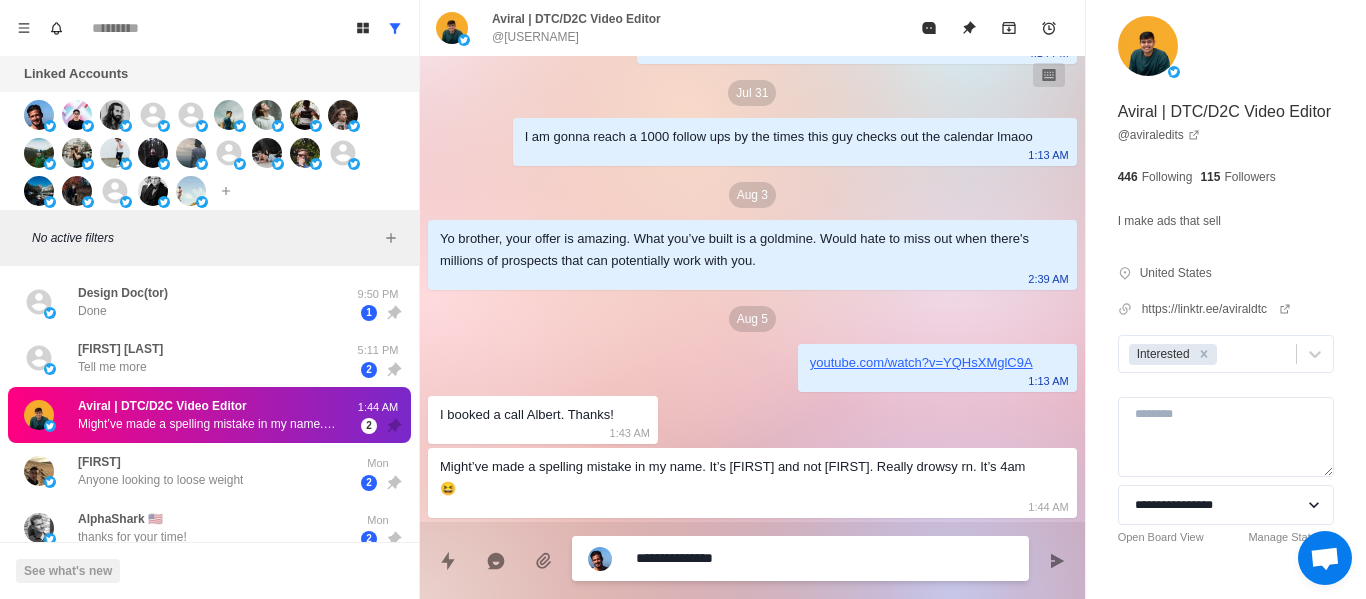 type on "**********" 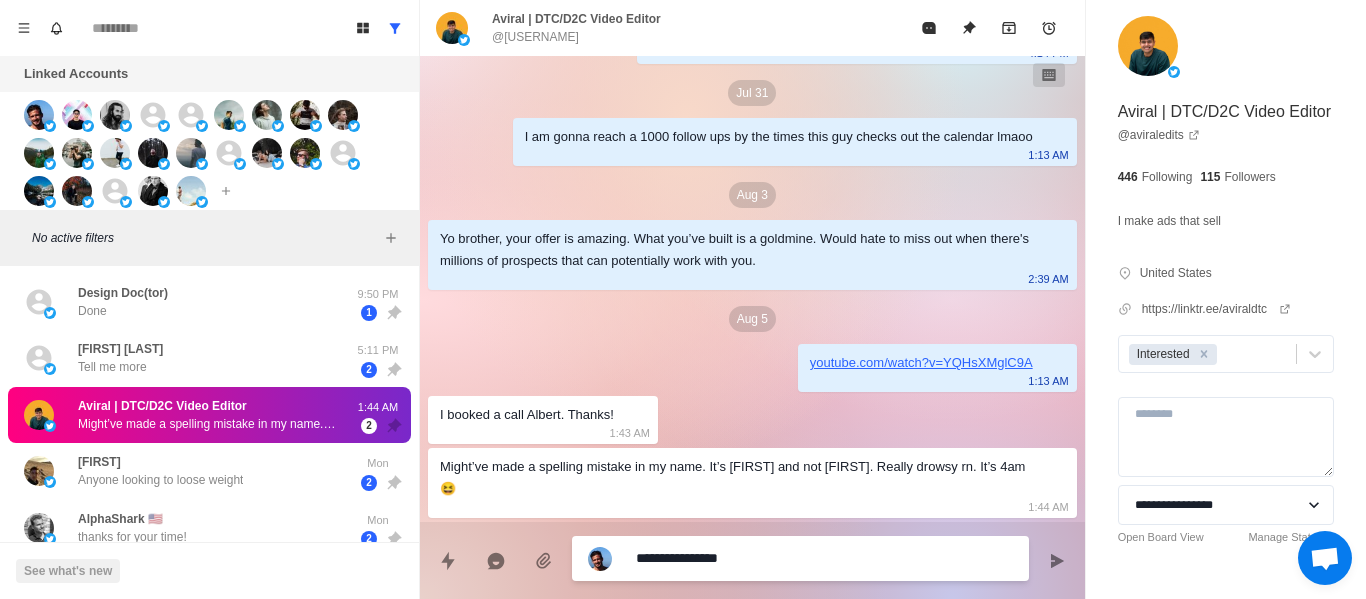 type on "**********" 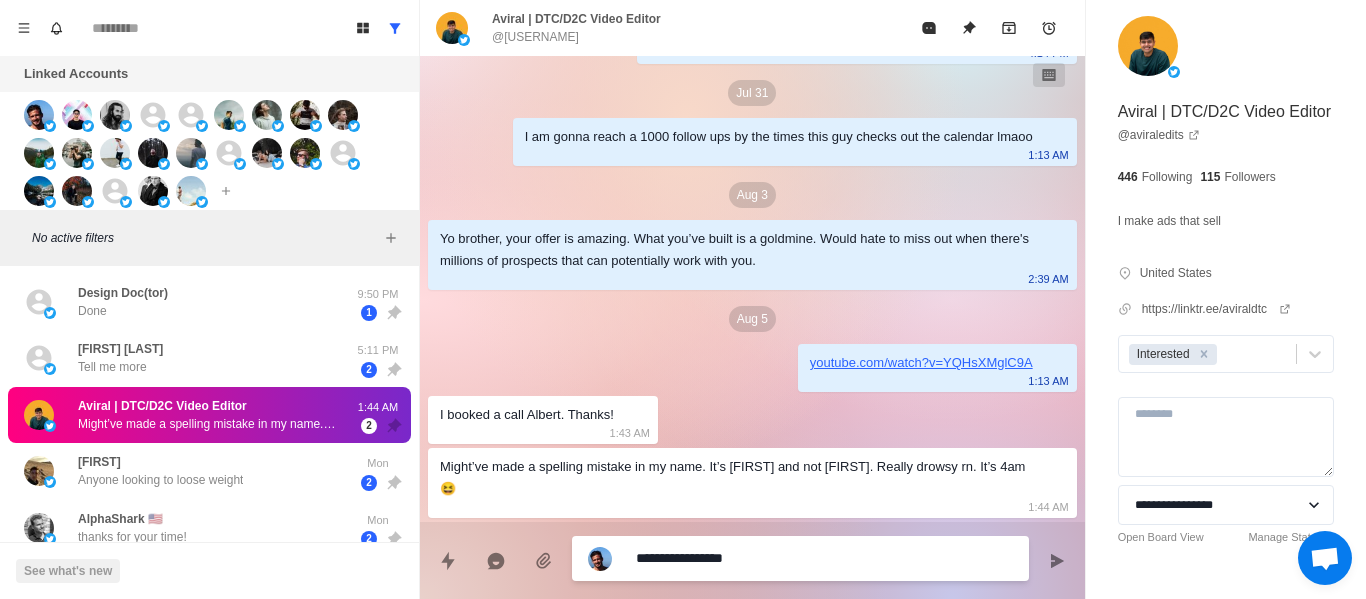 type on "**********" 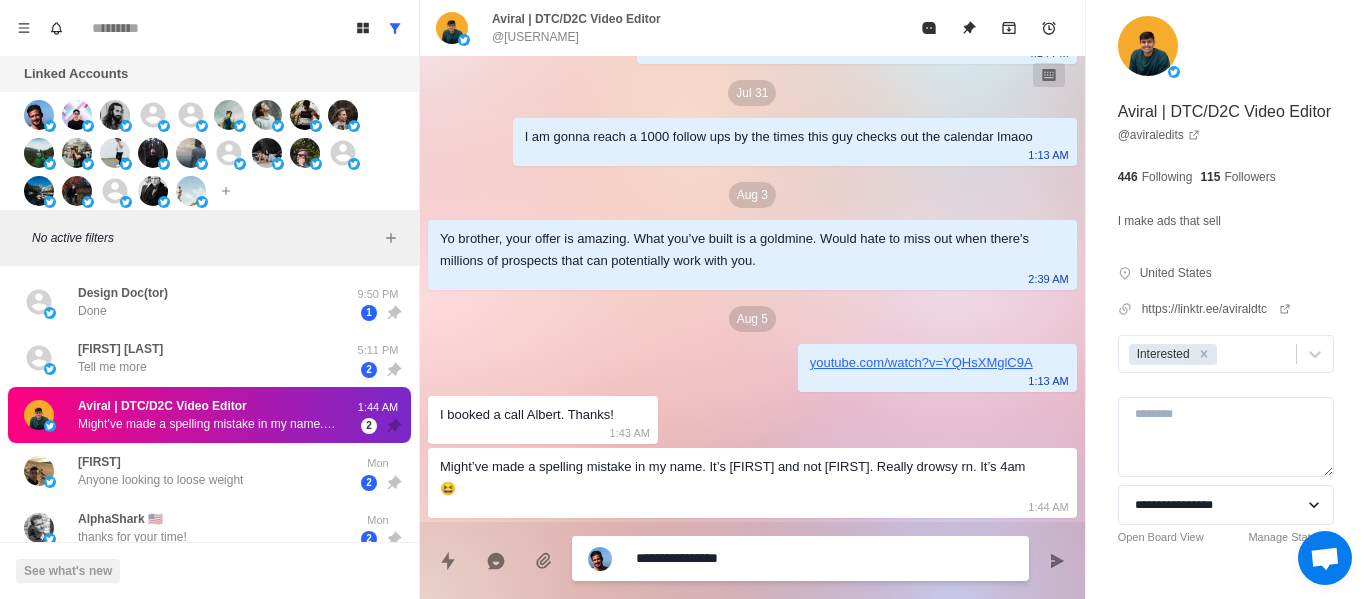 type on "**********" 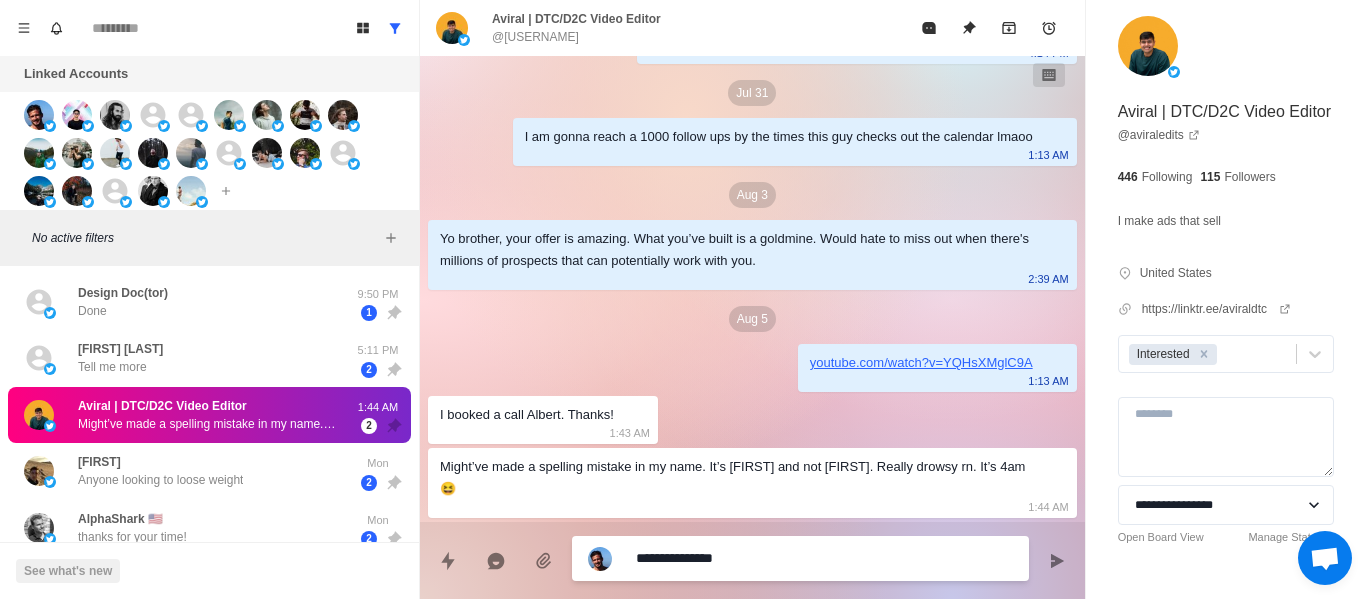 type on "**********" 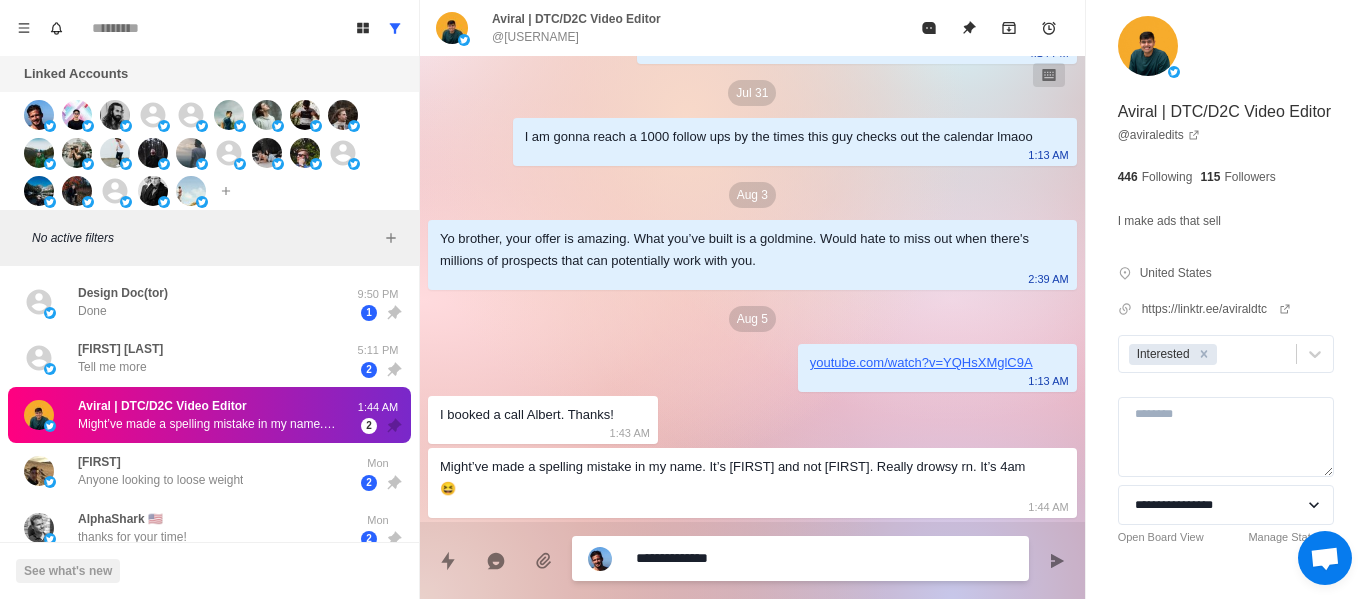 type on "**********" 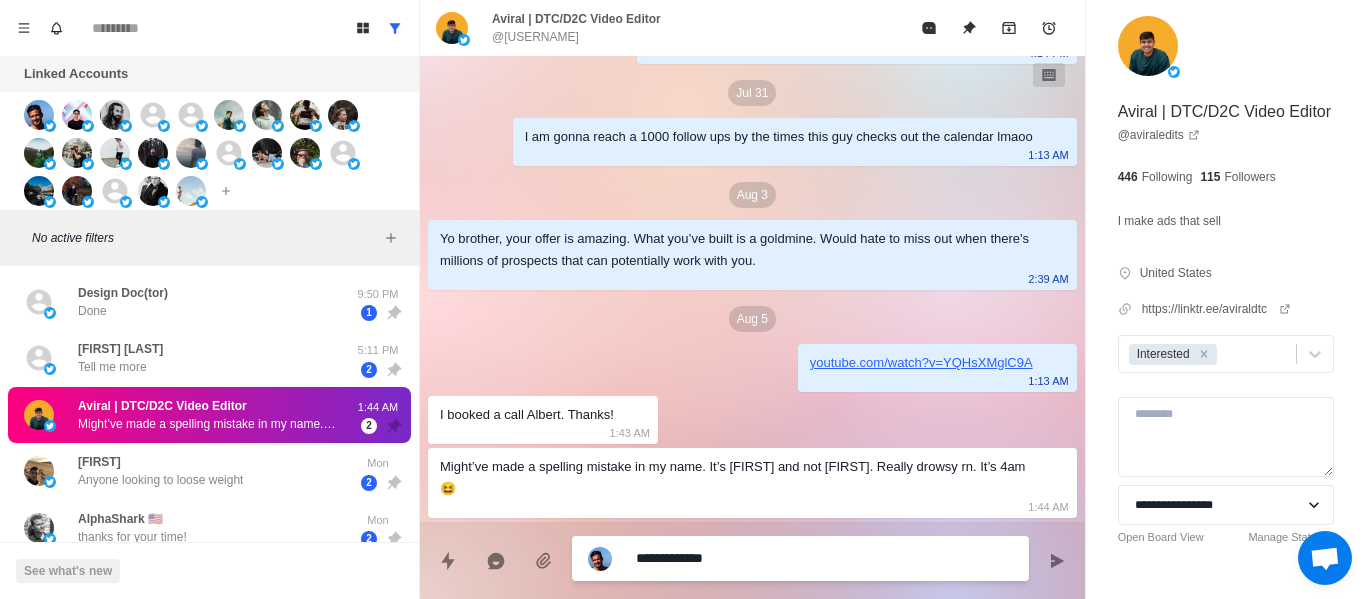 type on "**********" 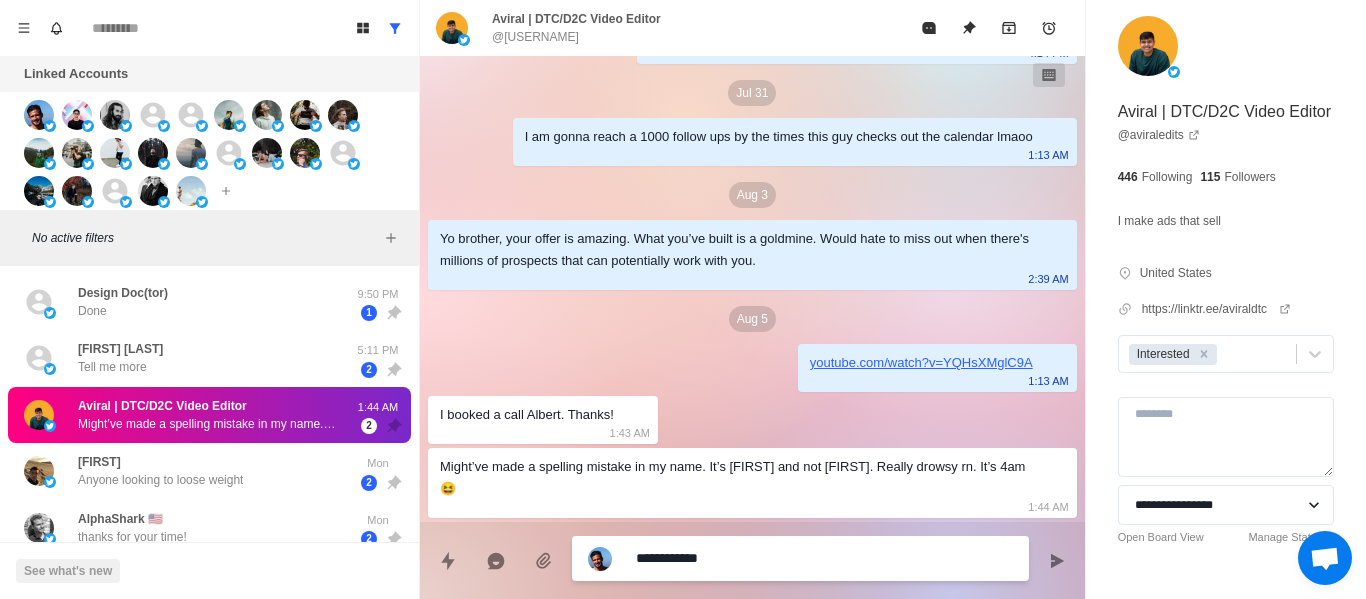 type on "**********" 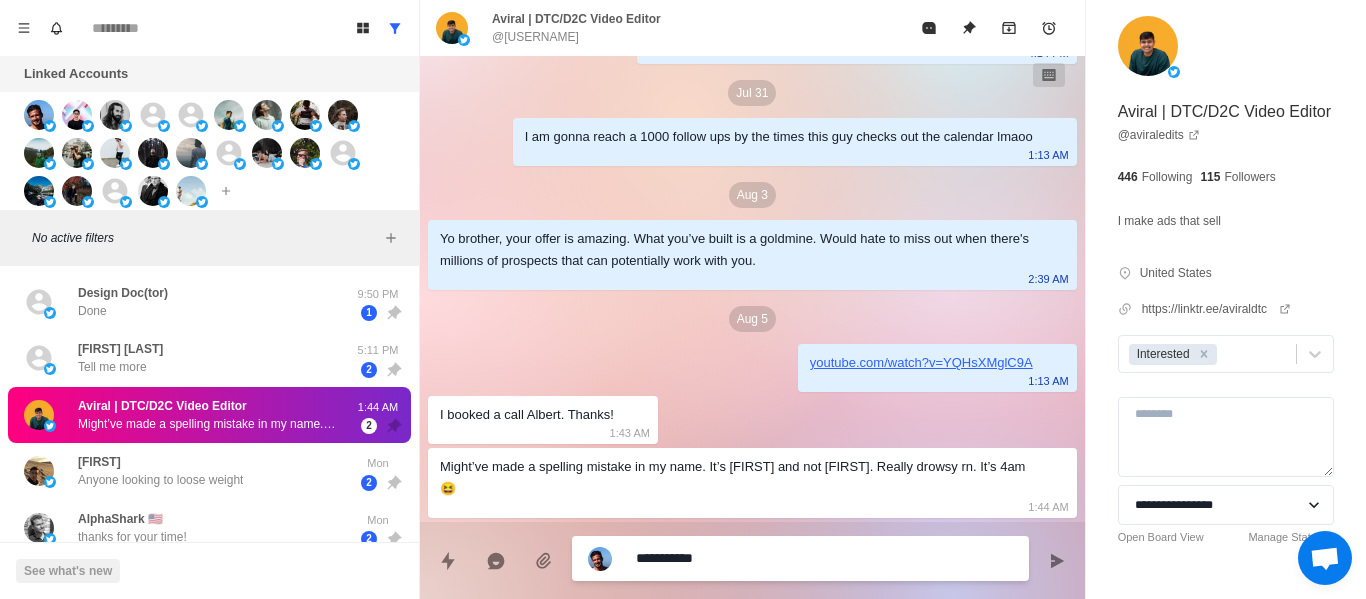type on "**********" 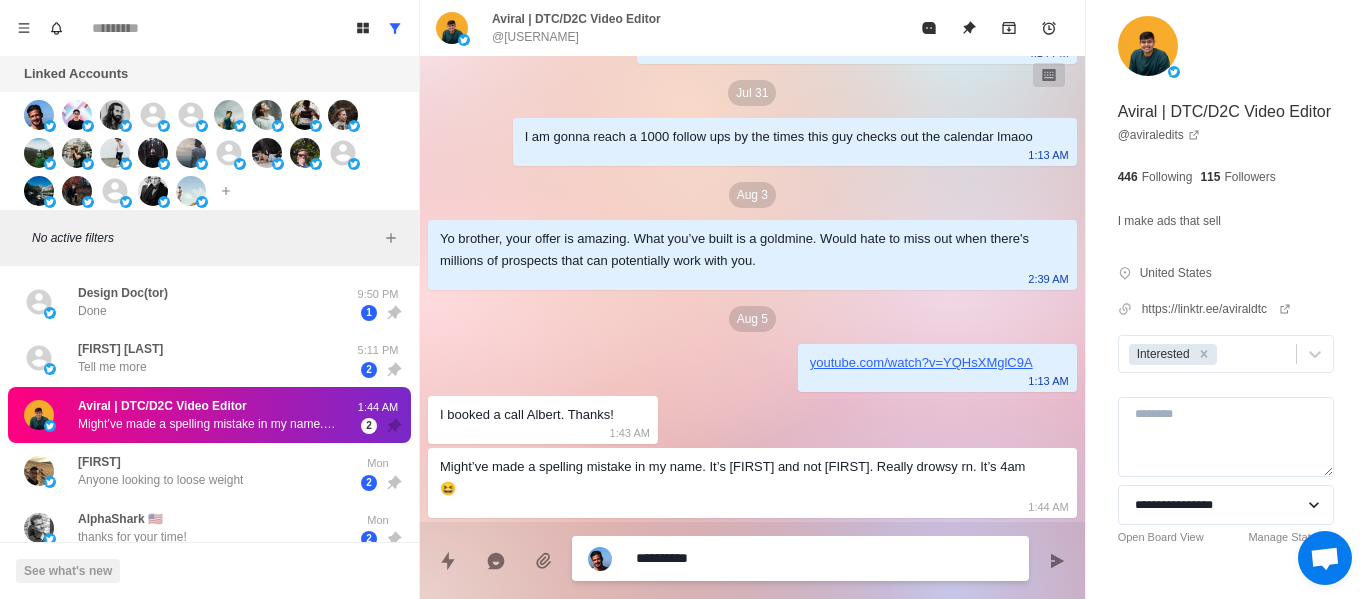 type on "********" 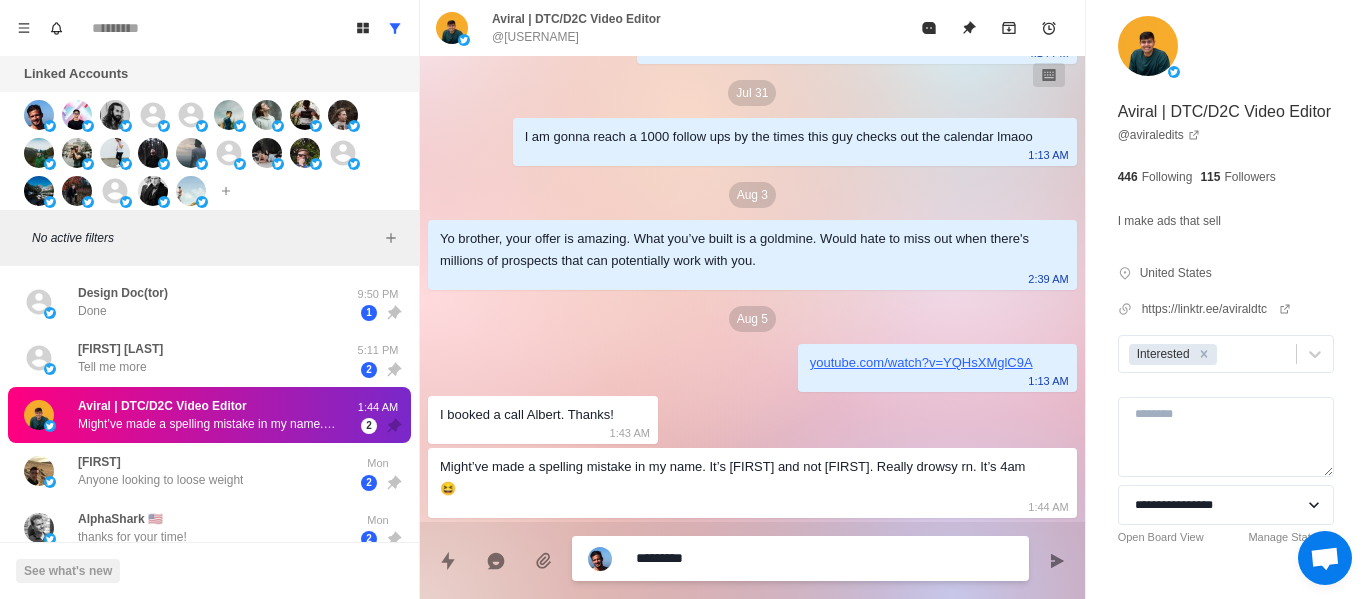 type on "********" 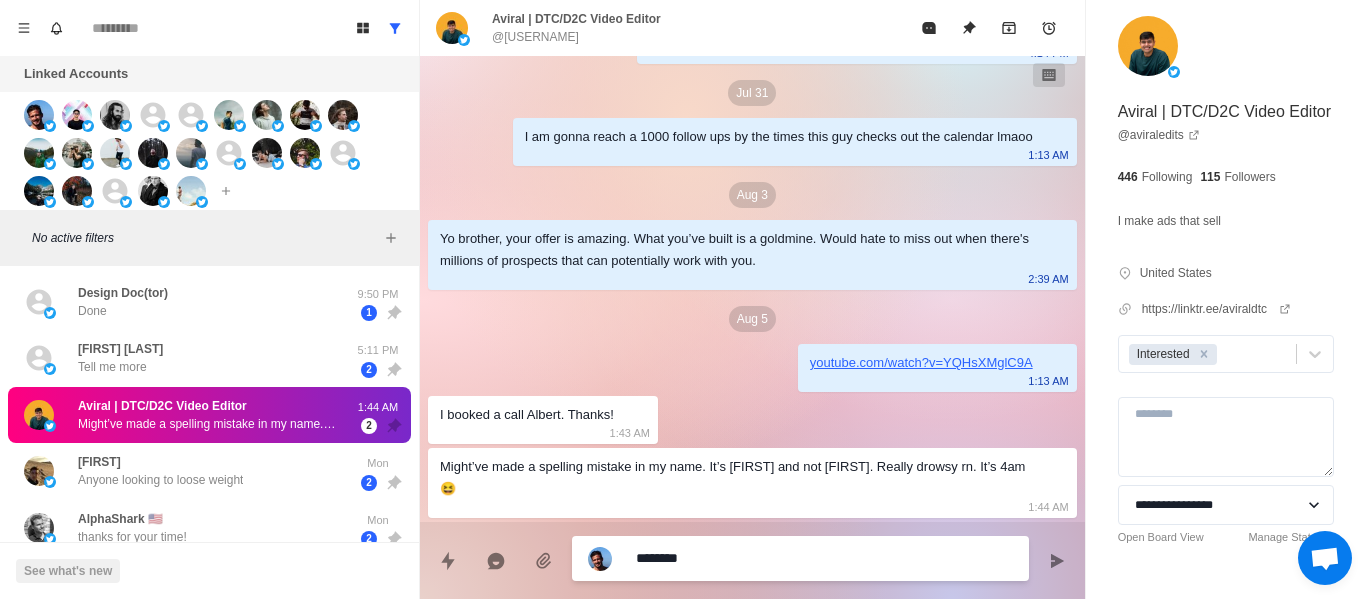 type on "*******" 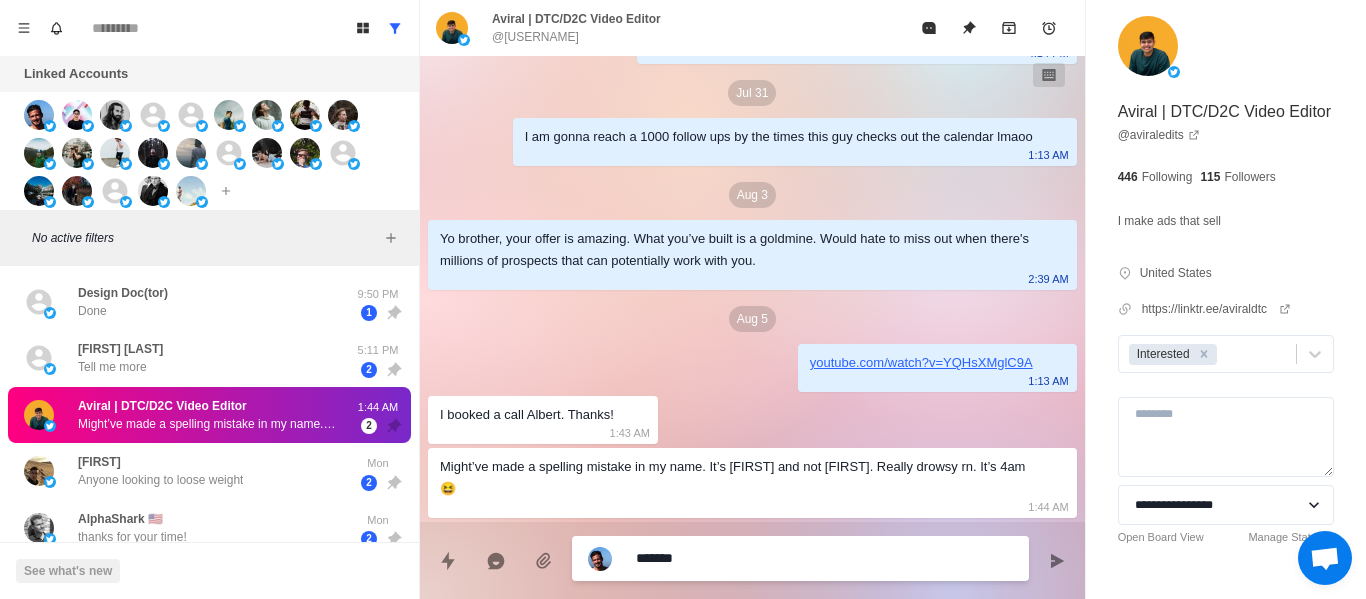 type on "******" 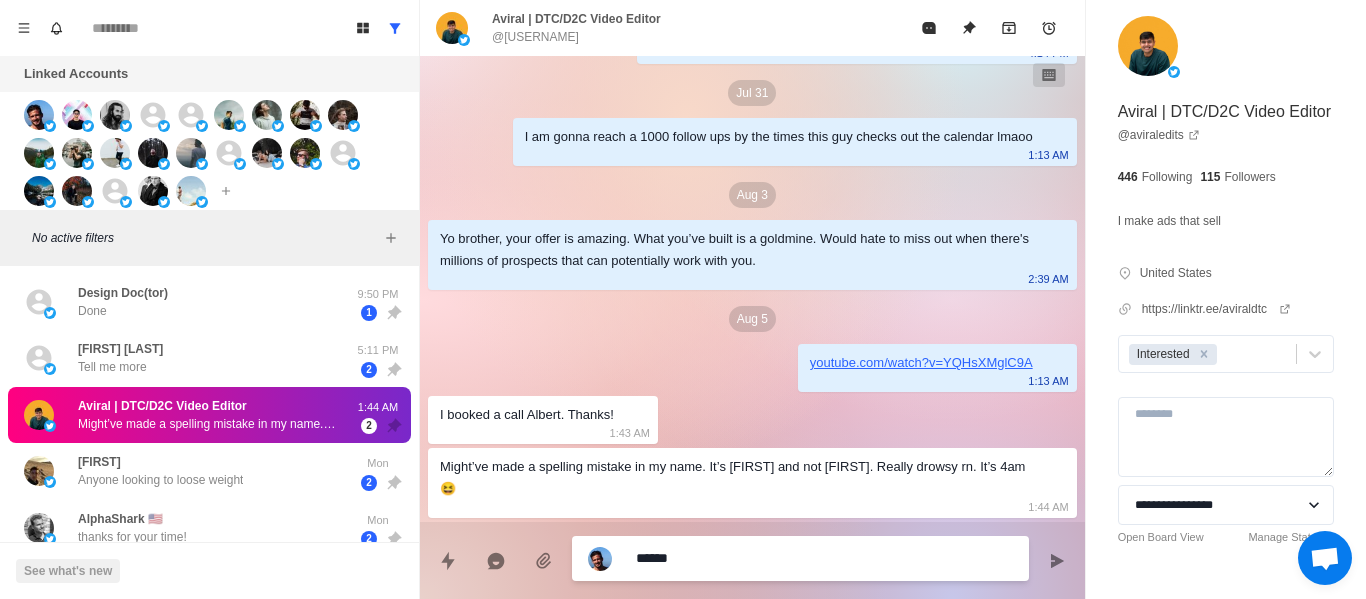 type on "*****" 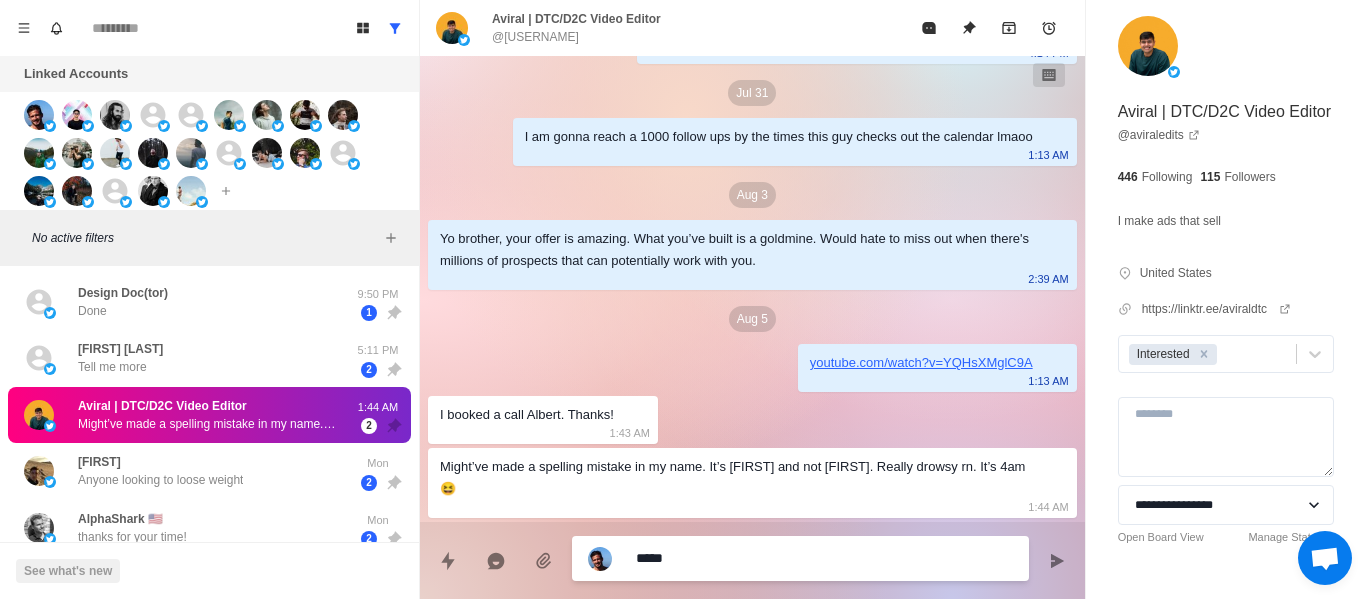 type on "***" 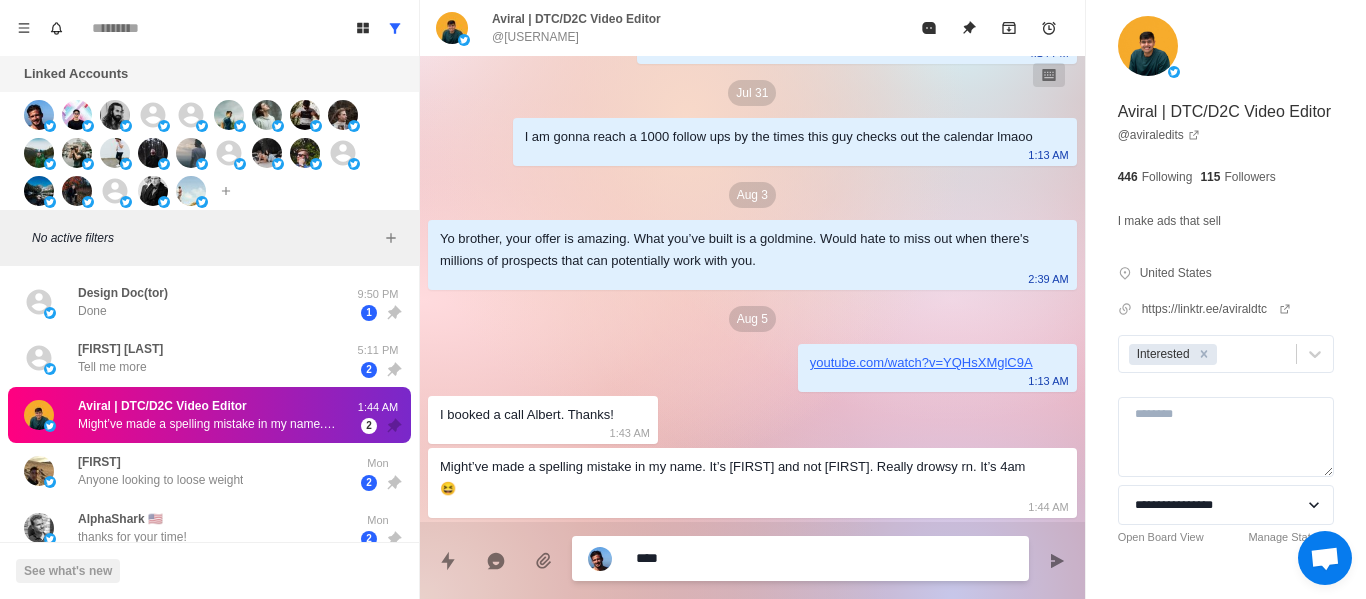 type on "***" 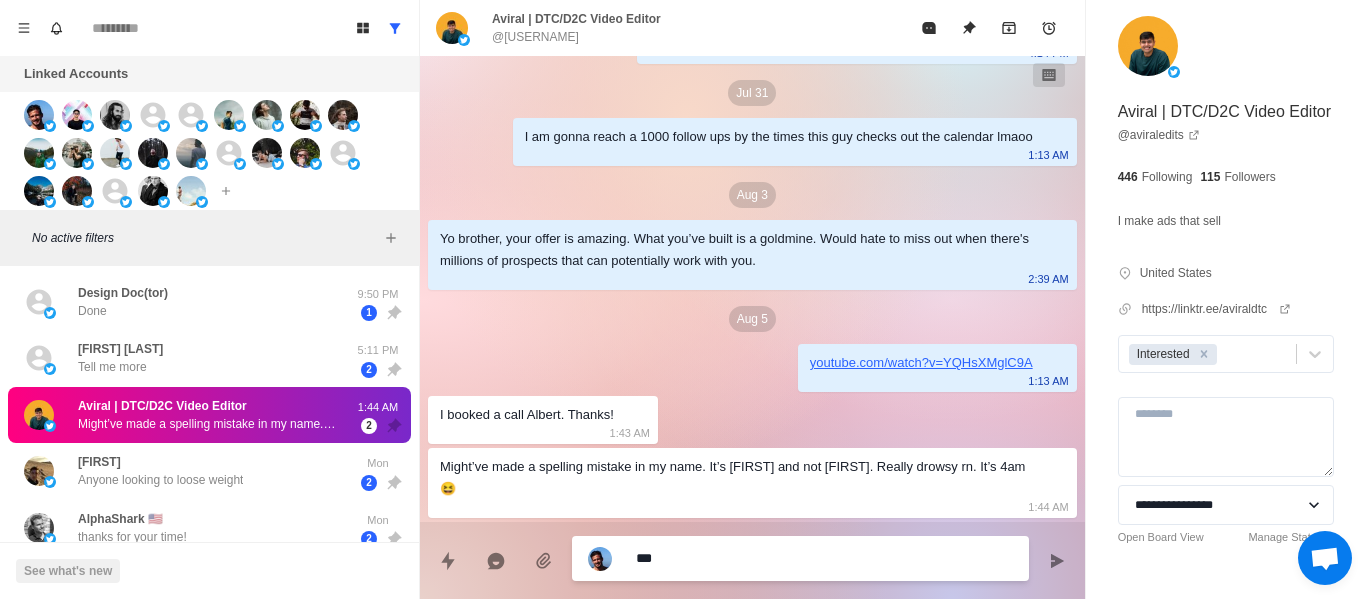 type on "**" 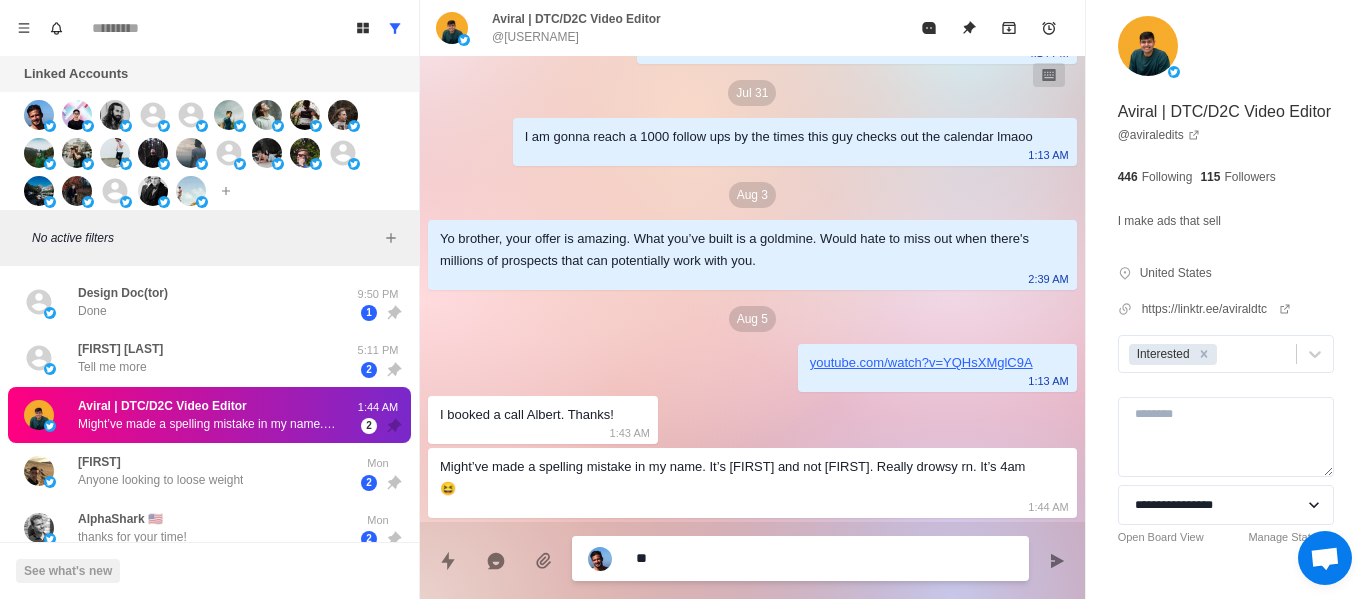 type on "*" 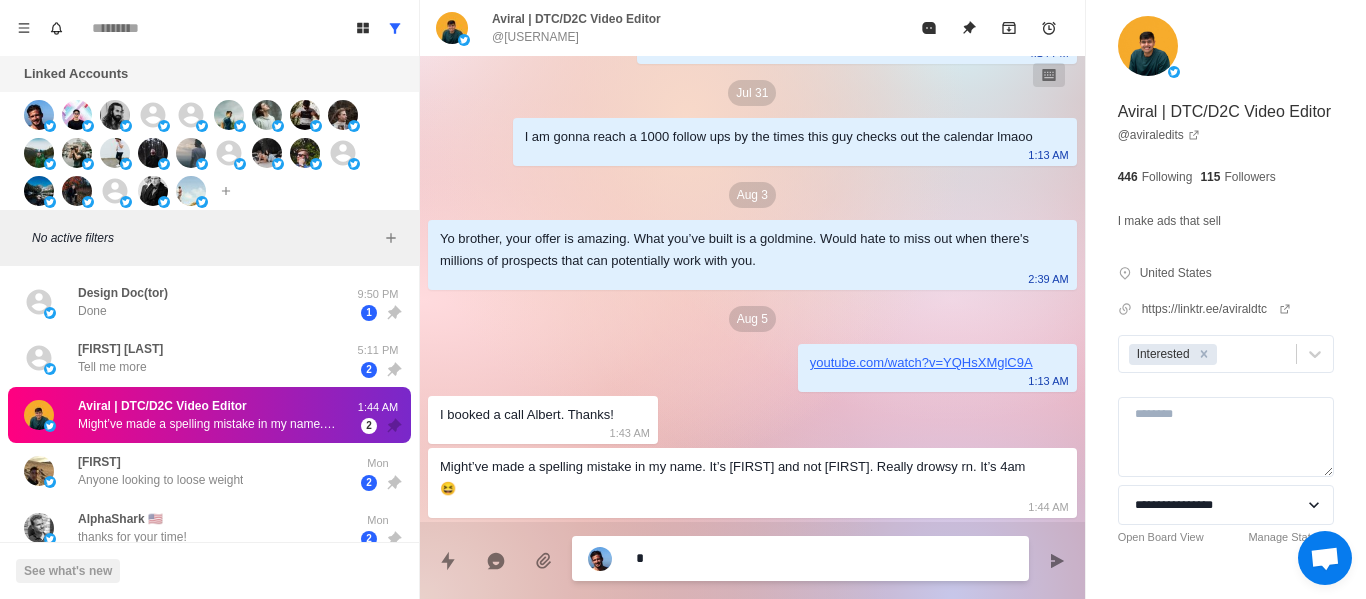 type 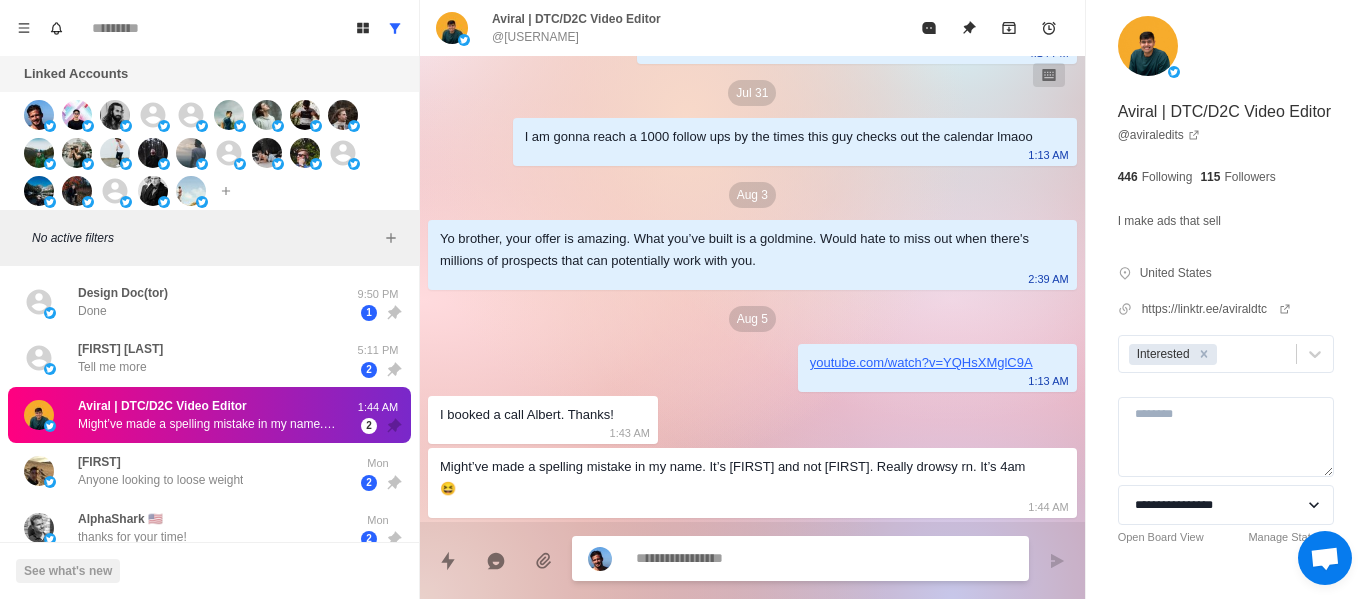 type on "*" 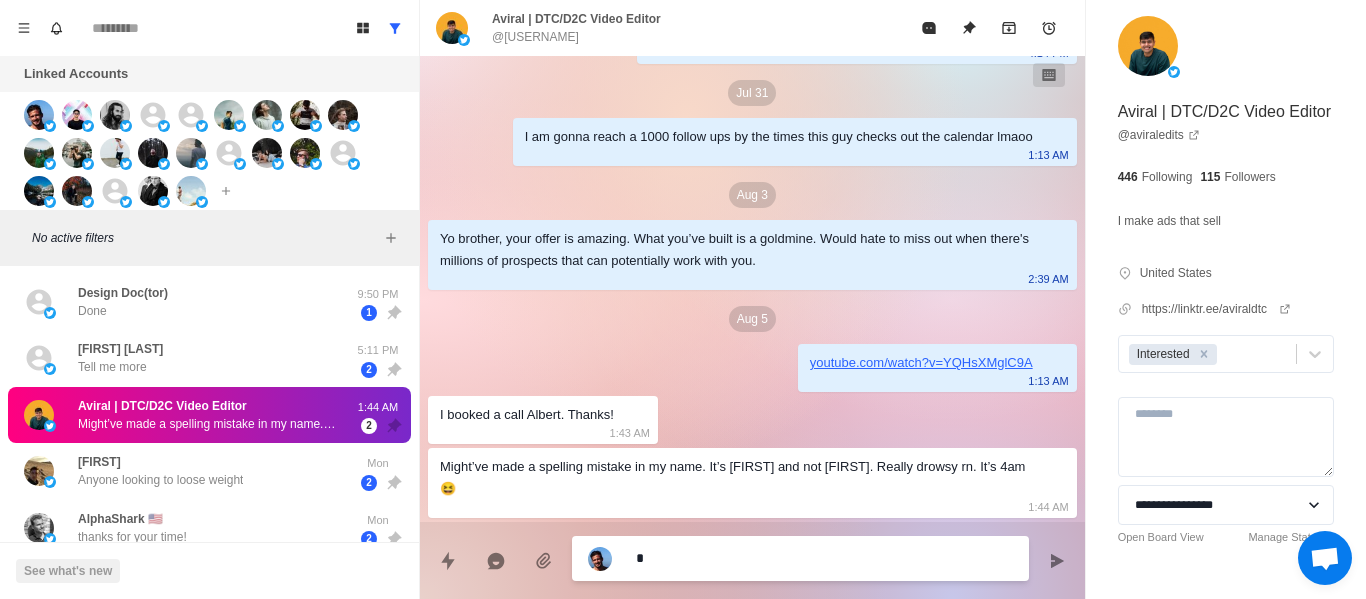 type on "**" 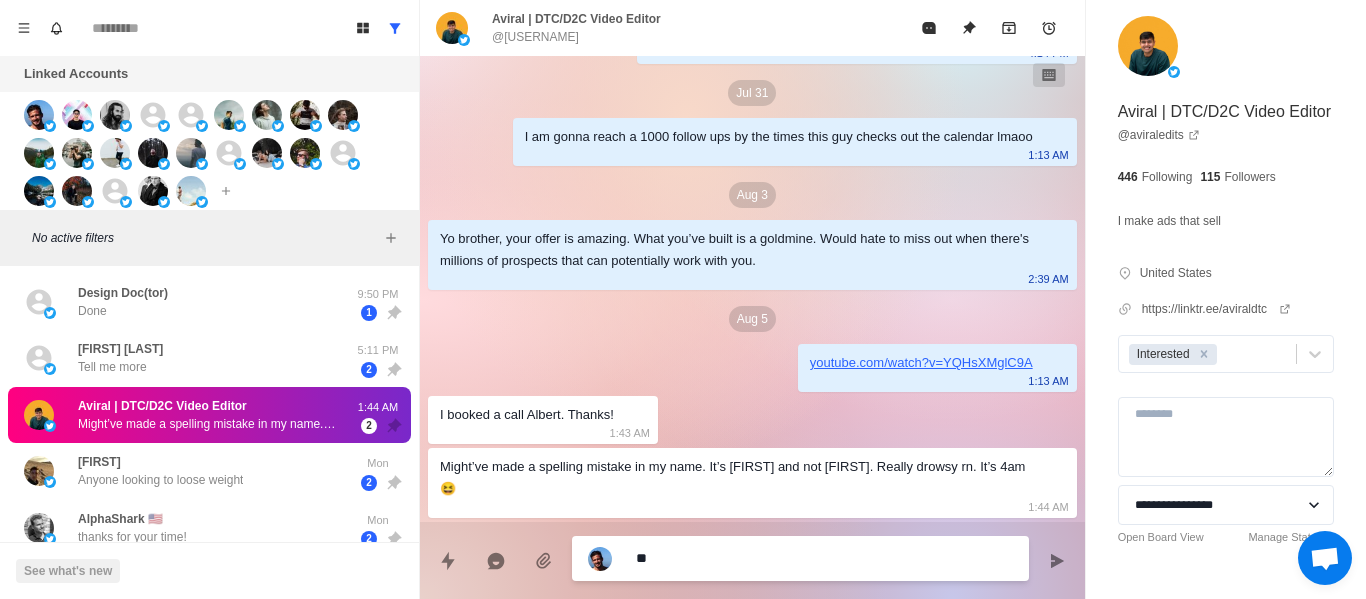 type on "***" 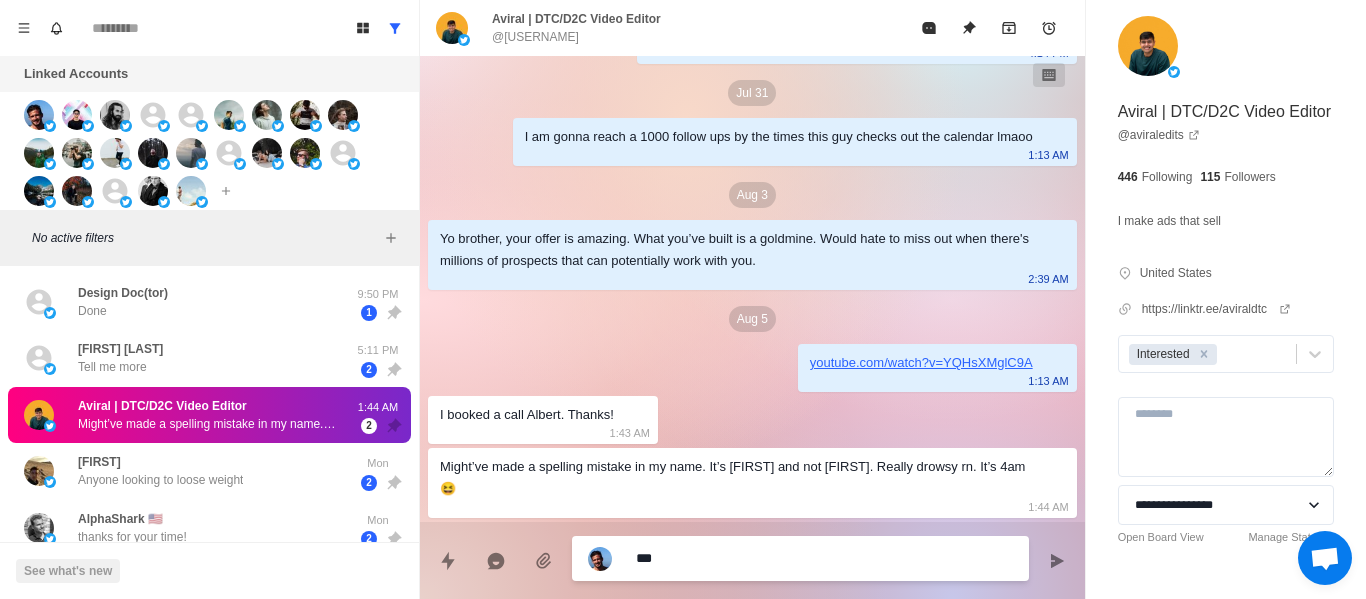 type on "***" 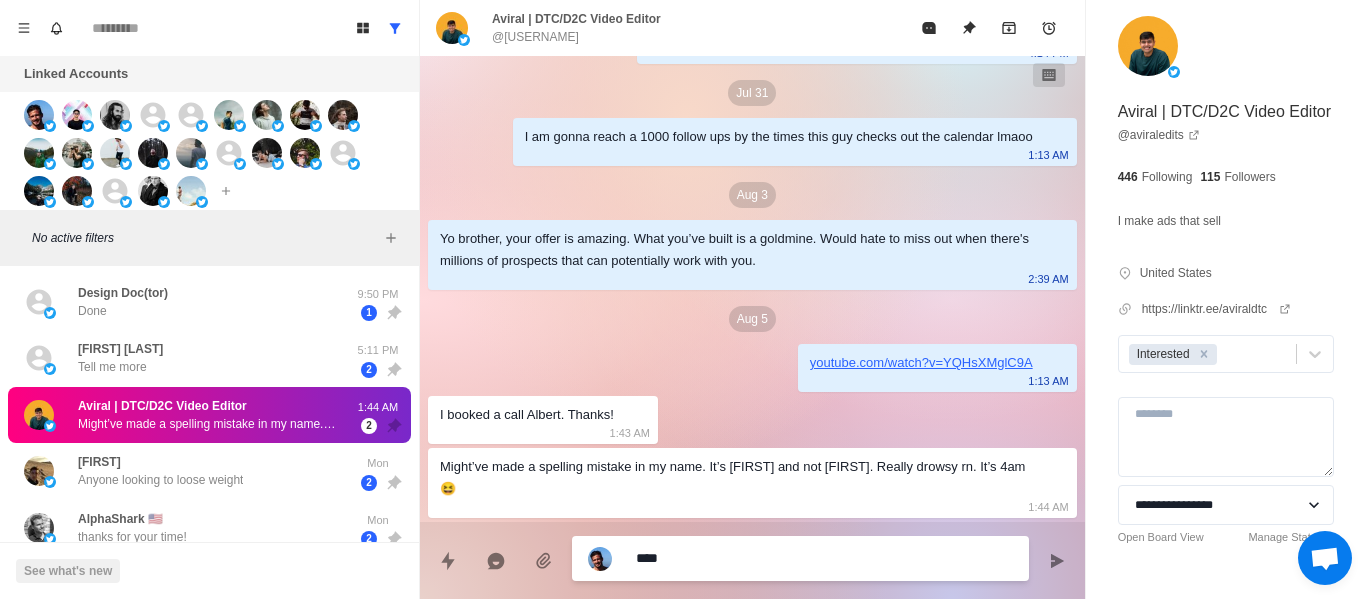 type on "*****" 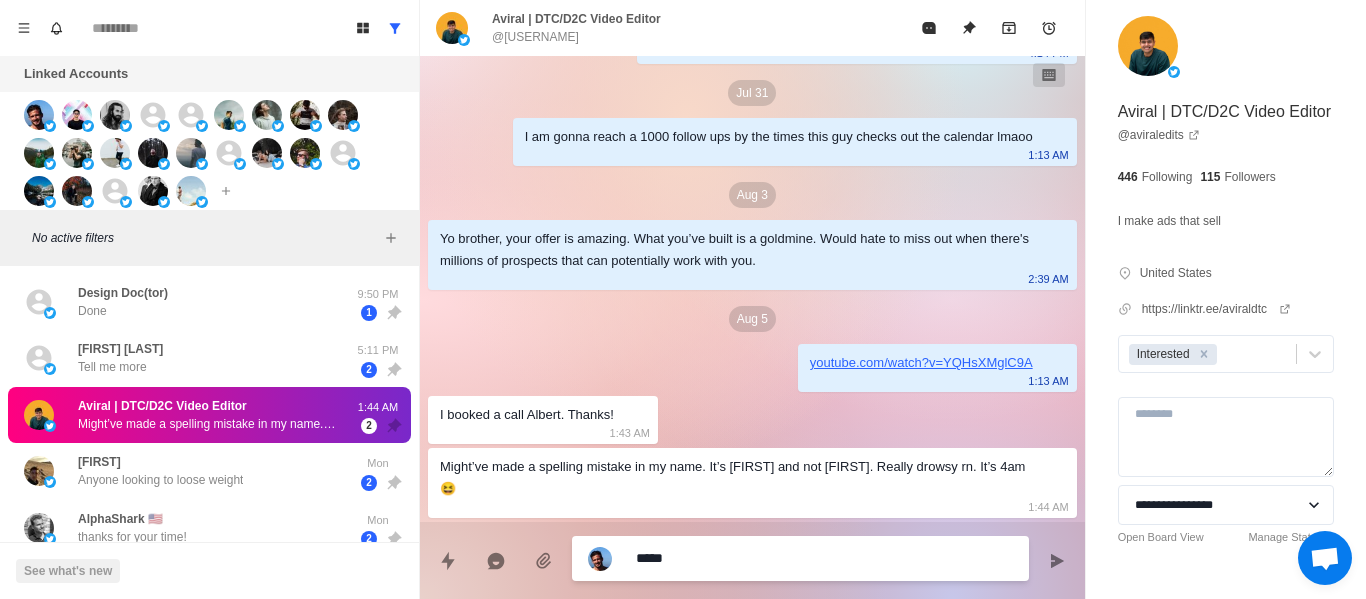 type on "******" 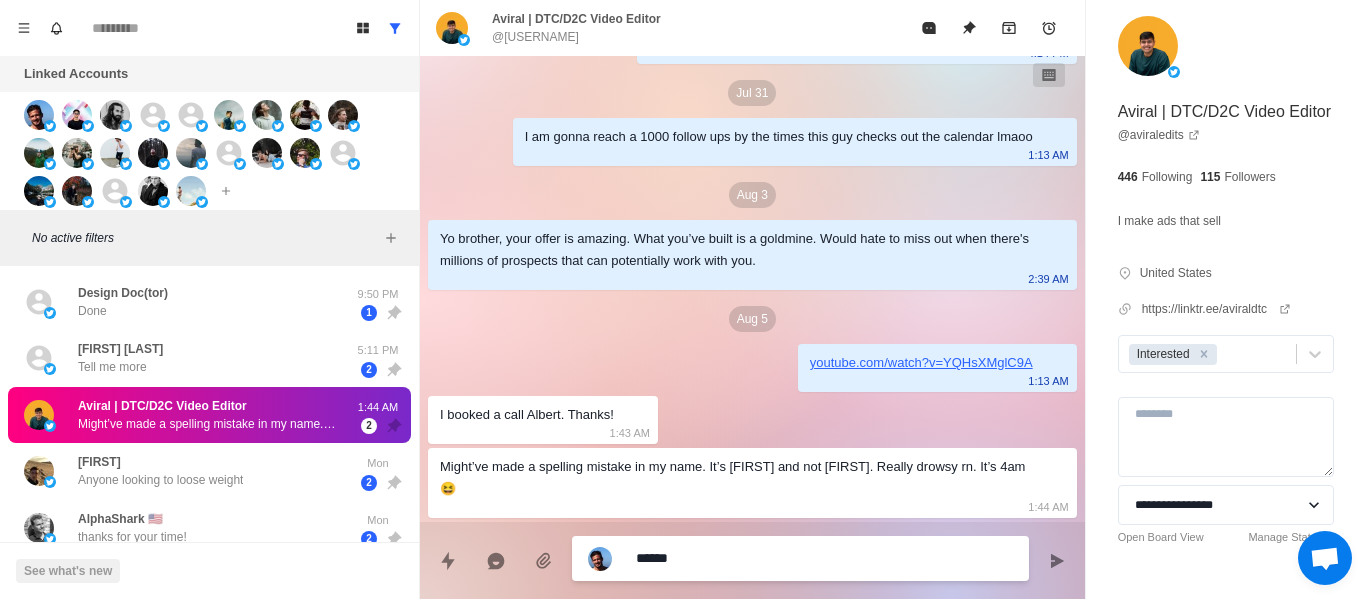 type on "*******" 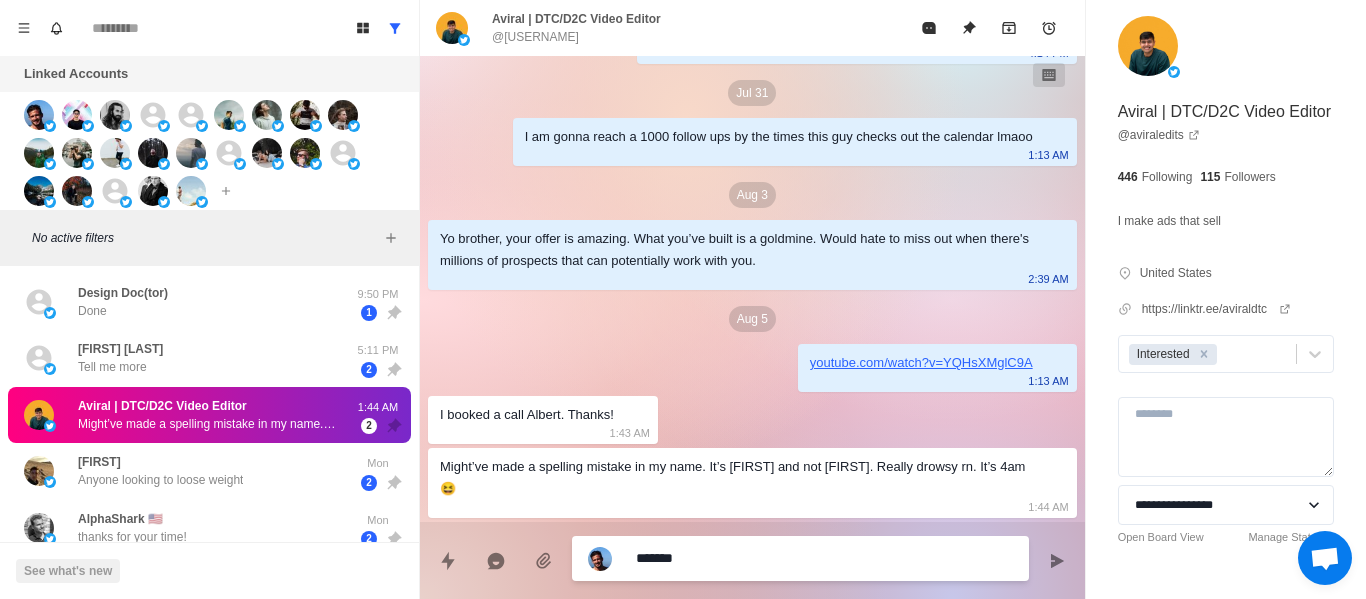 type on "********" 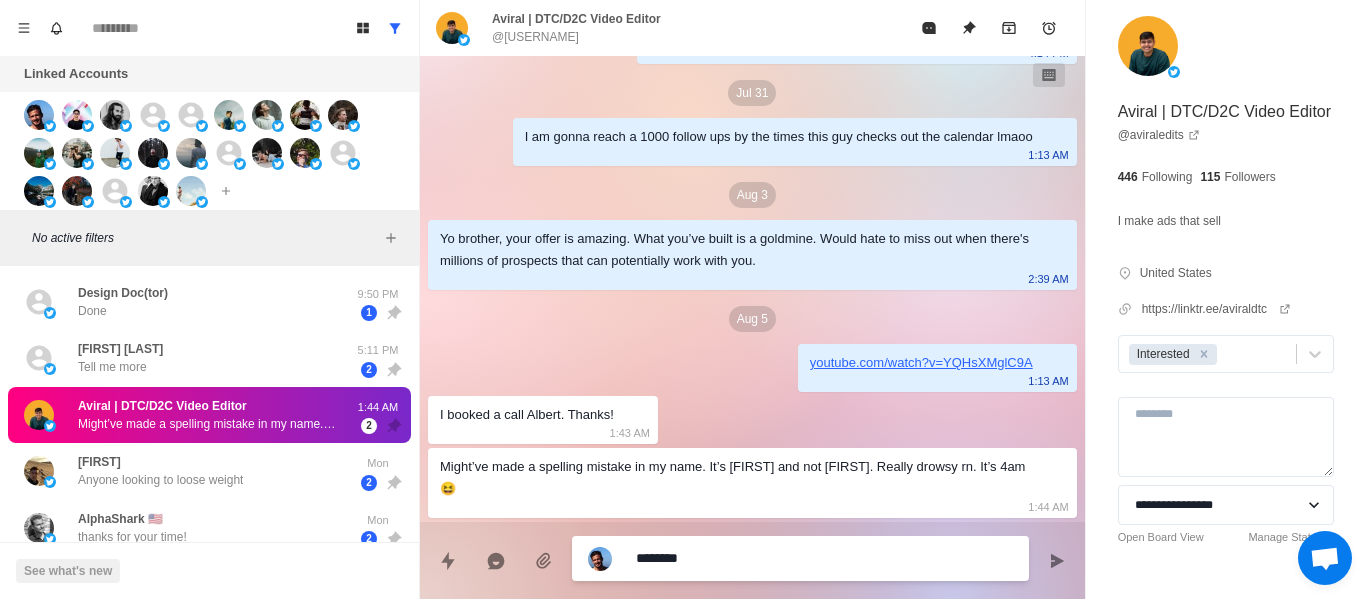 type on "********" 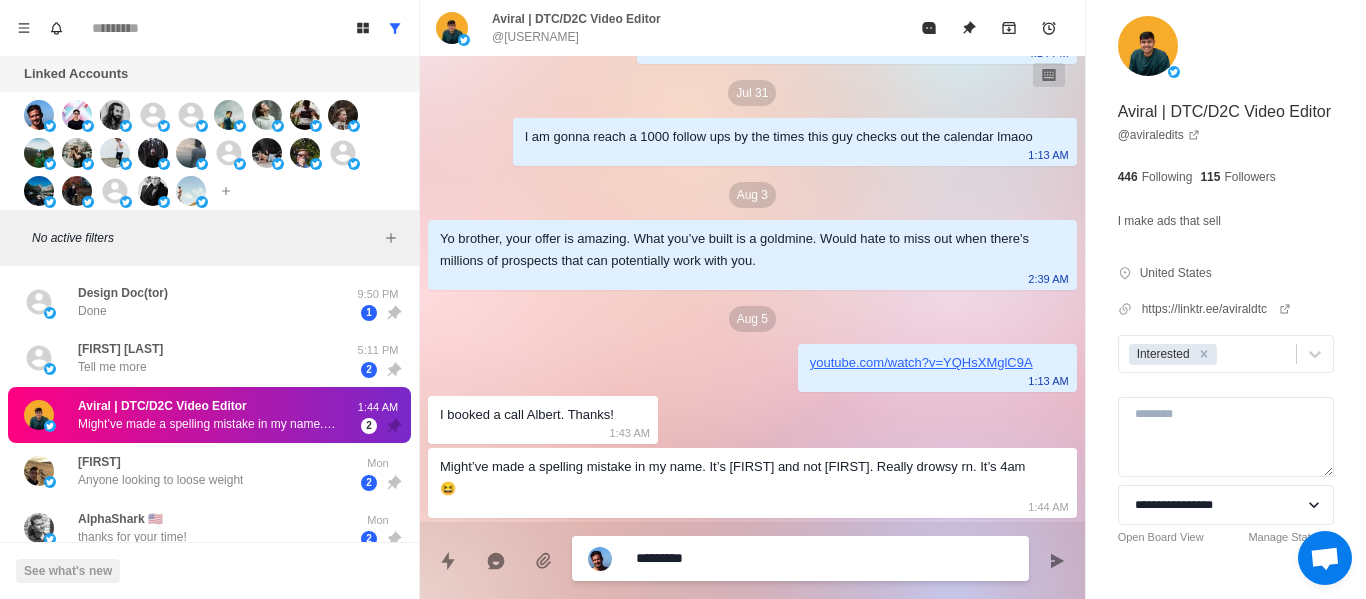 type on "**********" 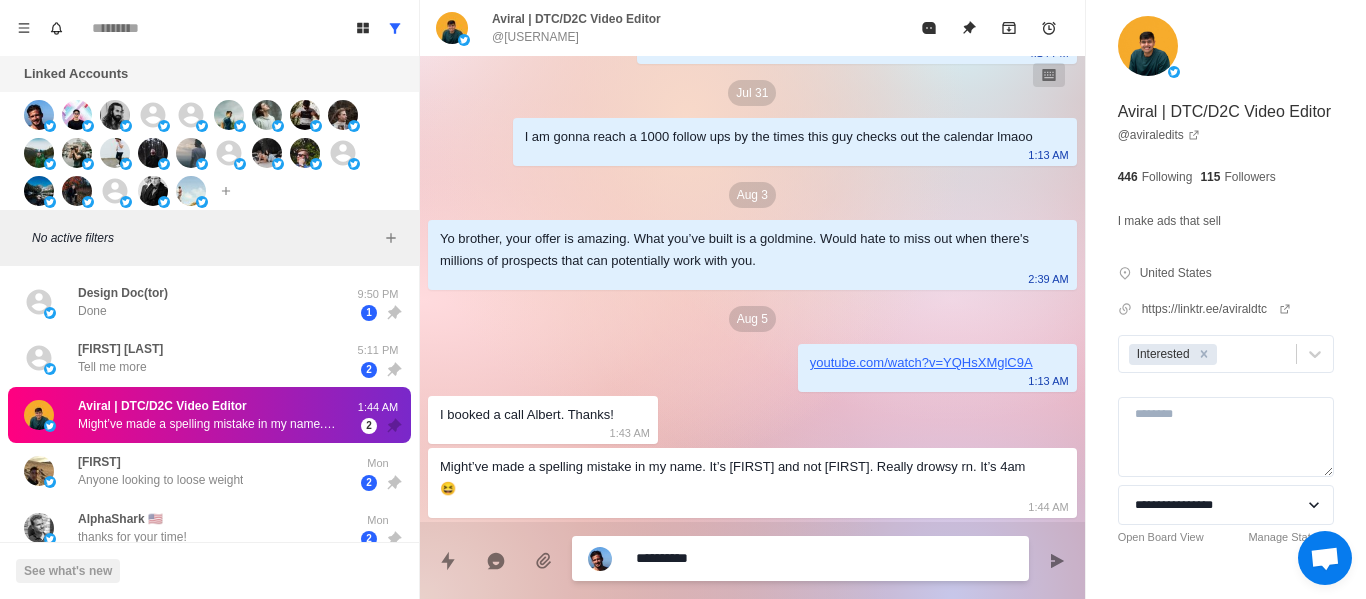 type on "**********" 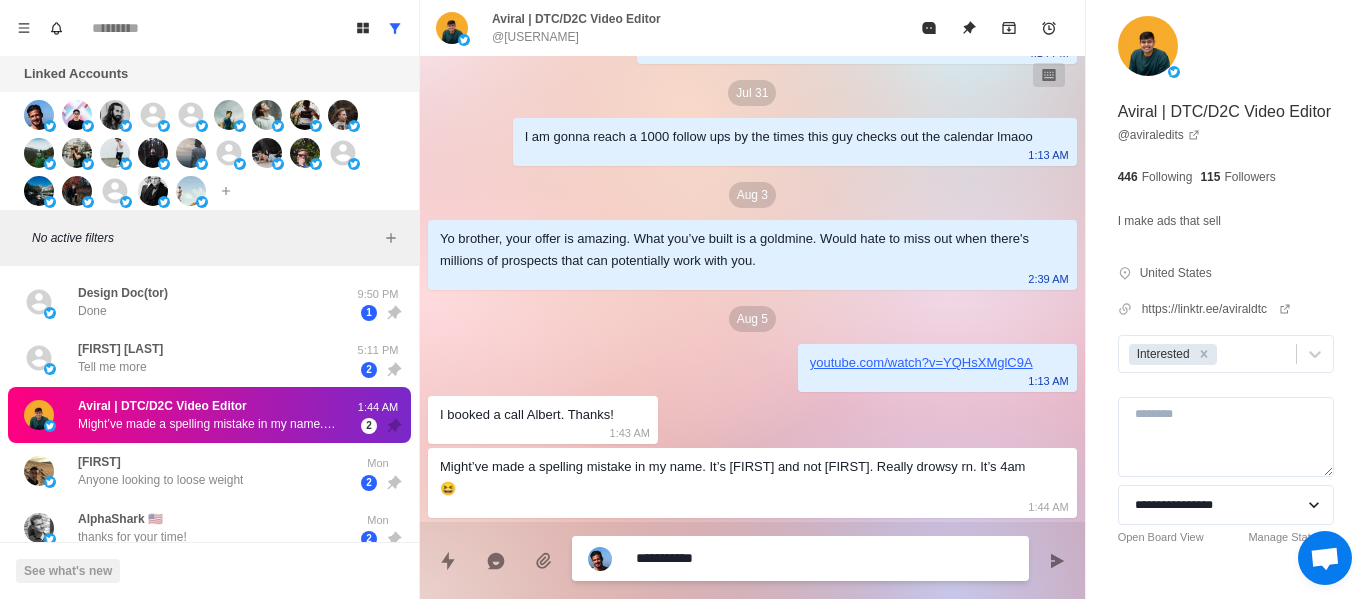 type on "**********" 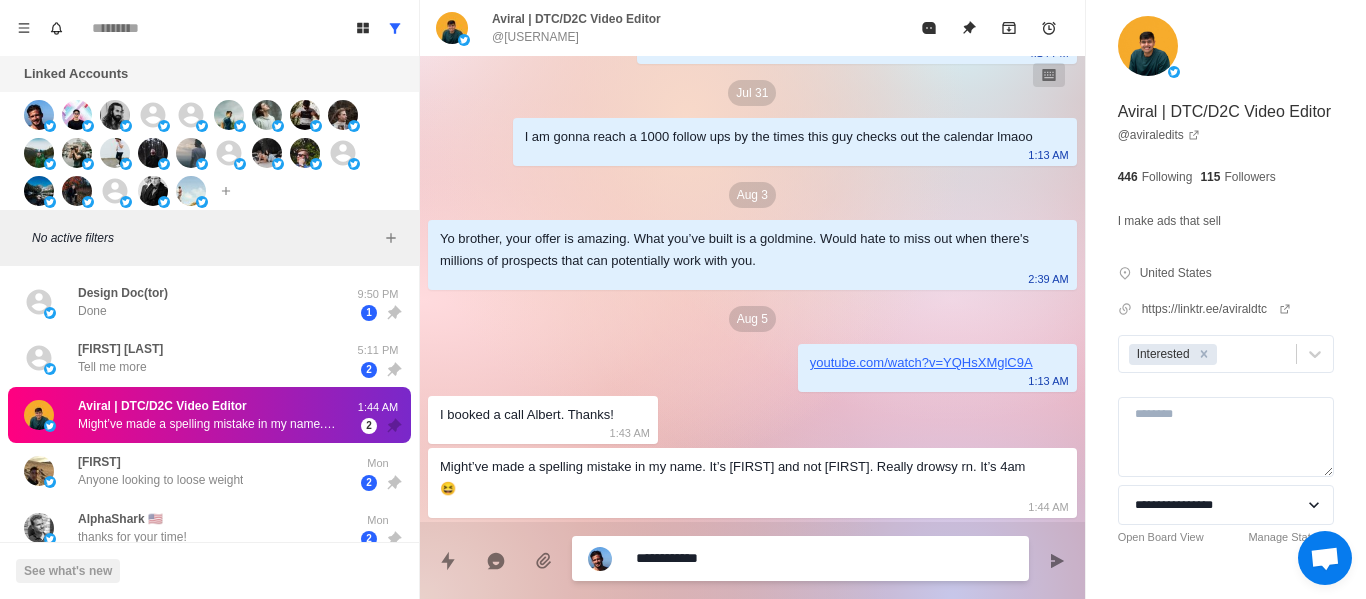 type on "**********" 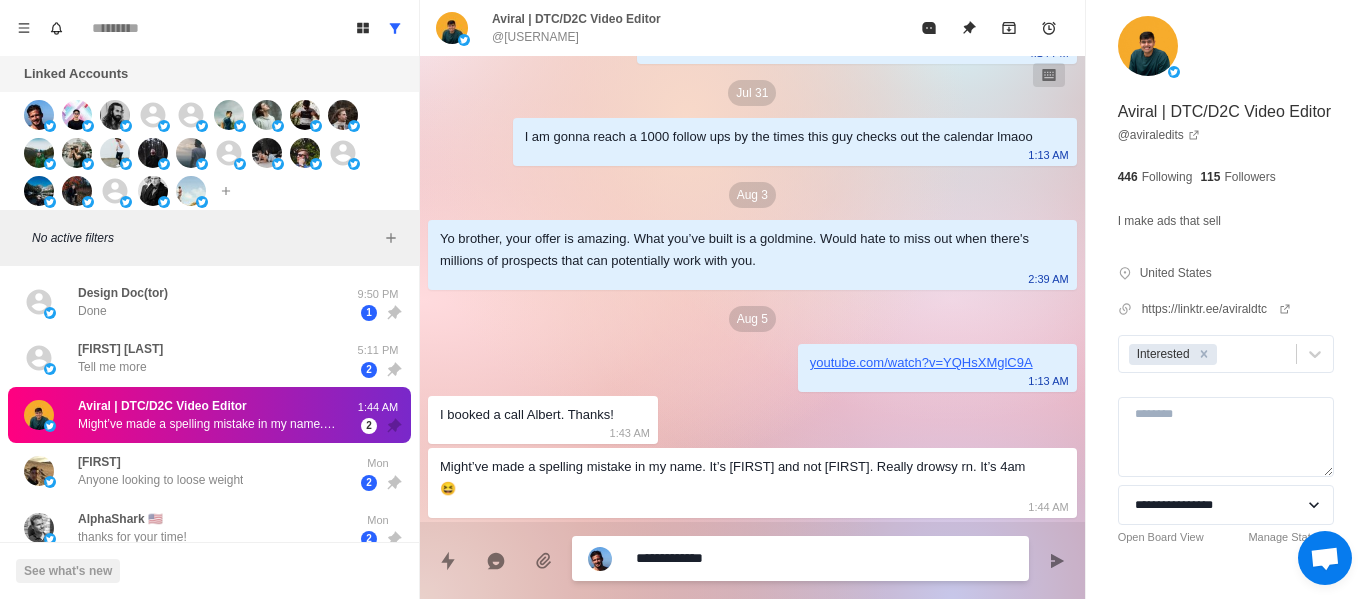 type on "**********" 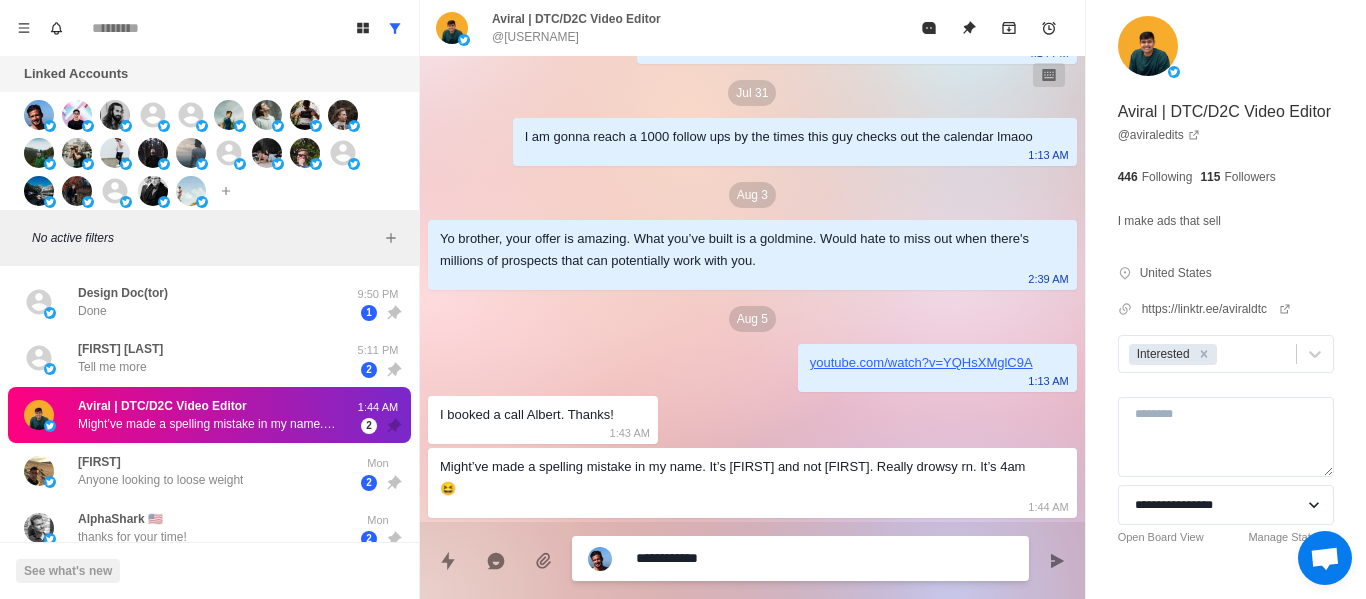 type on "*" 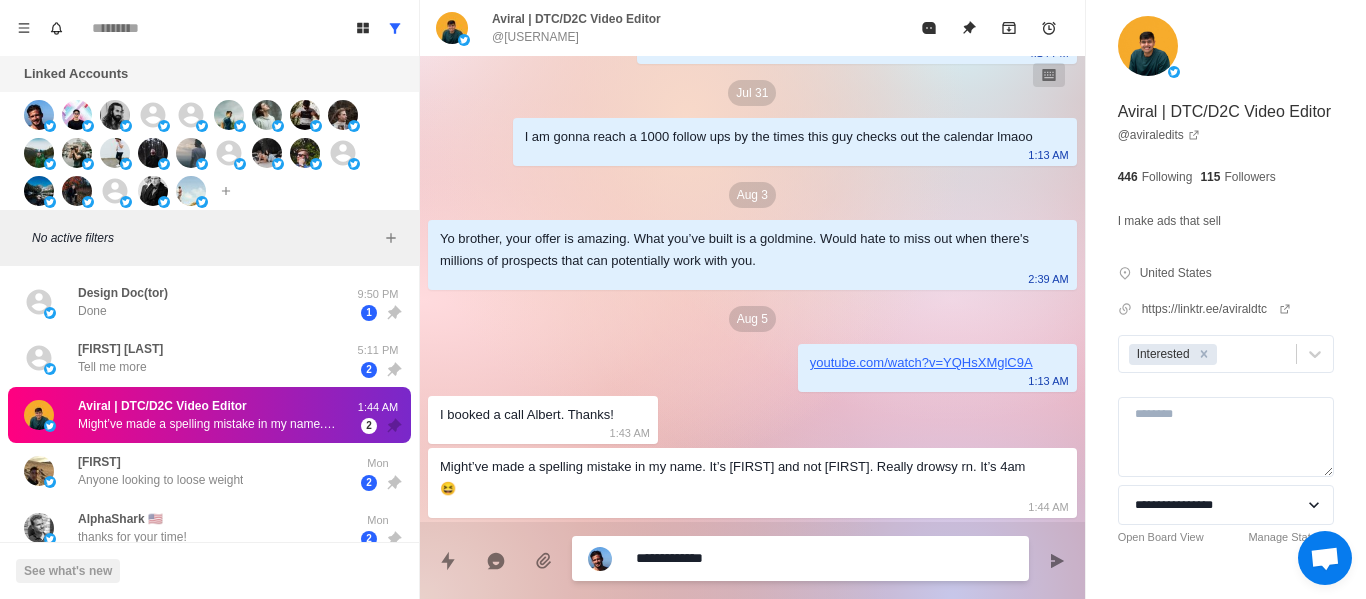type on "**********" 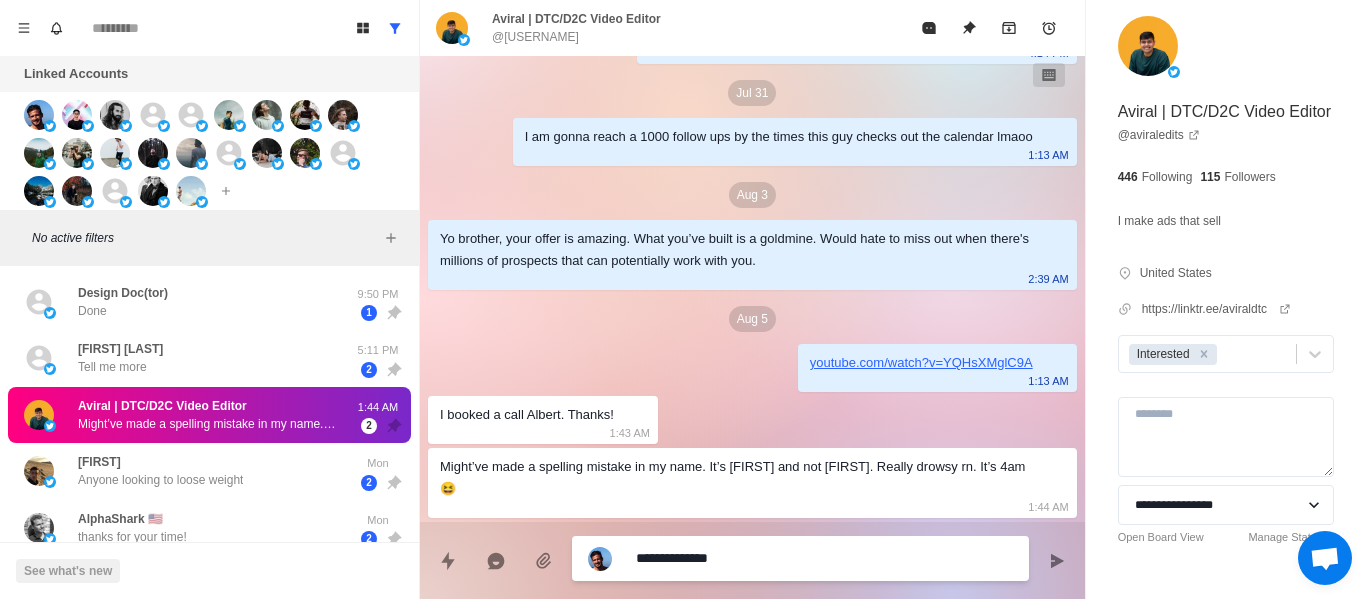 type on "*" 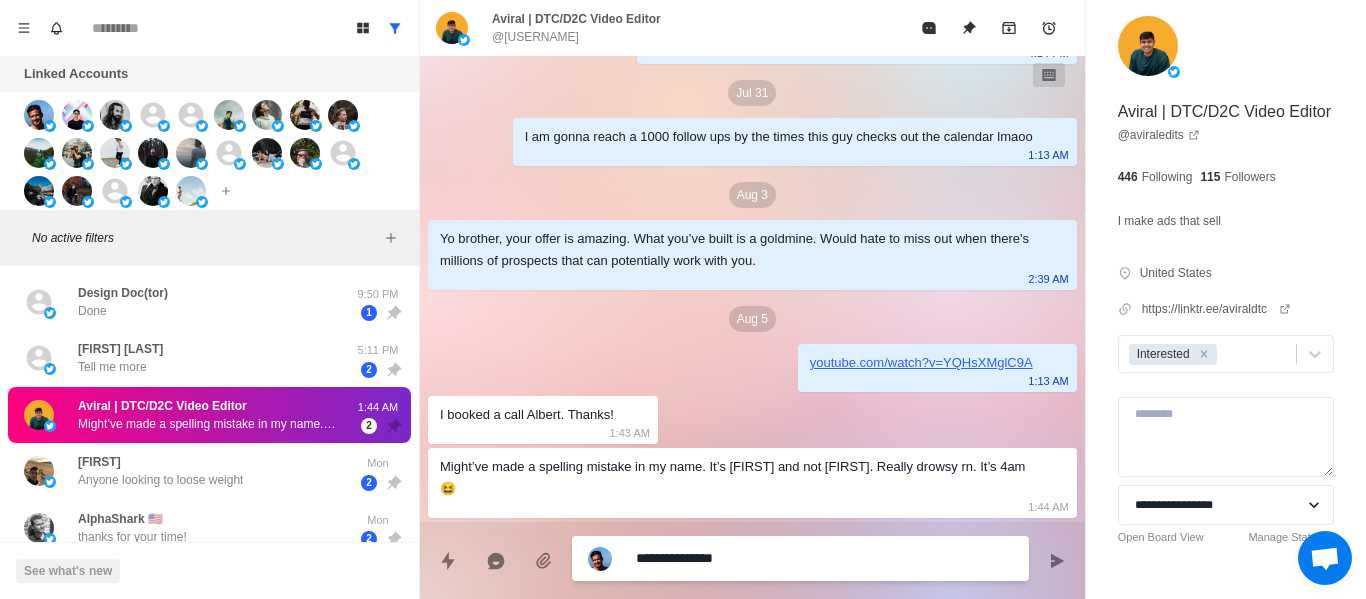 type on "**********" 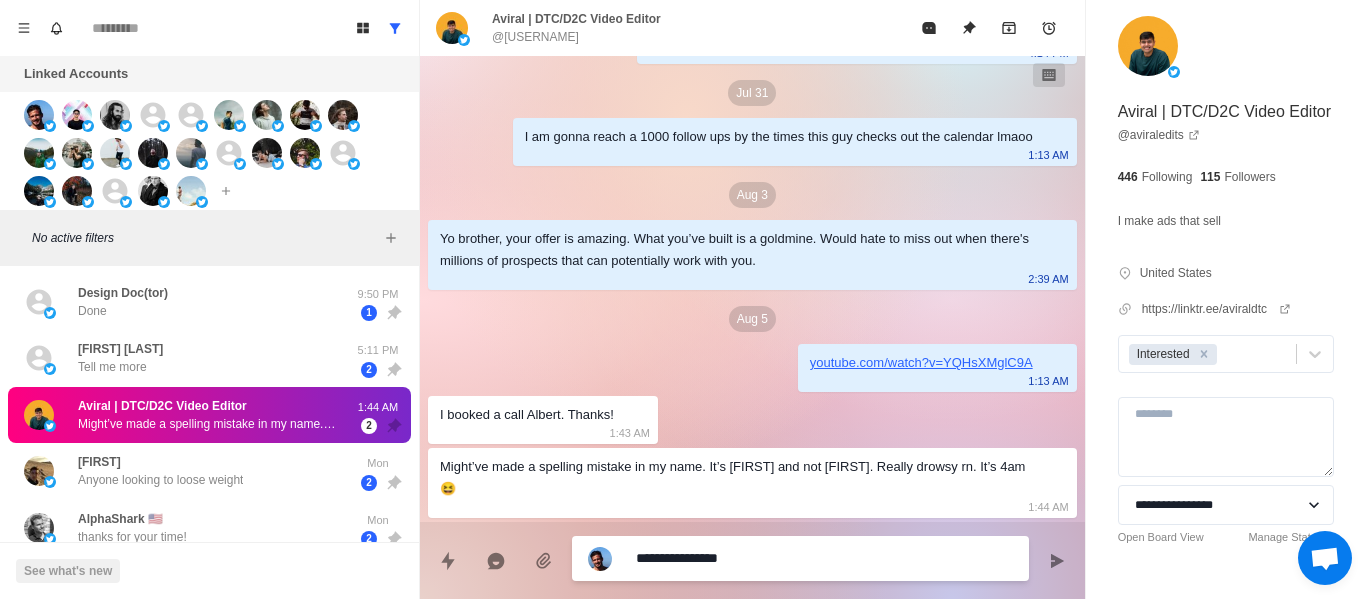 type on "*" 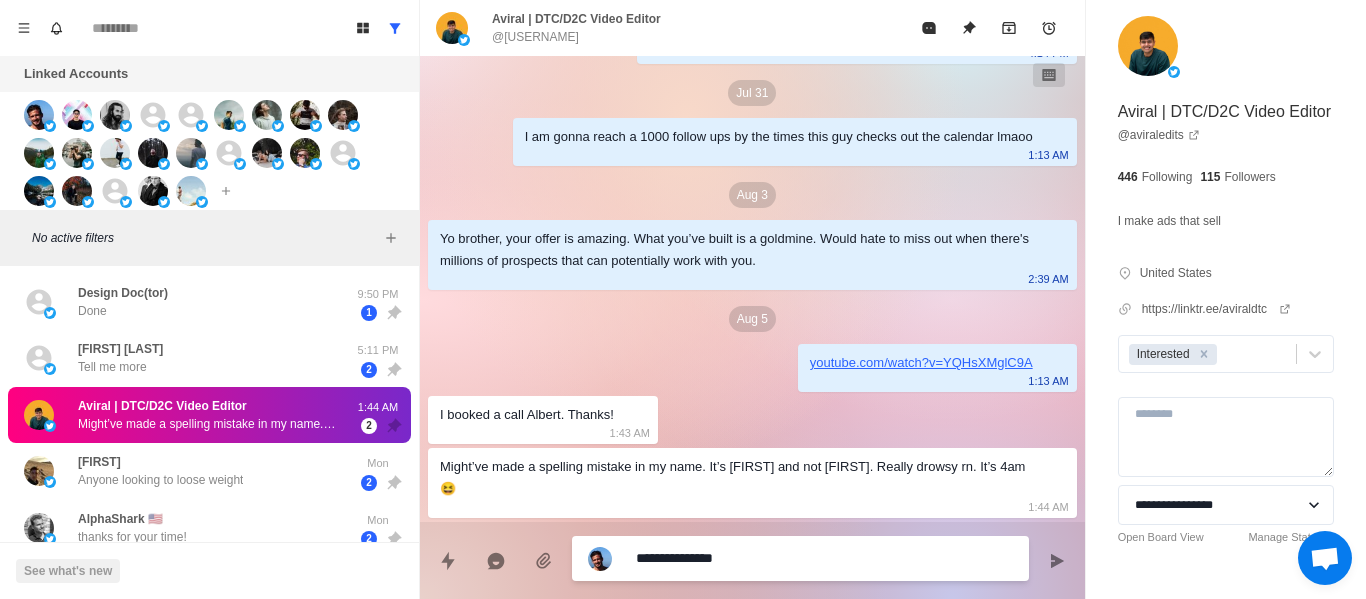 type on "**********" 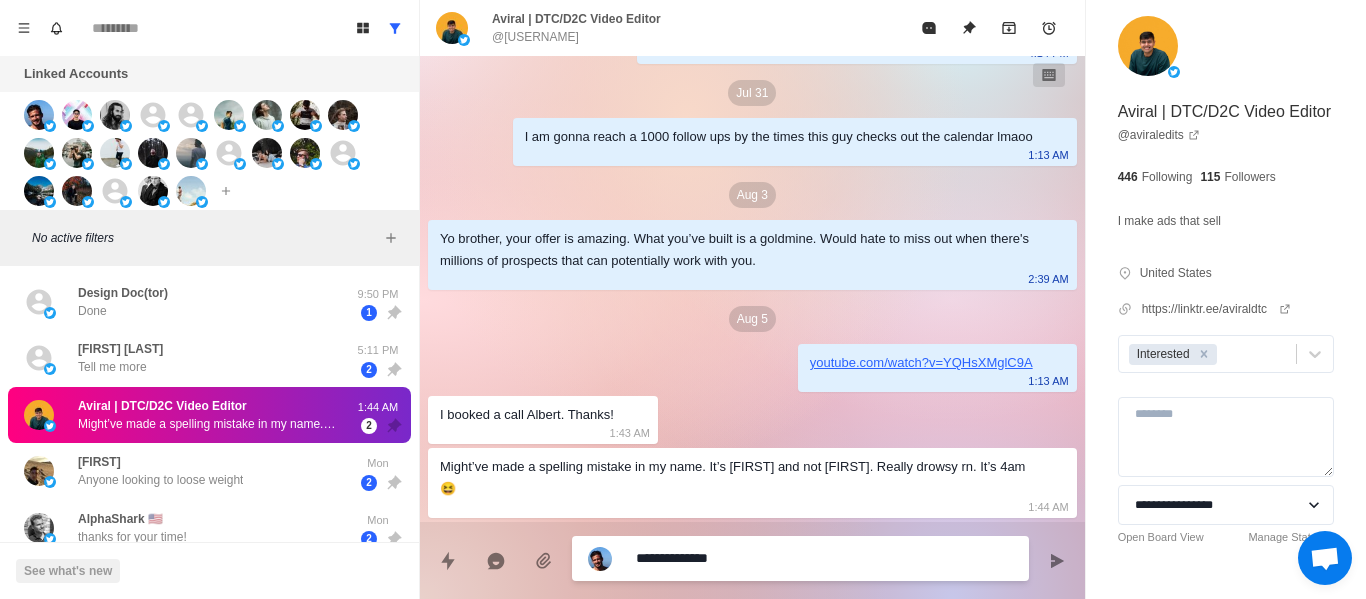 type on "**********" 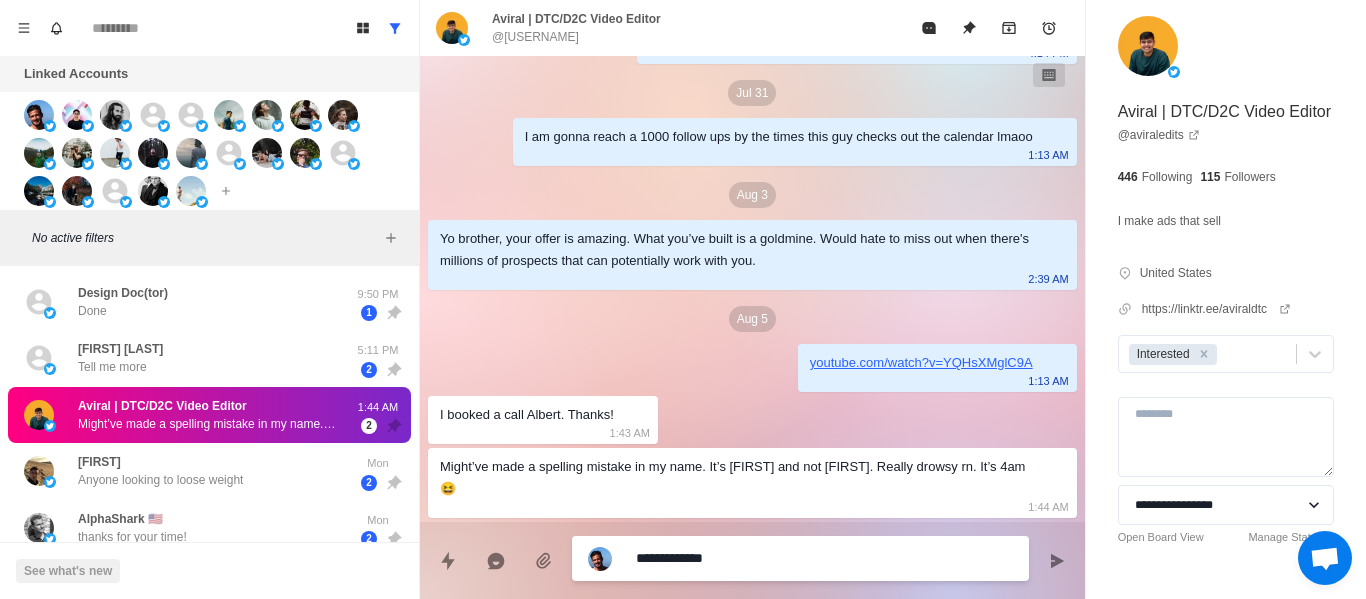 type on "**********" 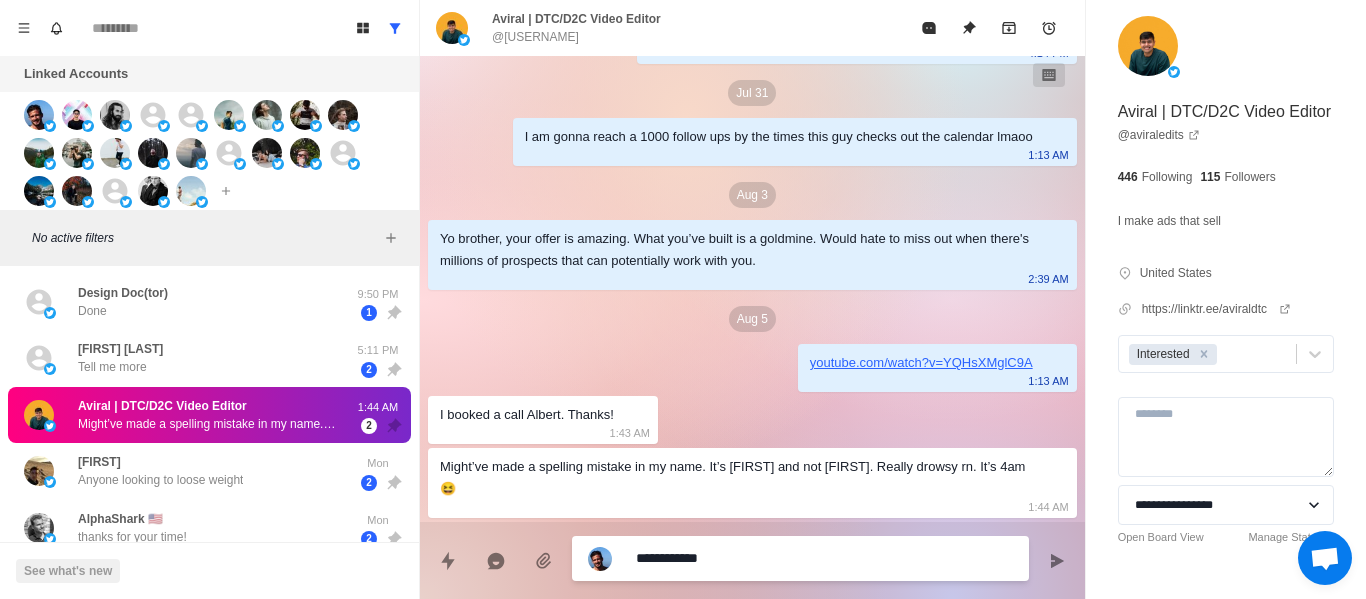 type on "**********" 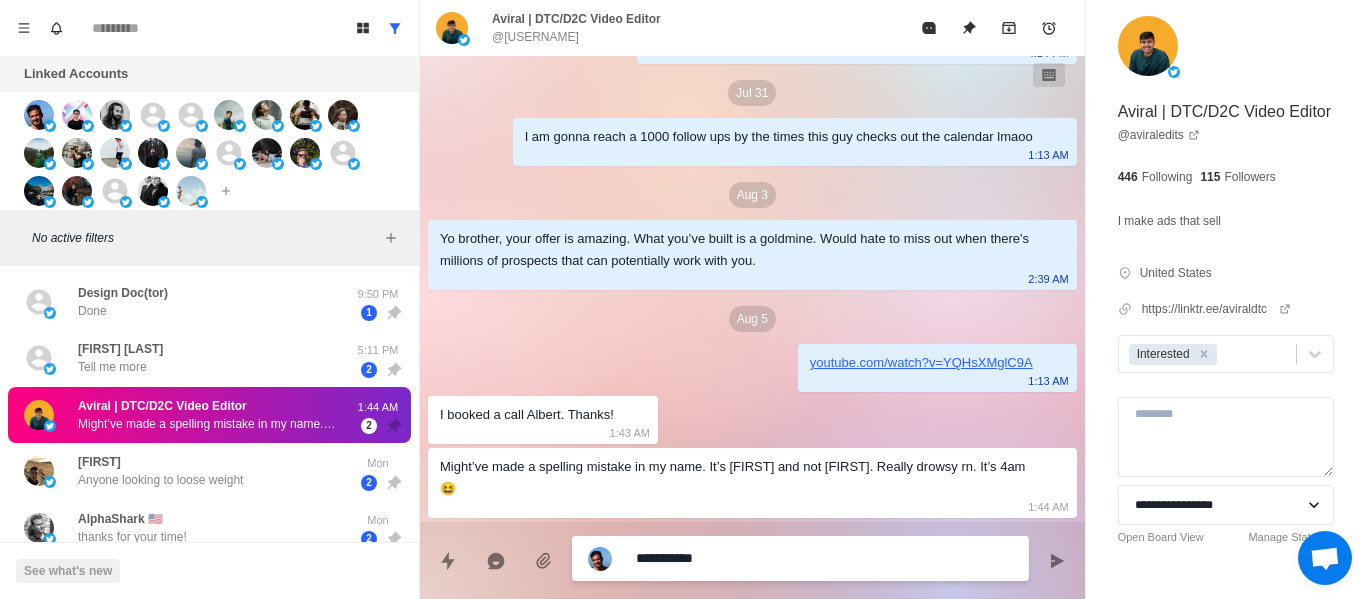 type on "**********" 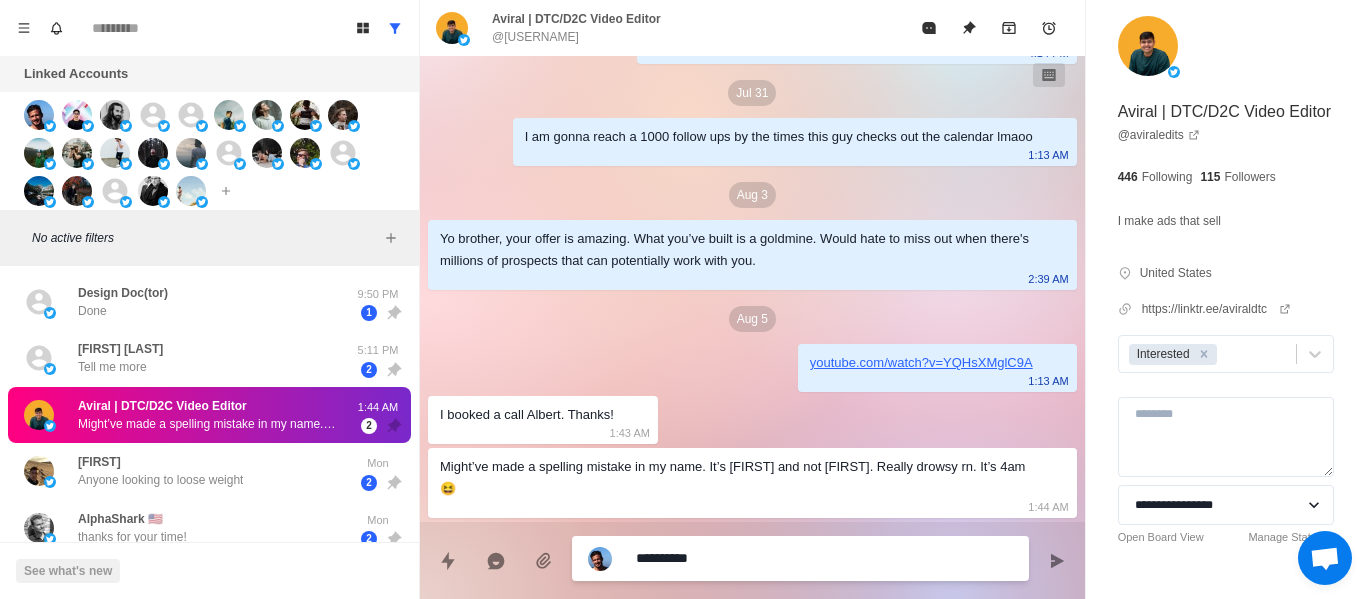 type on "********" 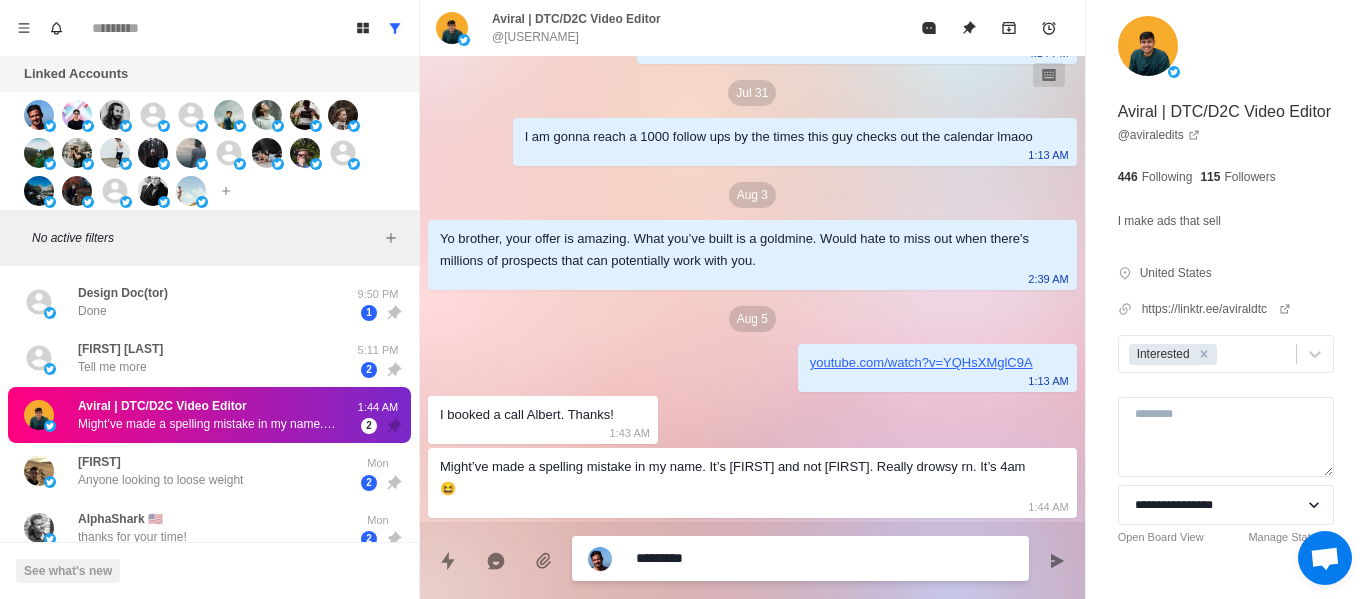 type on "**********" 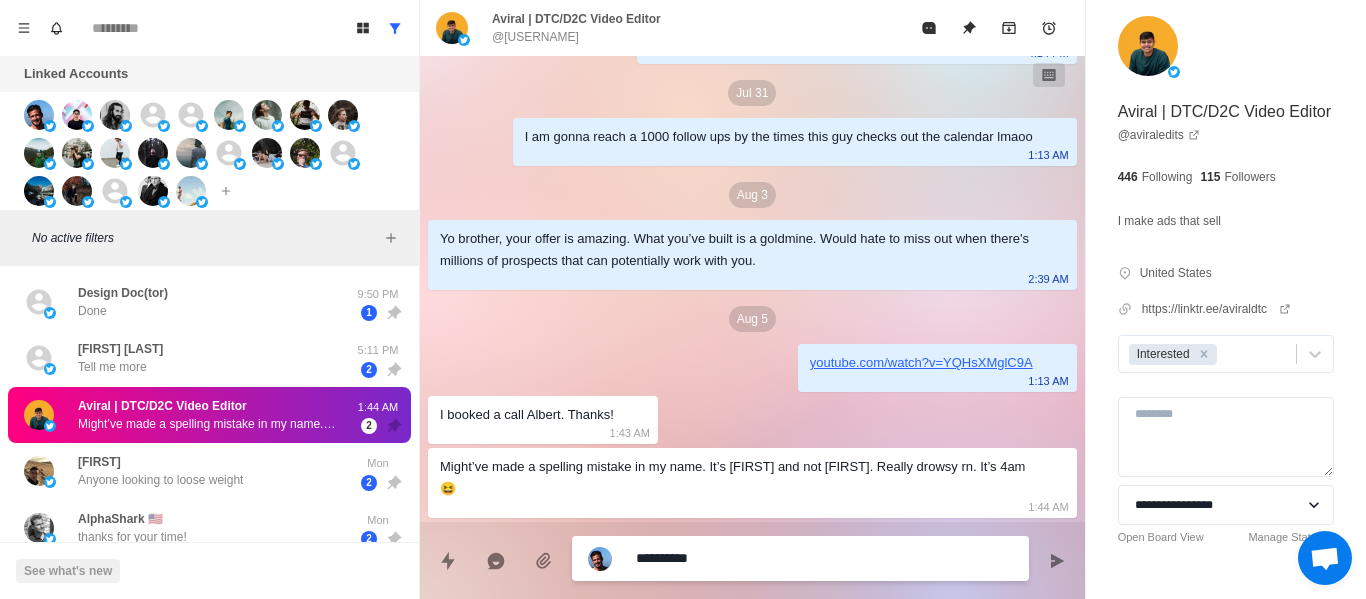 type on "**********" 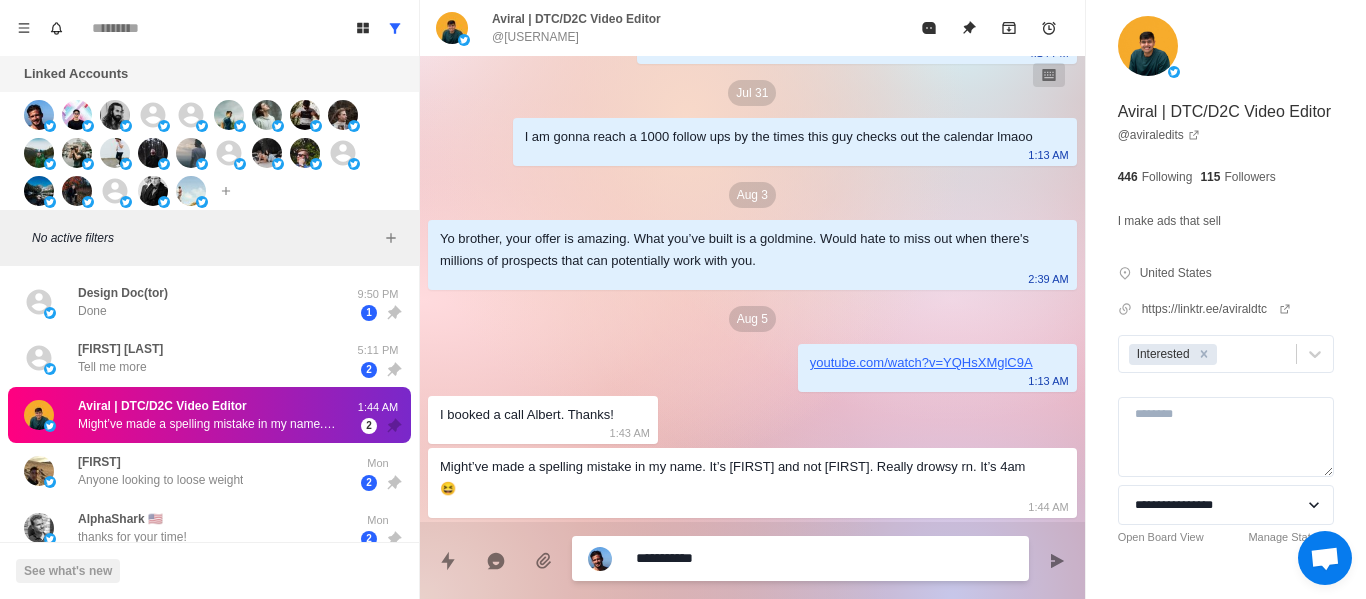 type on "**********" 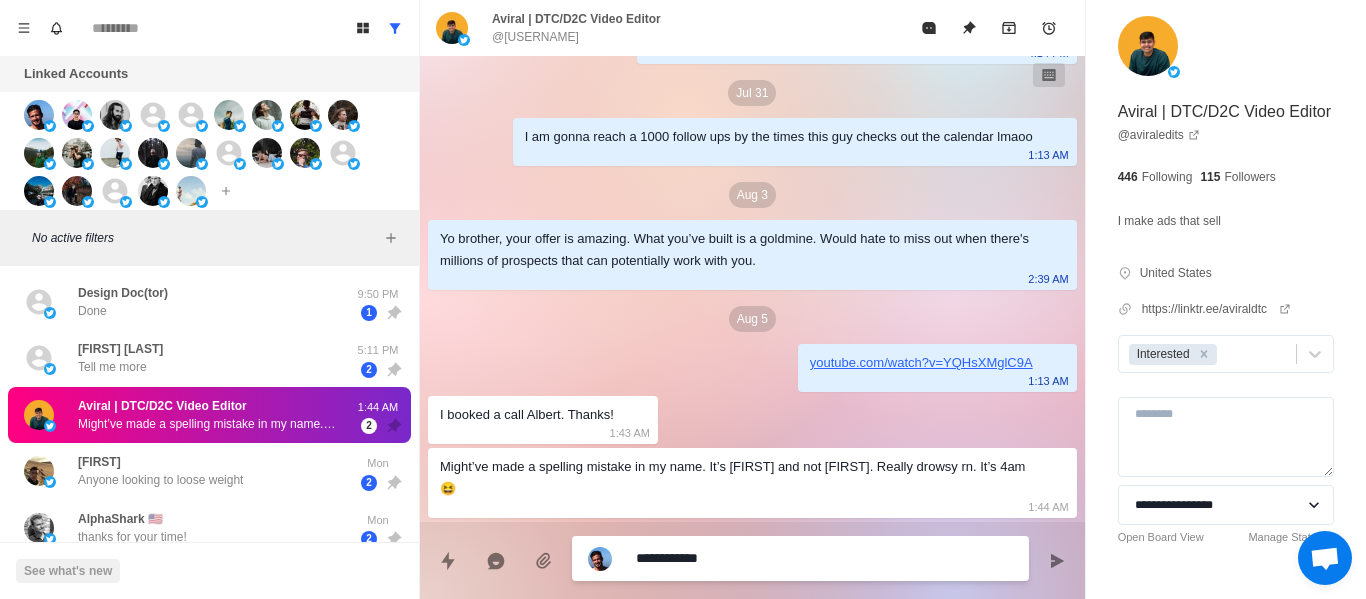 type on "**********" 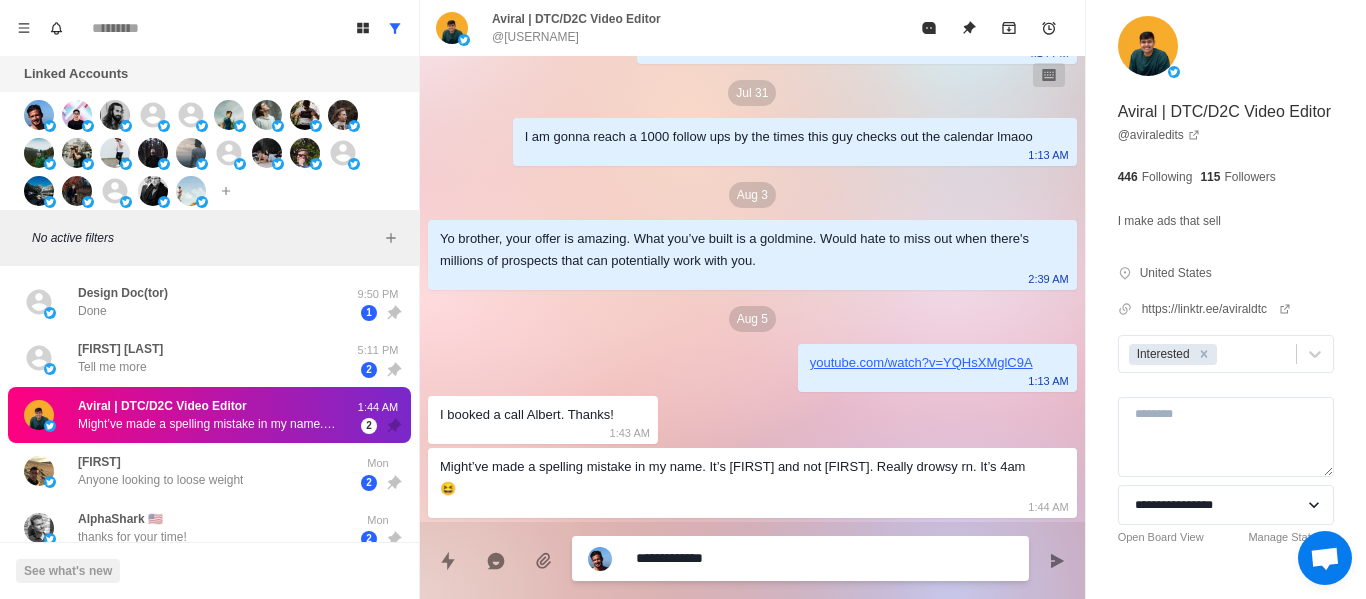 type on "**********" 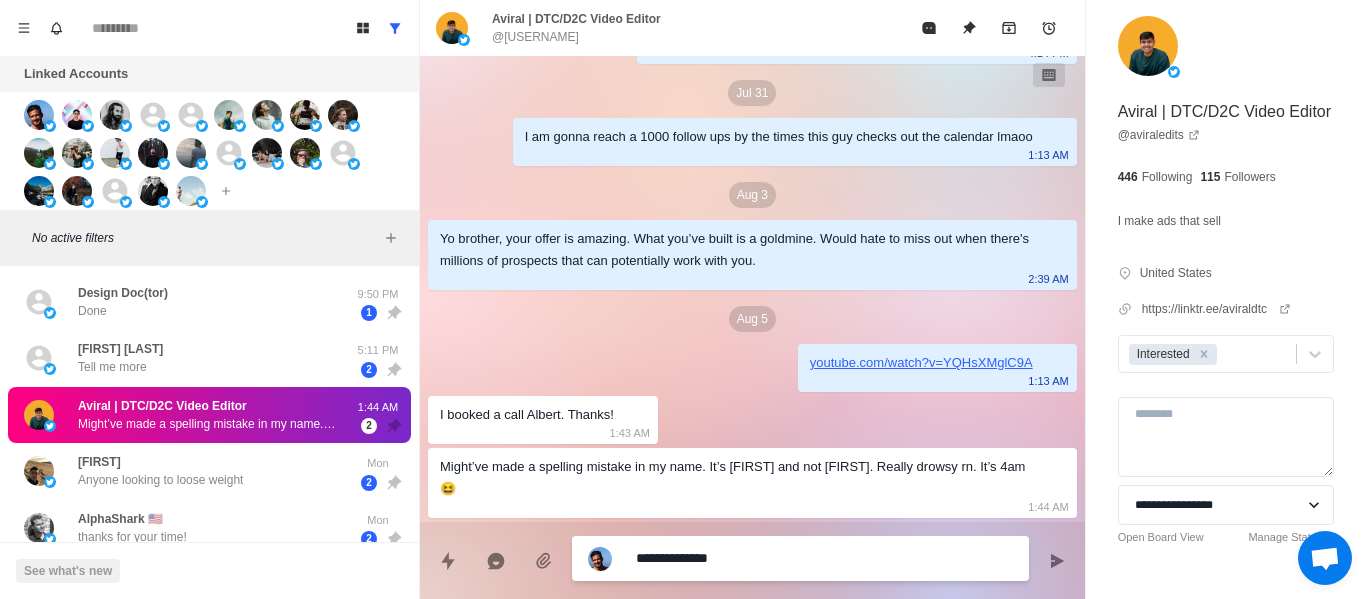 type on "**********" 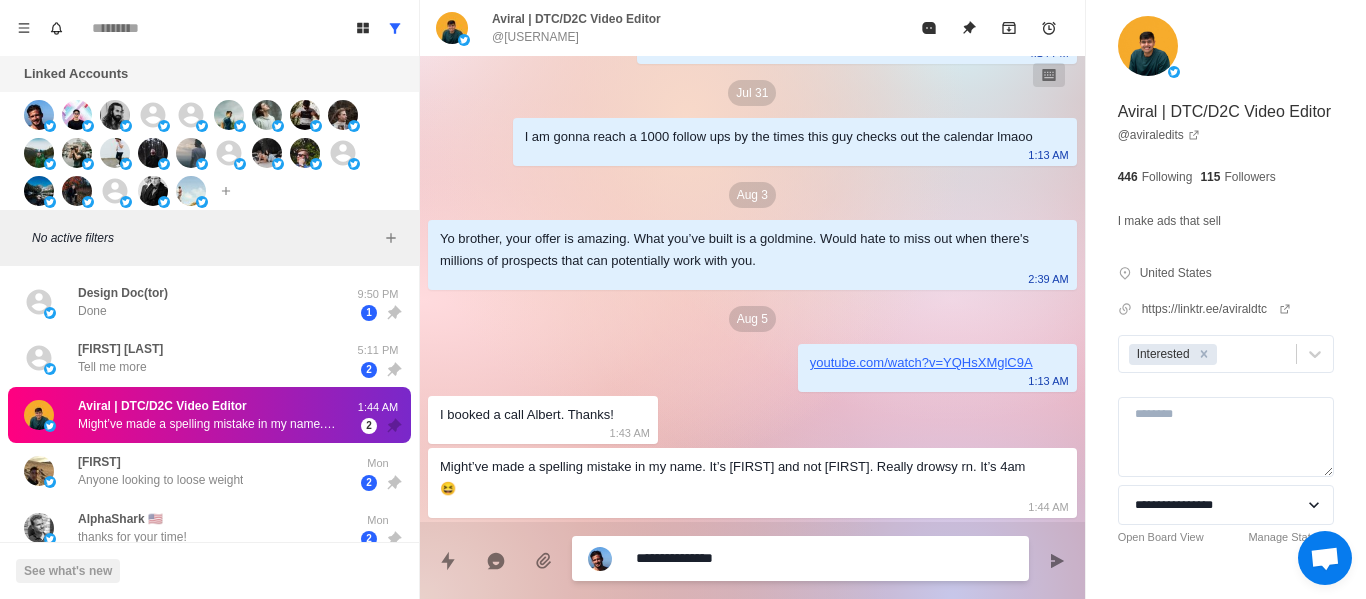 type on "**********" 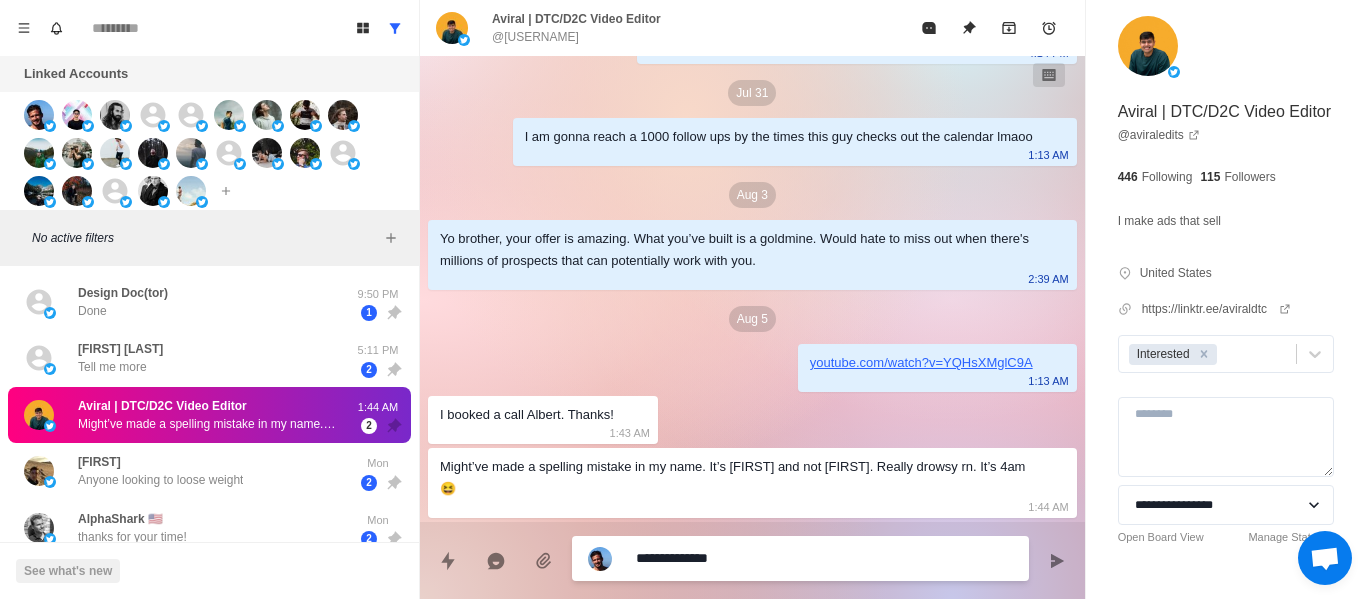 type on "**********" 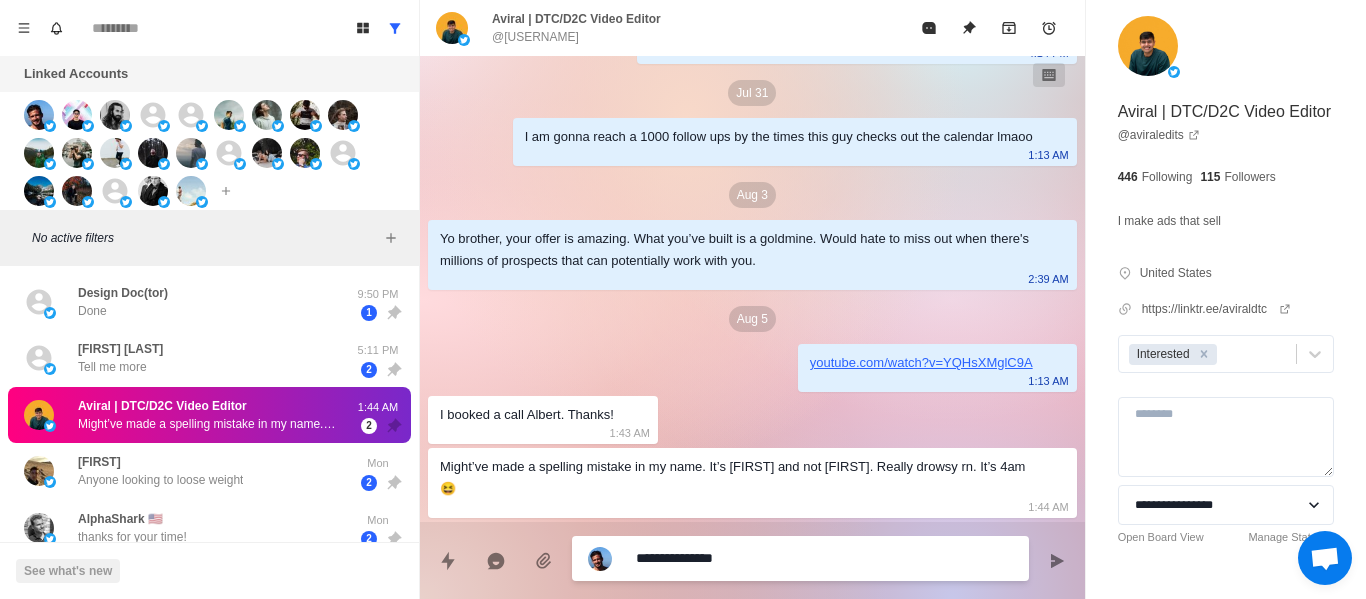 type on "**********" 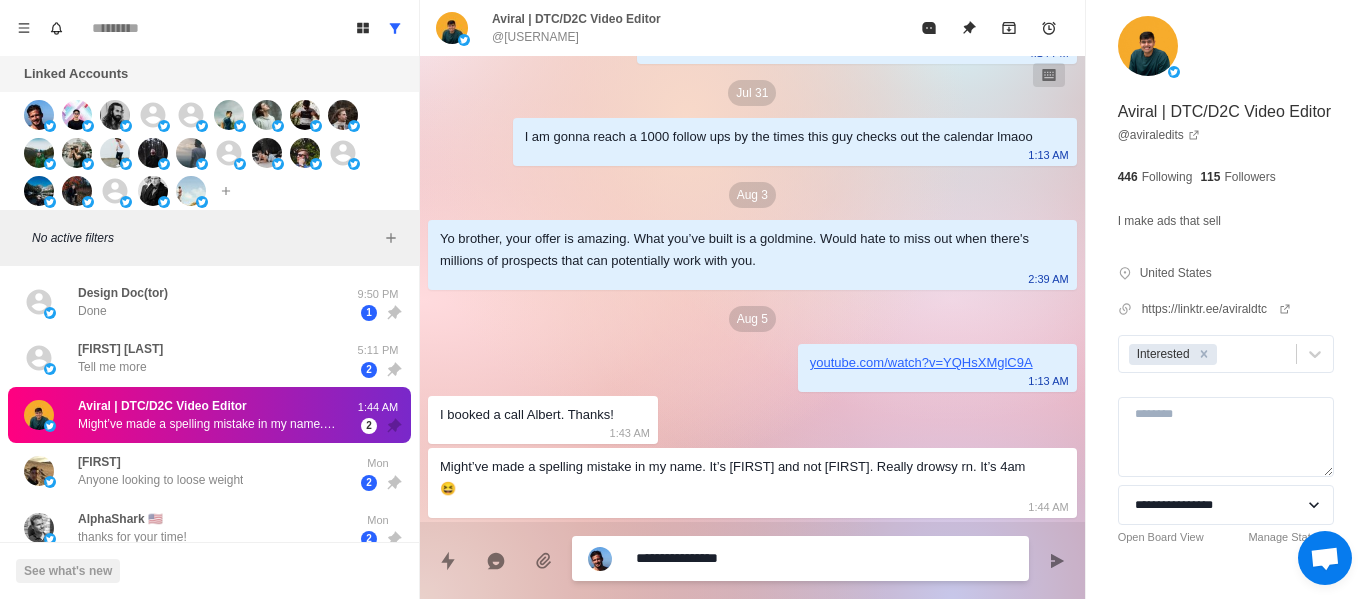 type on "**********" 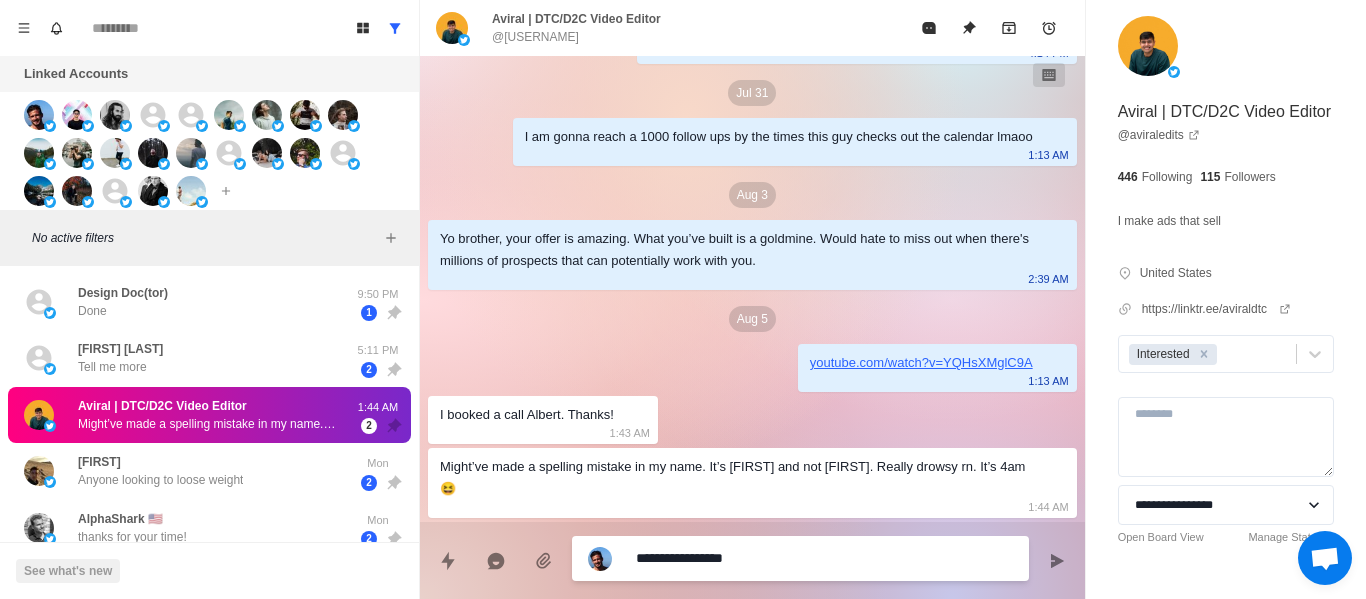 type on "**********" 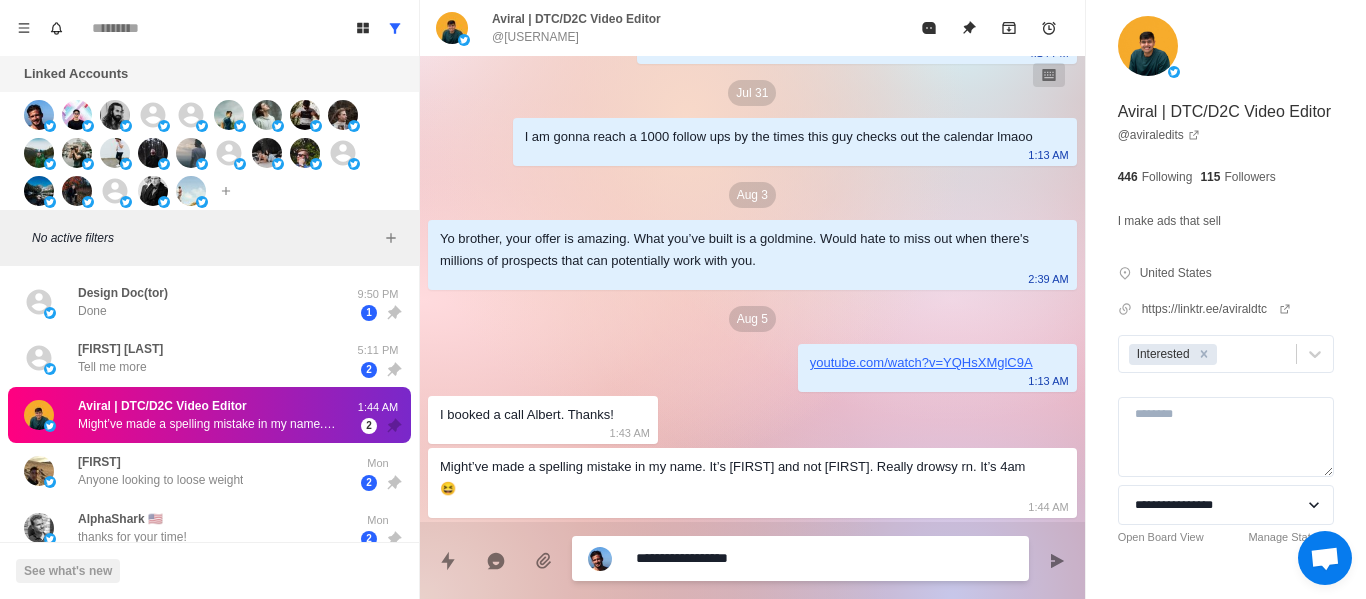 type on "**********" 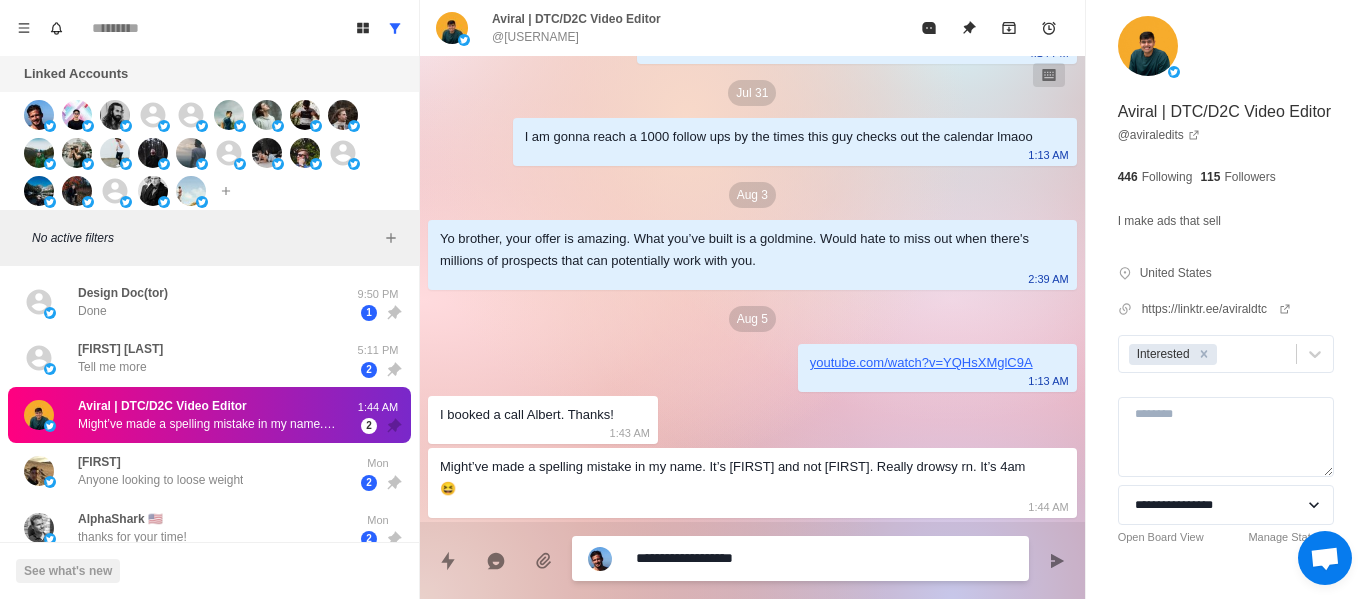 type on "**********" 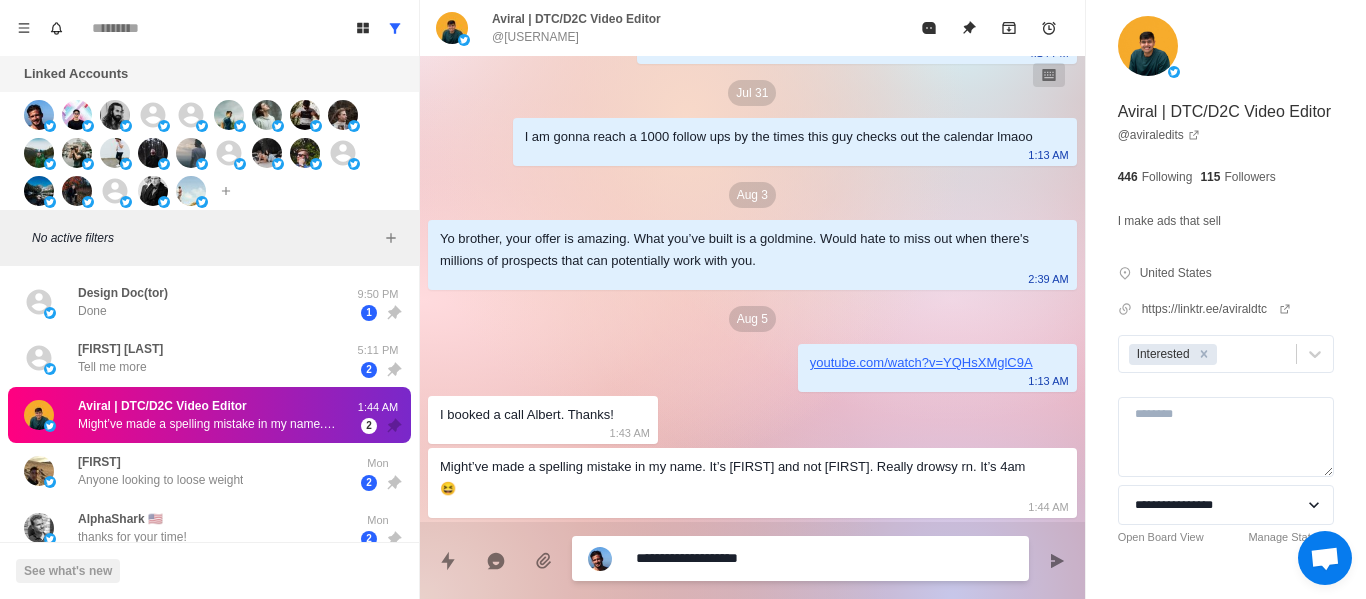 type on "**********" 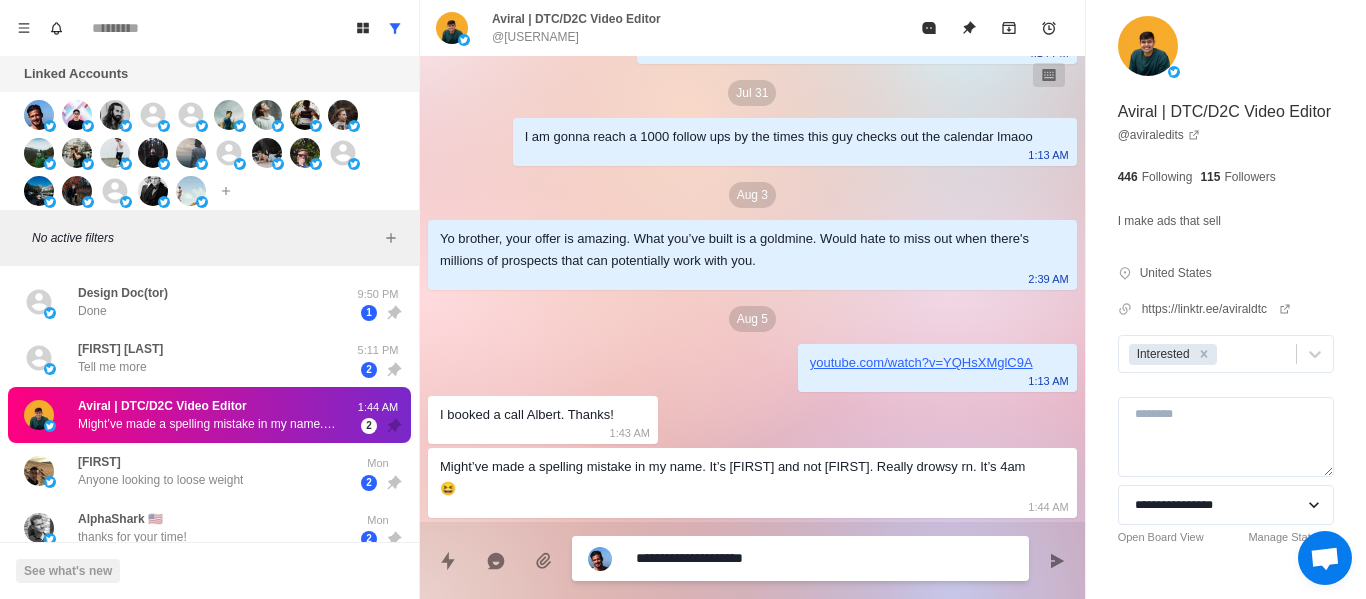 type on "**********" 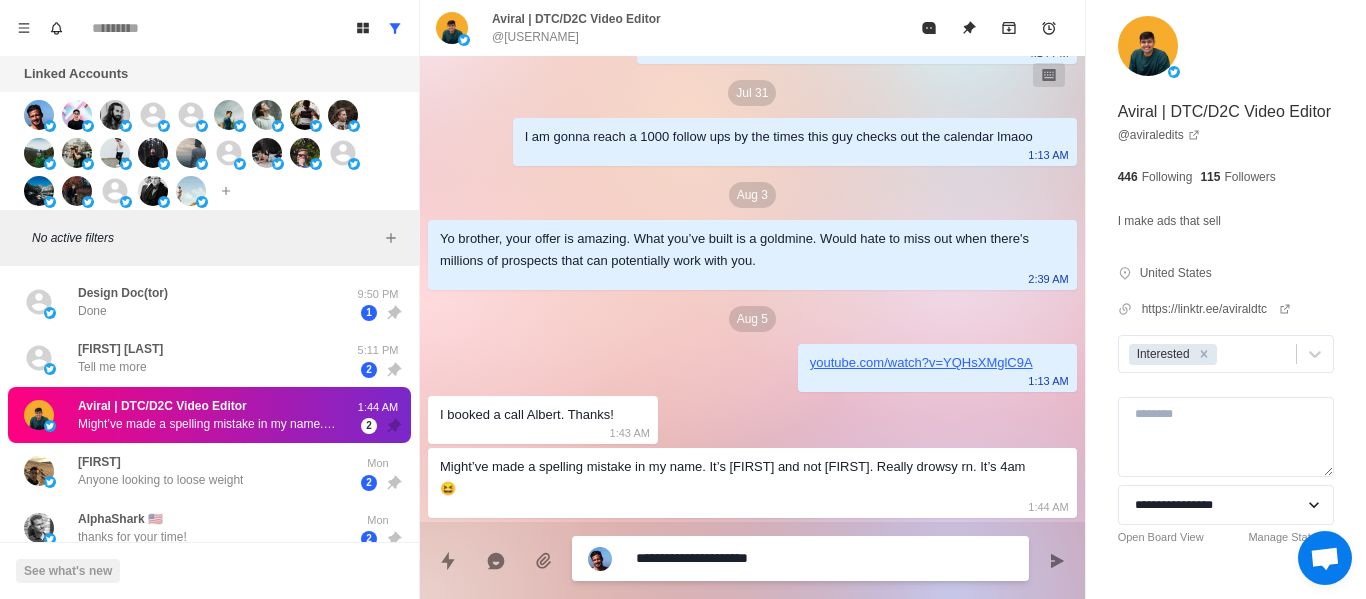 type on "*" 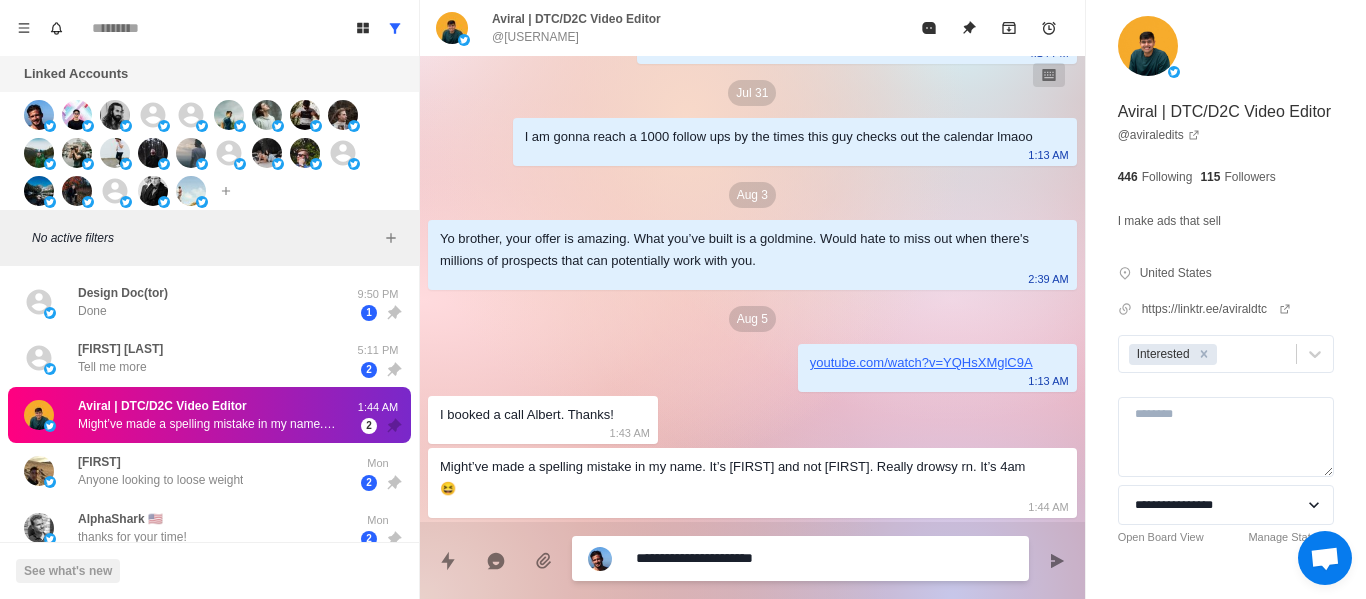 type on "**********" 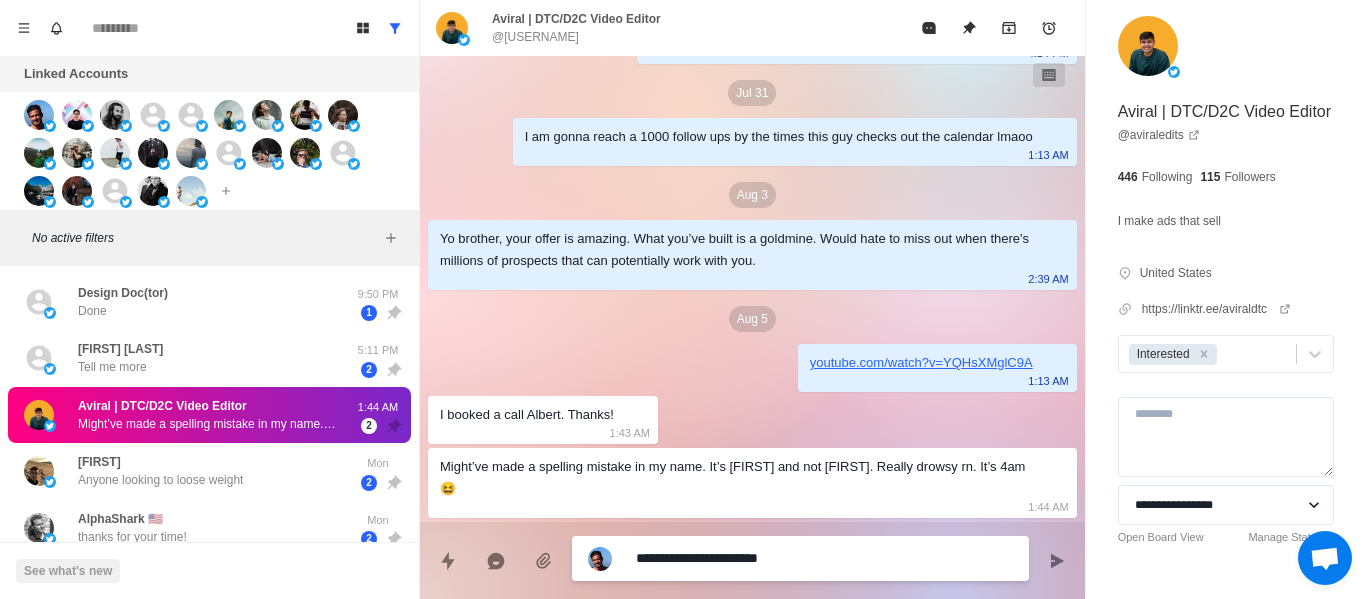 type on "**********" 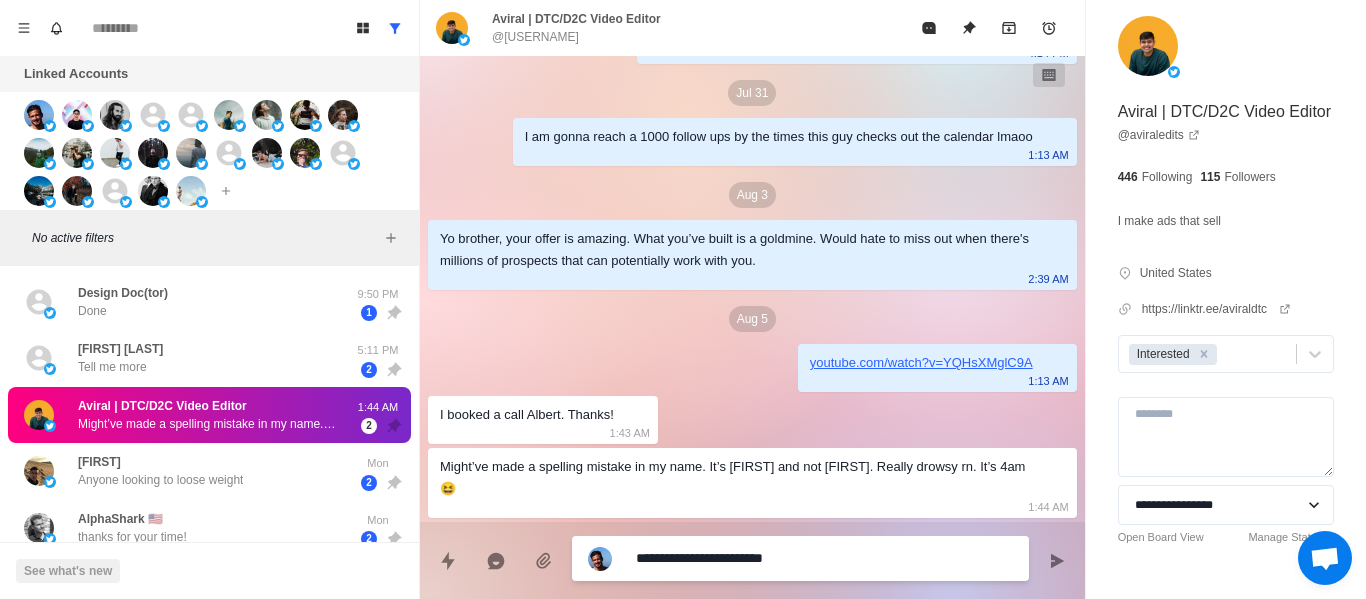 type on "**********" 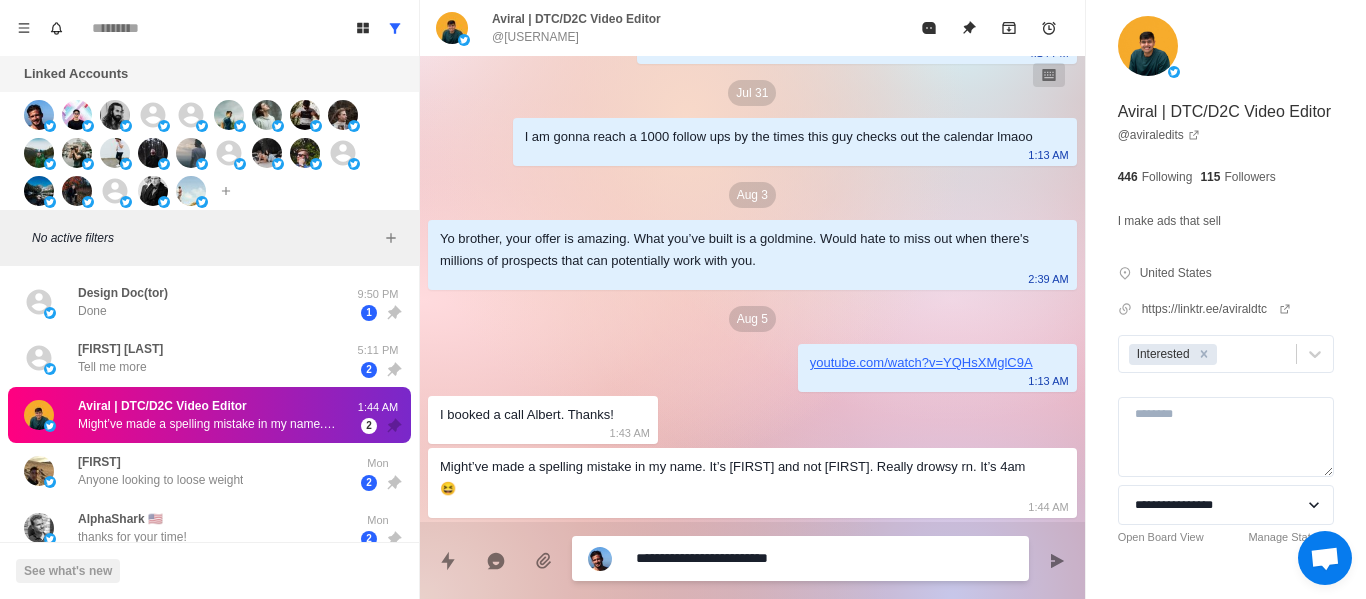 type on "**********" 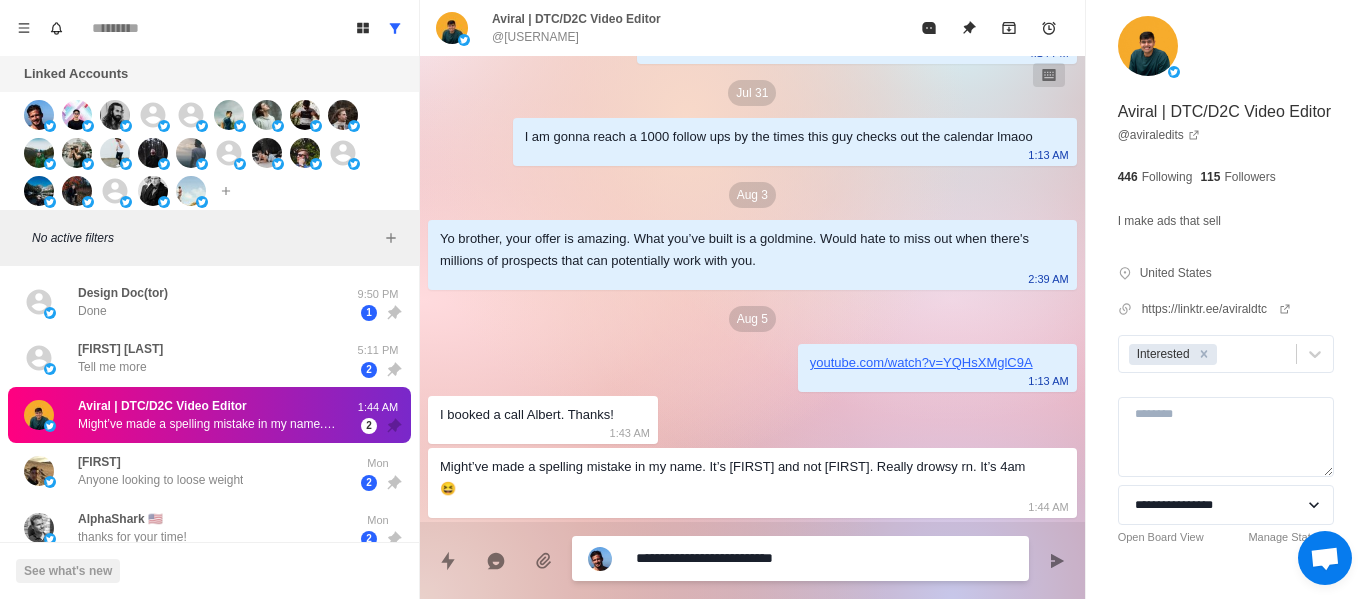 type on "*" 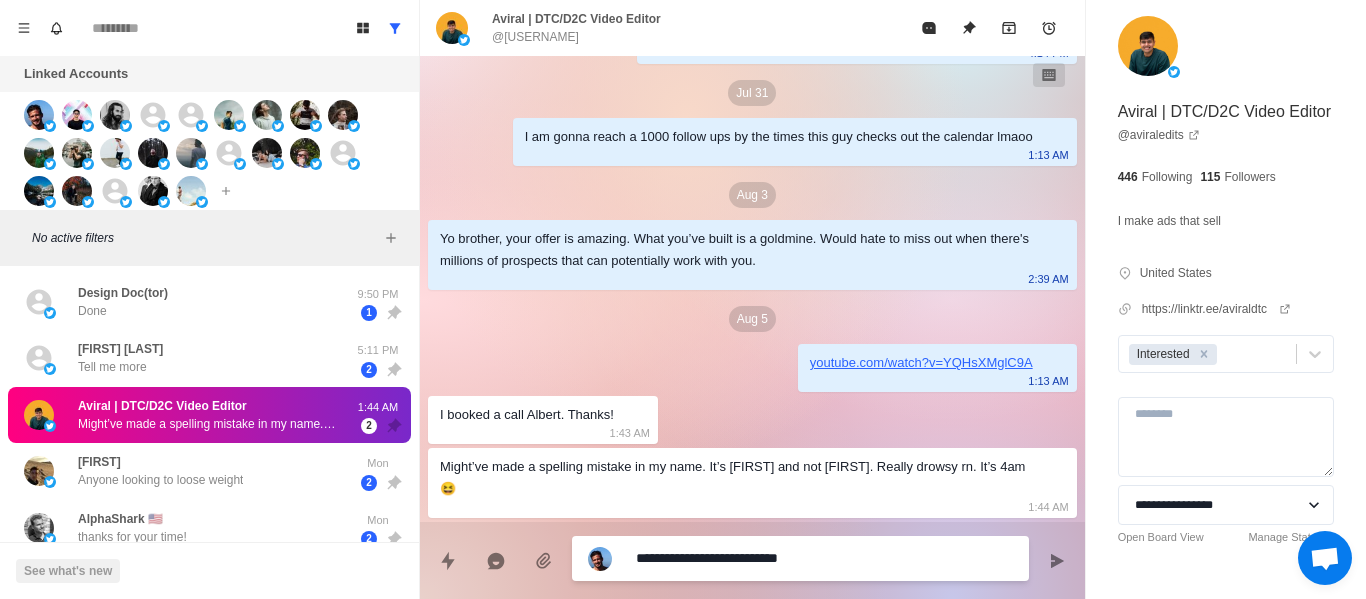 type on "**********" 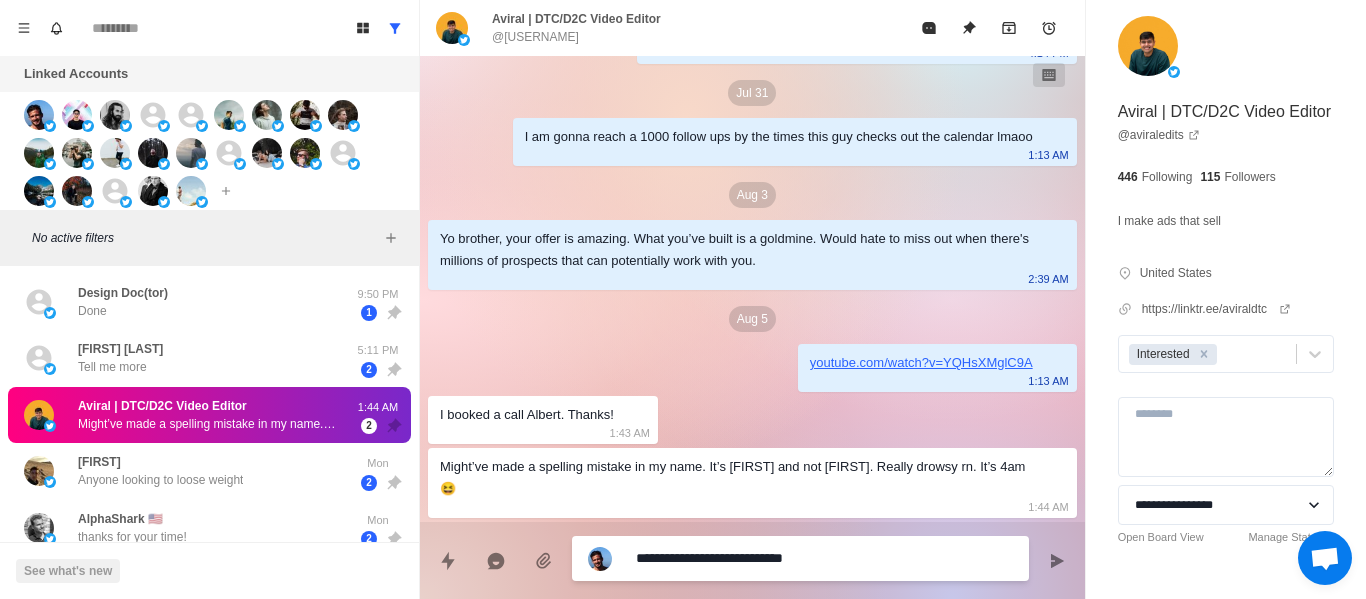 type on "*" 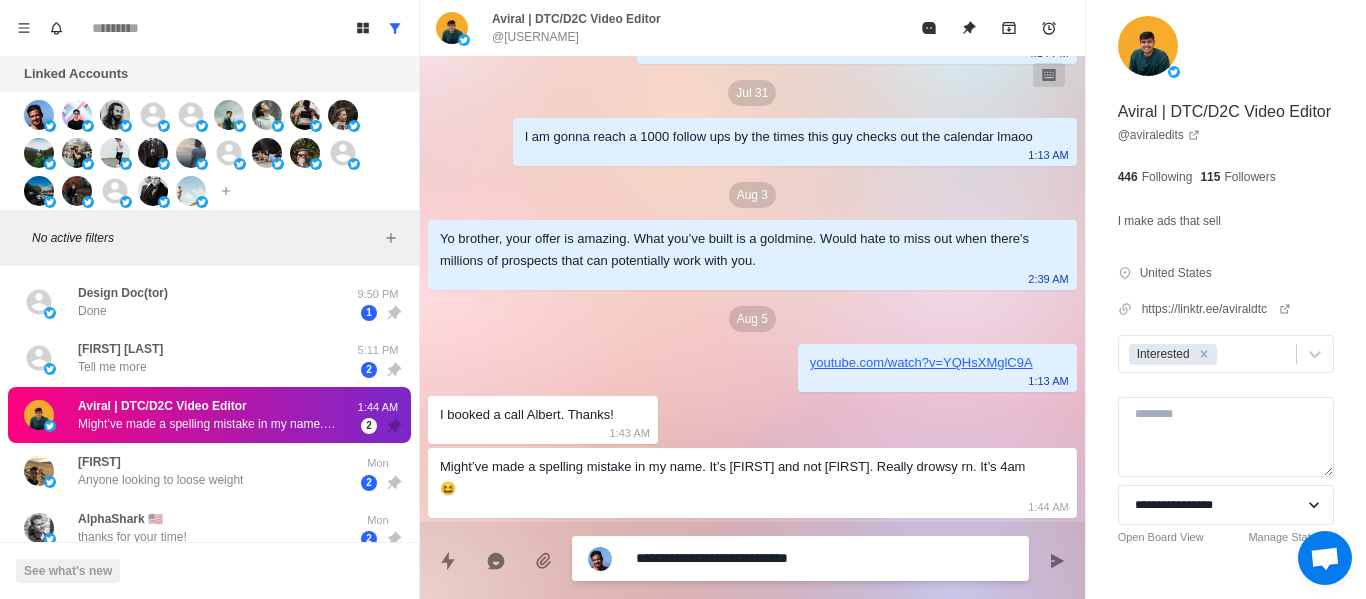 type on "*" 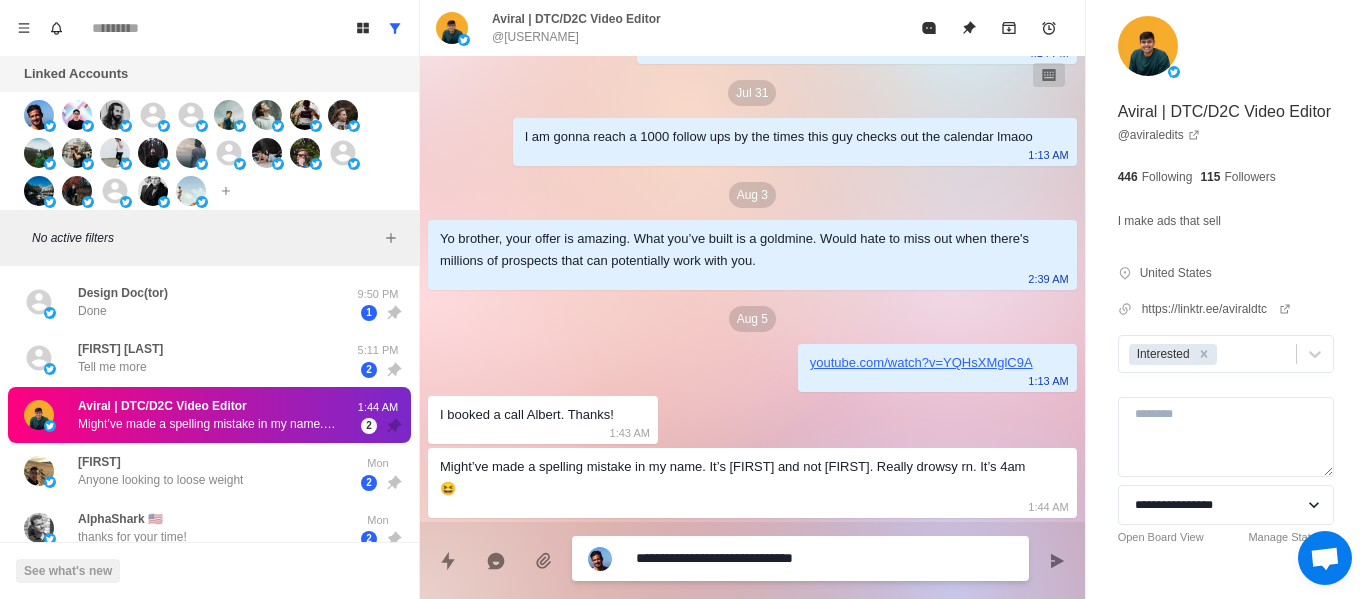 type on "**********" 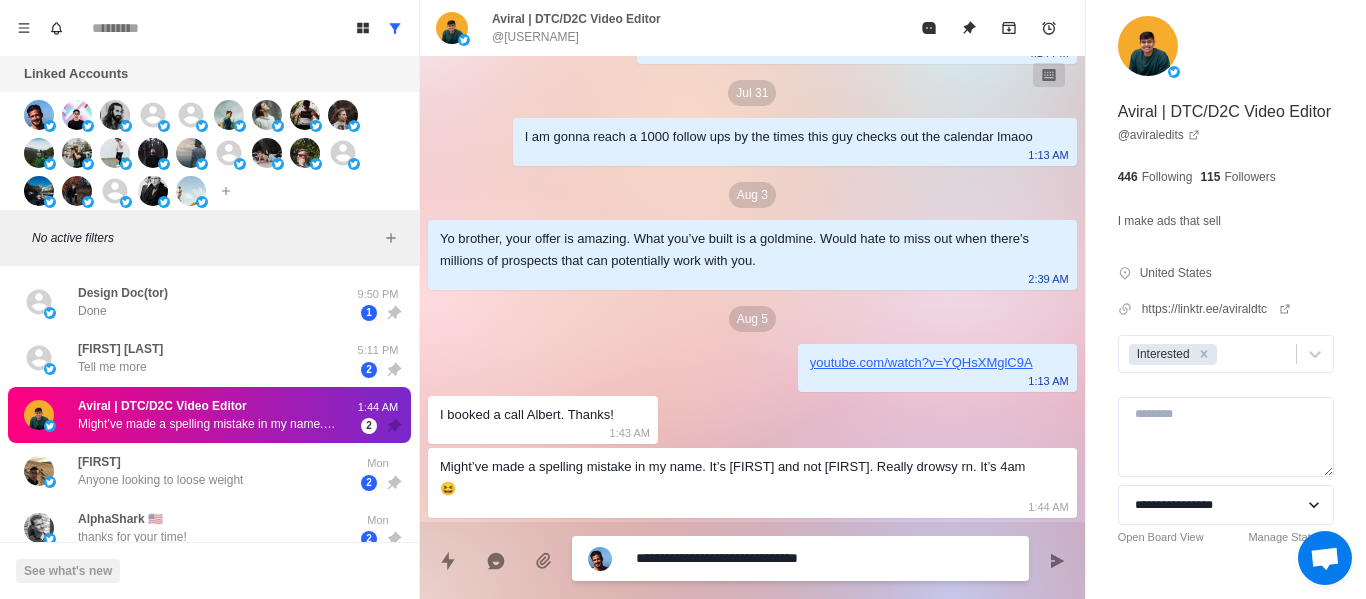 type on "*" 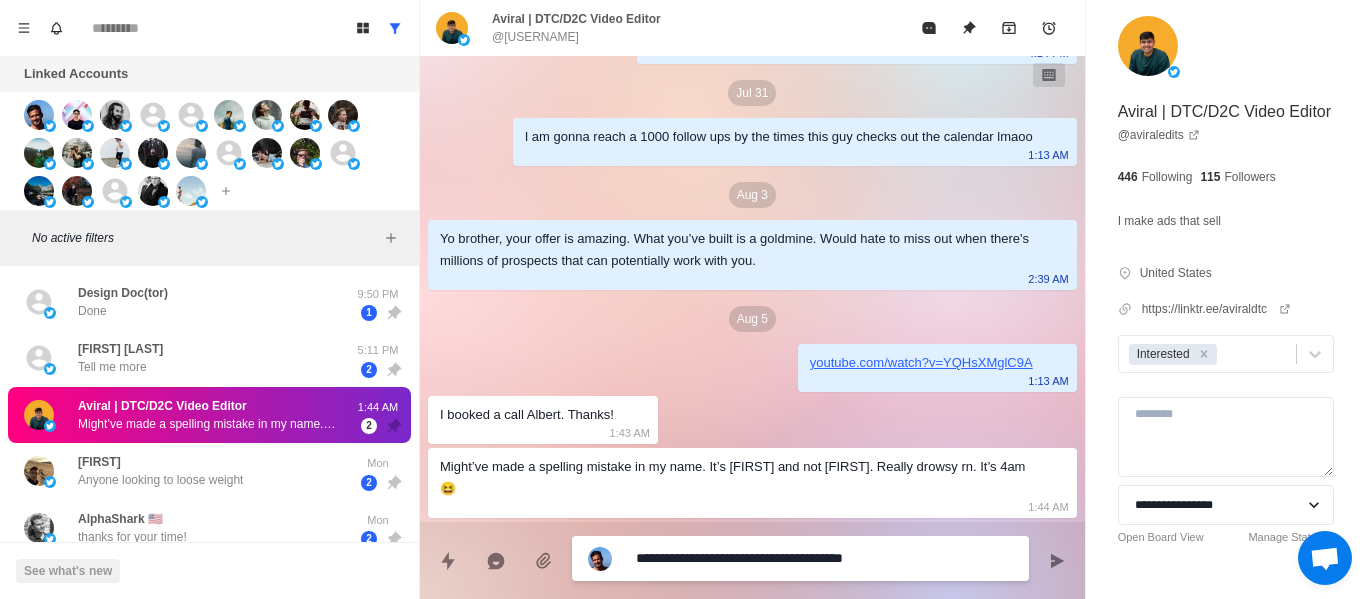drag, startPoint x: 899, startPoint y: 553, endPoint x: 997, endPoint y: 562, distance: 98.4124 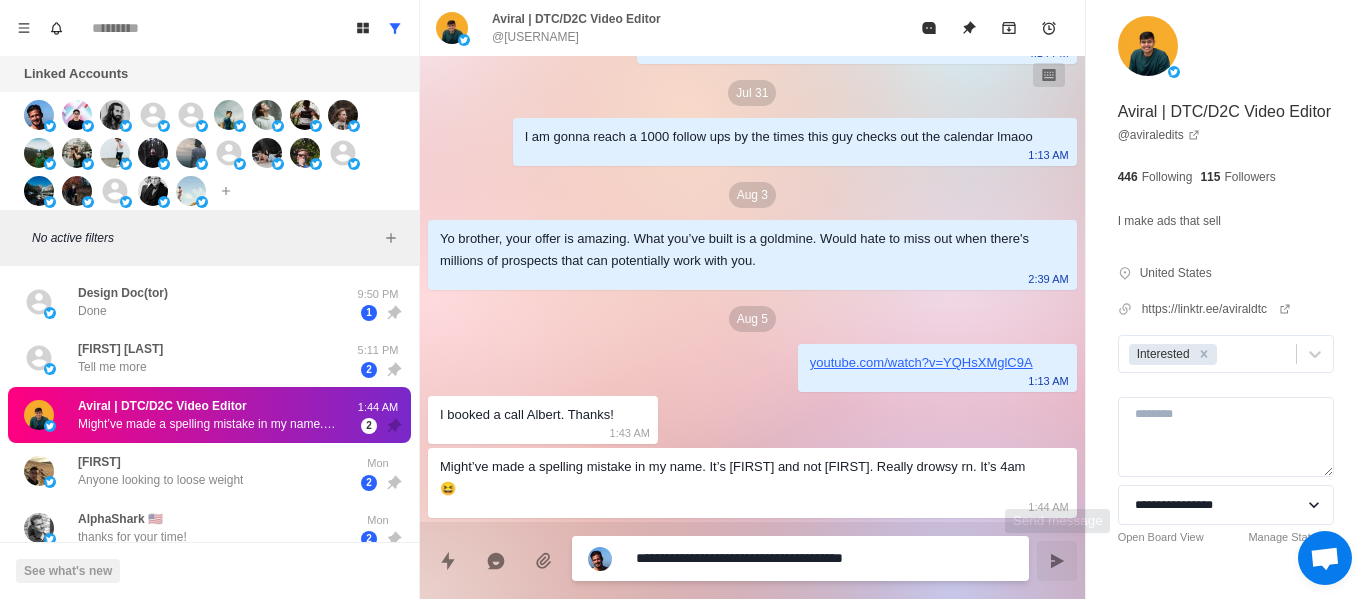 click at bounding box center [1057, 561] 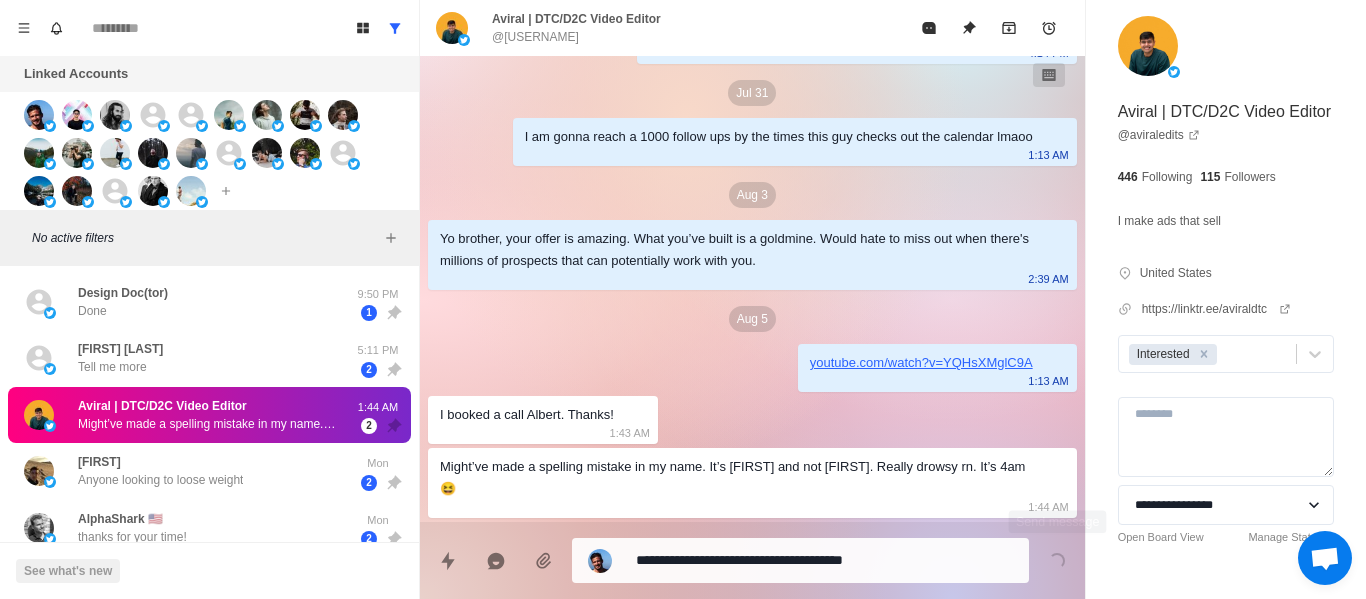 scroll, scrollTop: 794, scrollLeft: 0, axis: vertical 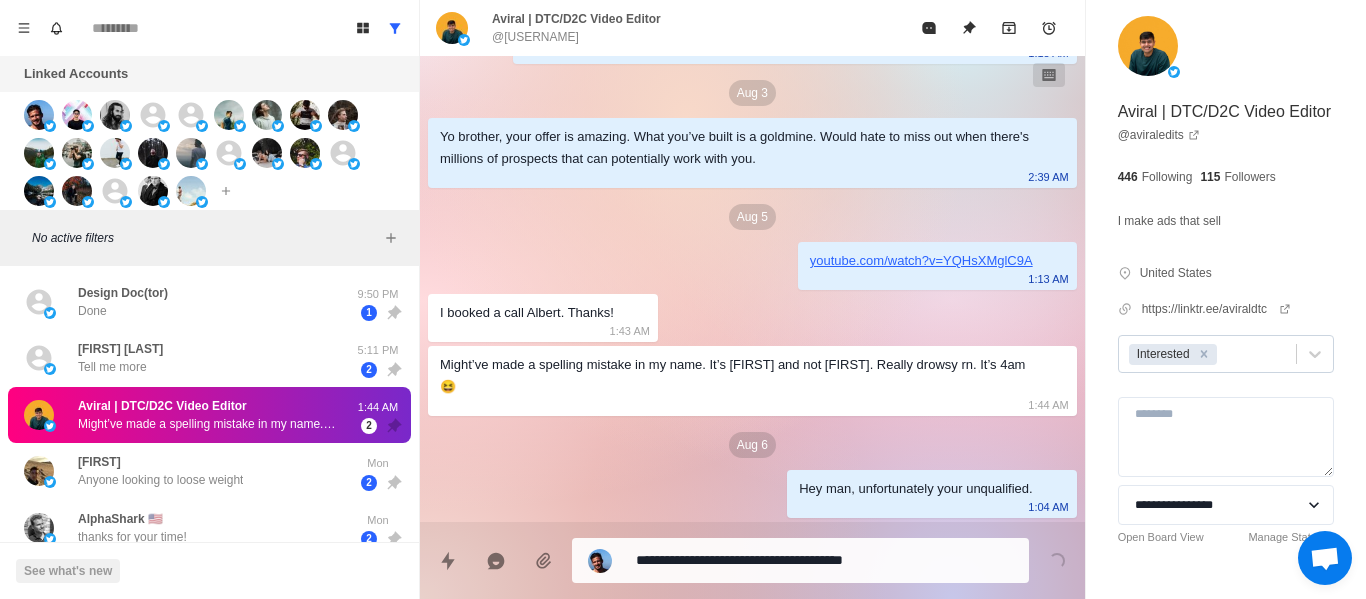 click at bounding box center [1204, 354] 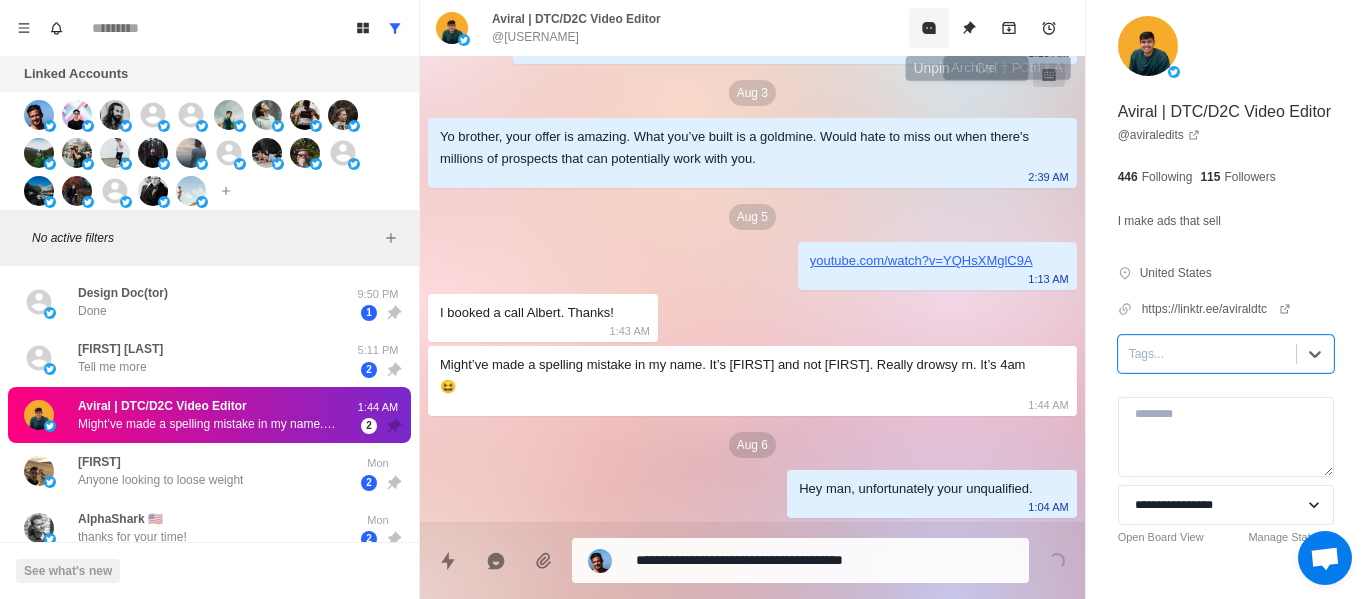 click 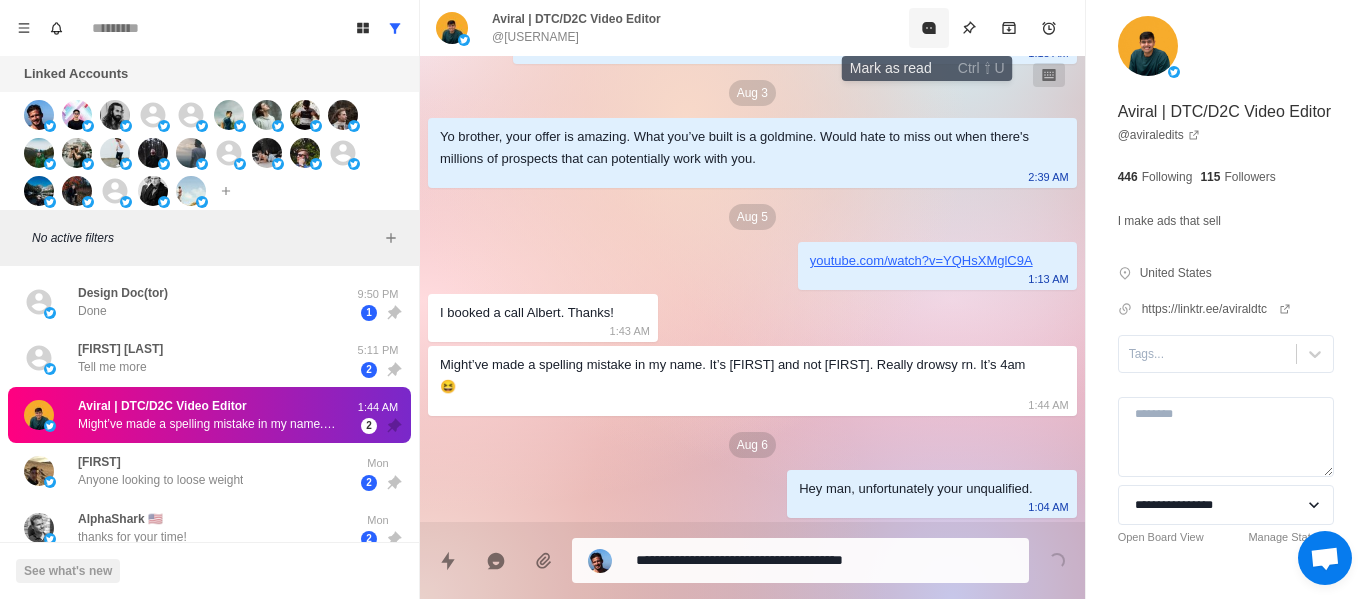 click at bounding box center [929, 28] 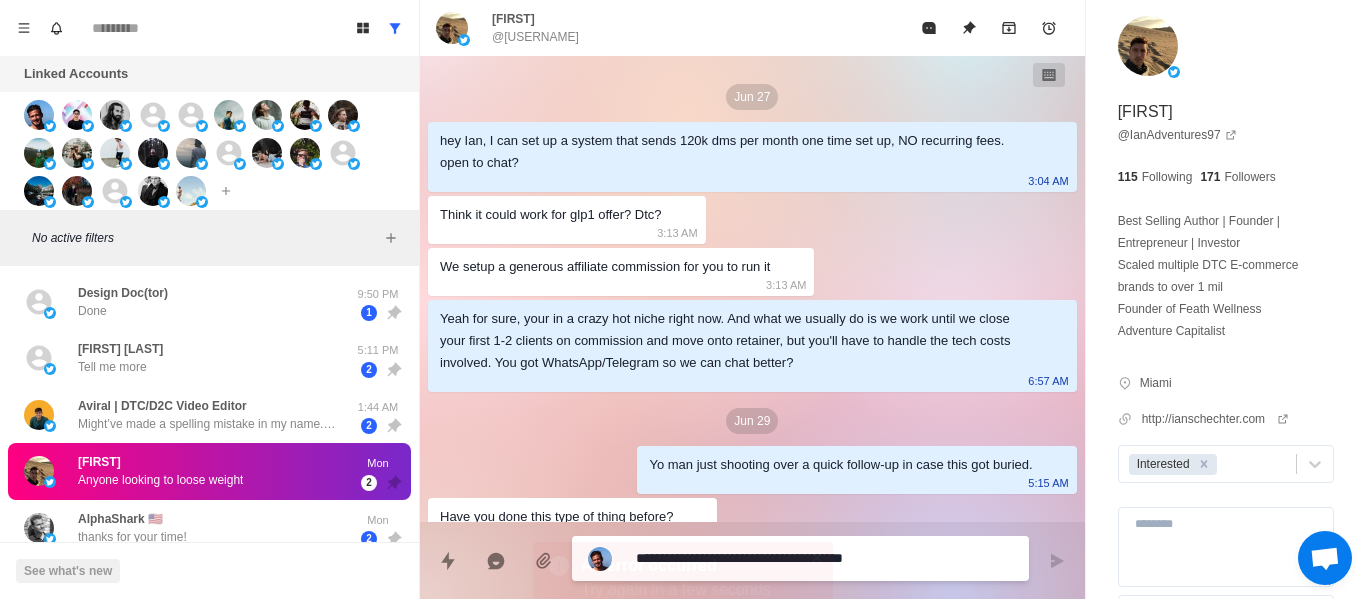 scroll, scrollTop: 1512, scrollLeft: 0, axis: vertical 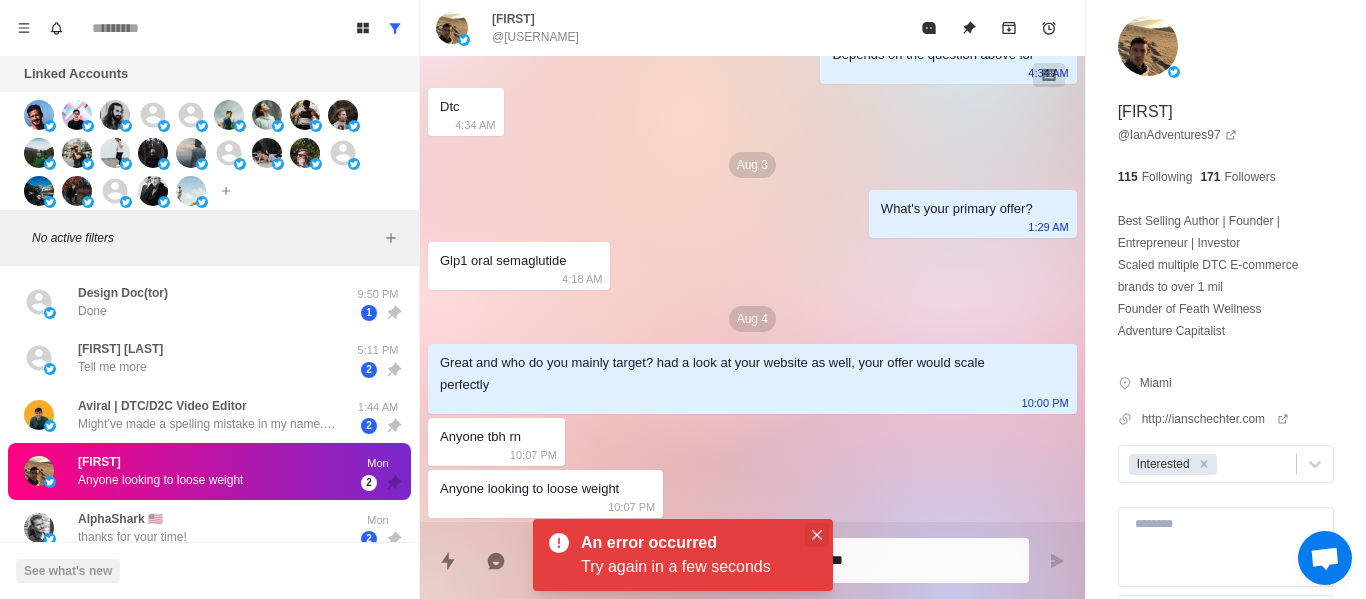 click 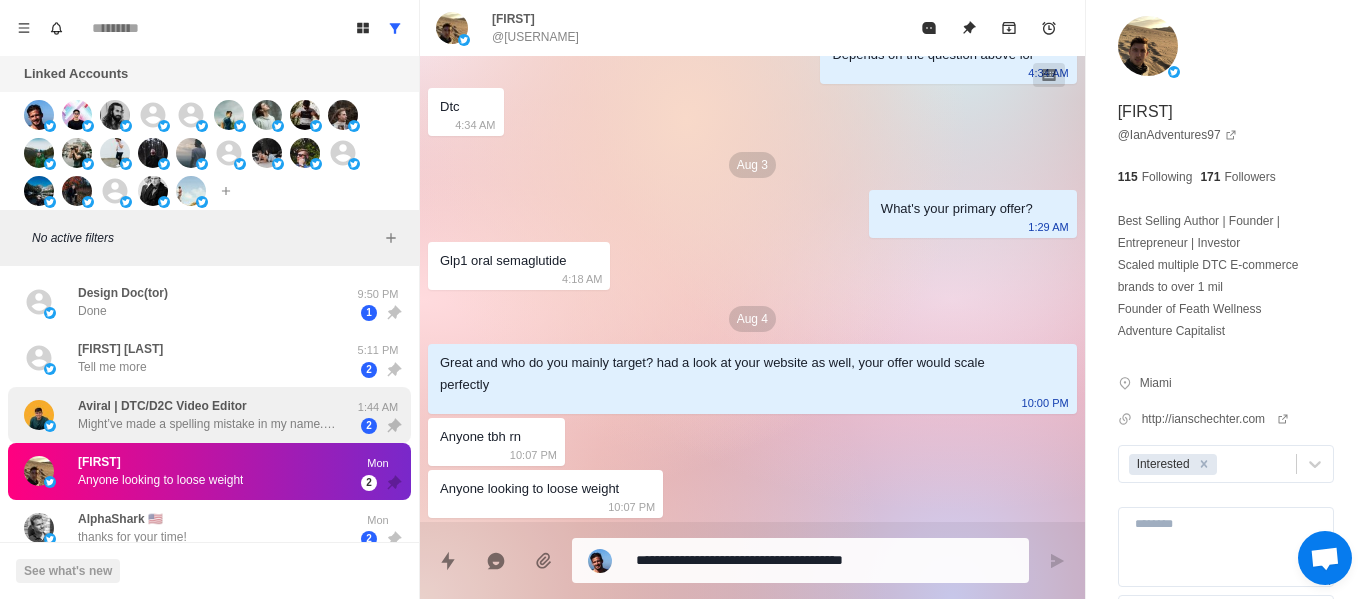 click on "Might’ve made a spelling mistake in my name. It’s [FIRST] and not [FIRST]. Really drowsy rn. It’s 4am 😆" at bounding box center (208, 424) 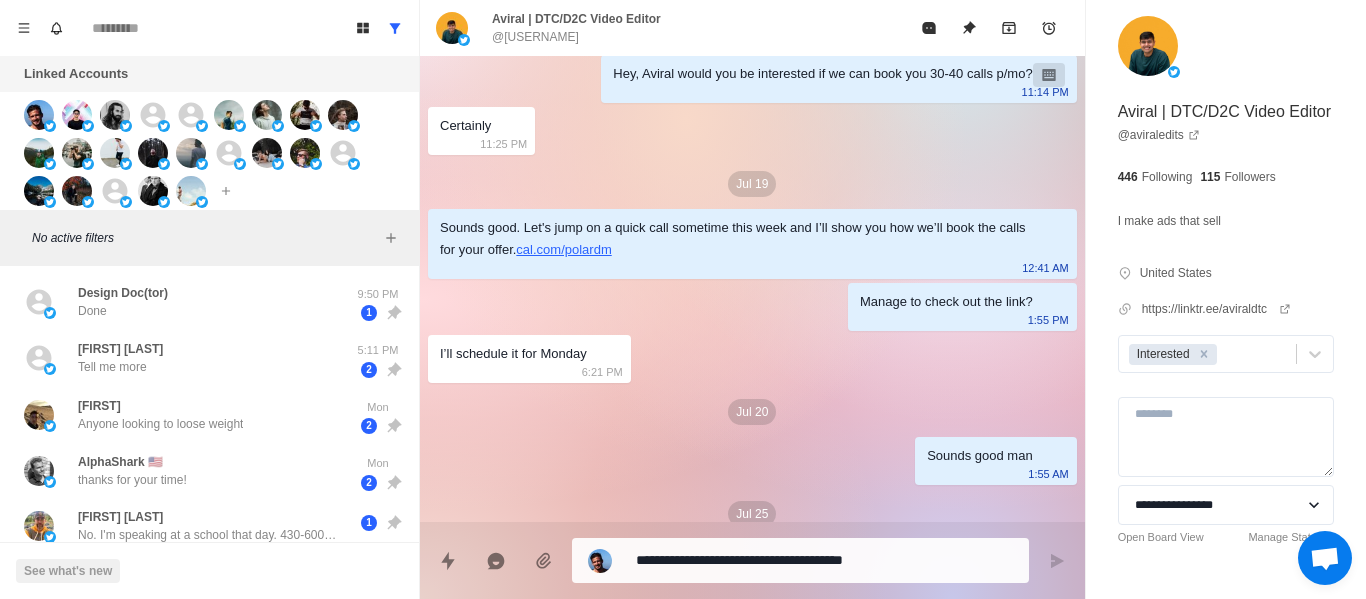 scroll, scrollTop: 100, scrollLeft: 0, axis: vertical 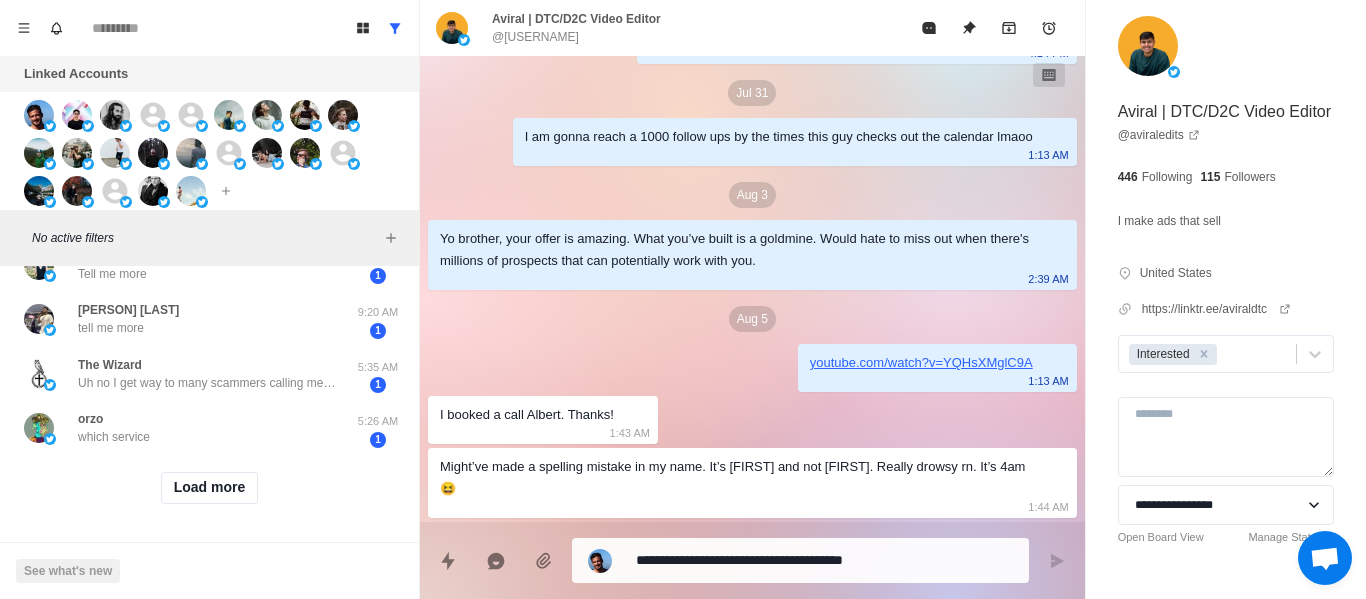 click on "Load more" at bounding box center (209, 488) 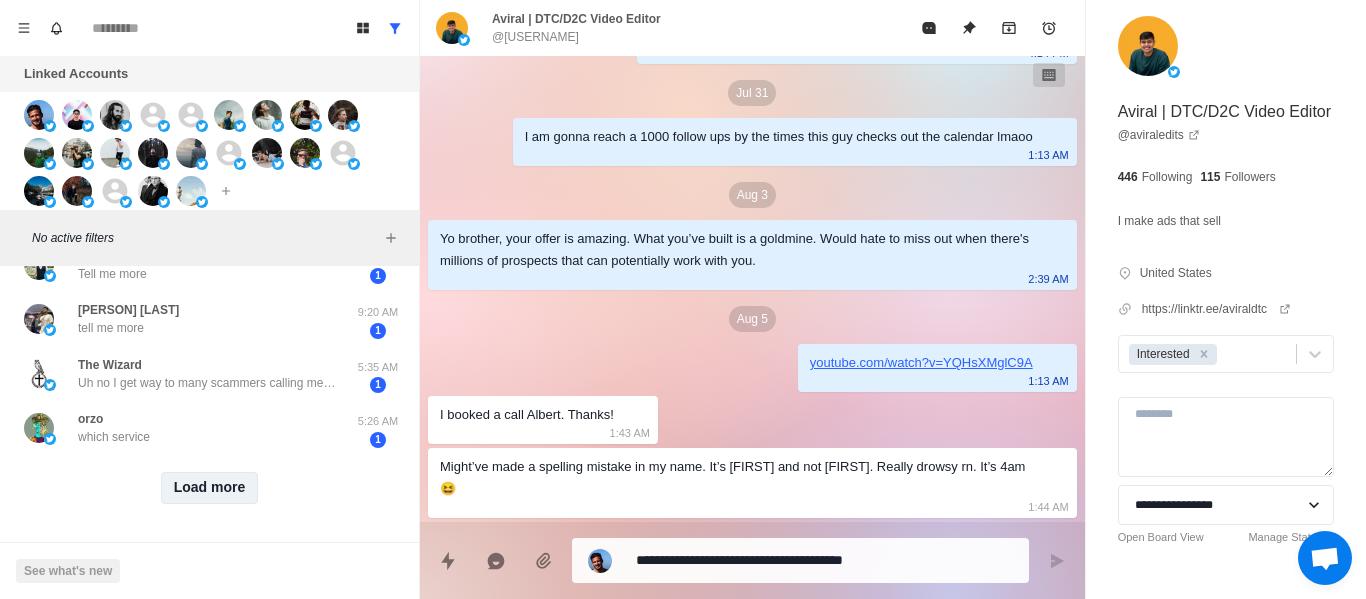click on "Load more" at bounding box center (210, 488) 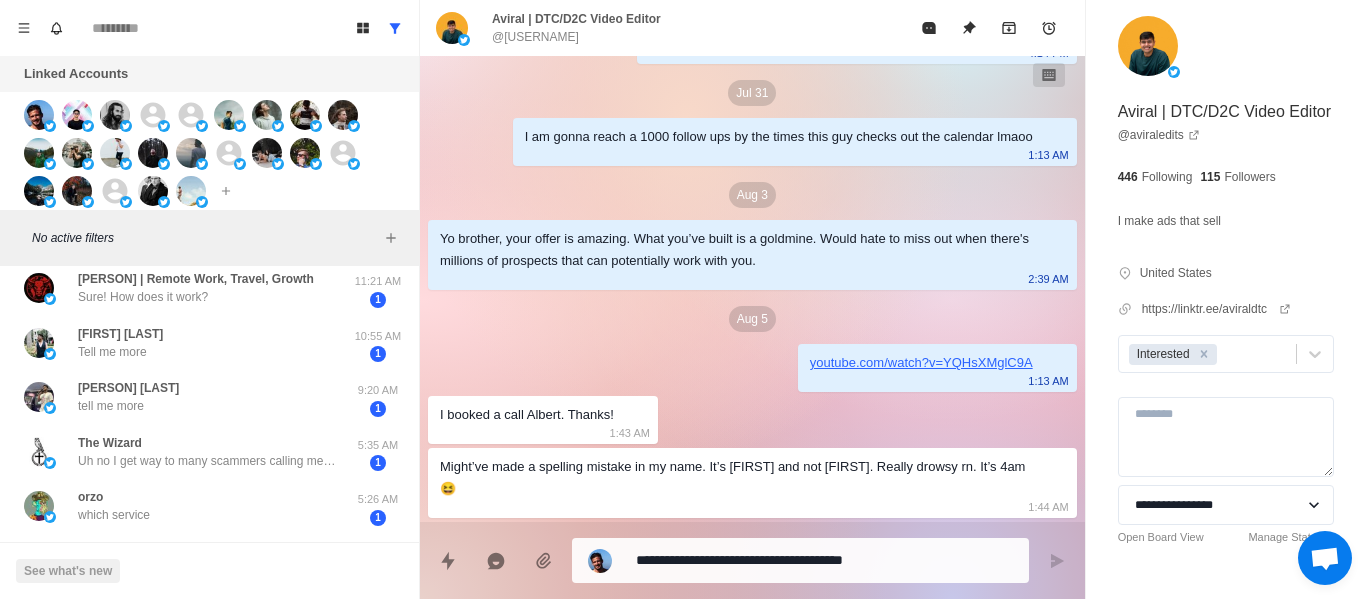 scroll, scrollTop: 537, scrollLeft: 0, axis: vertical 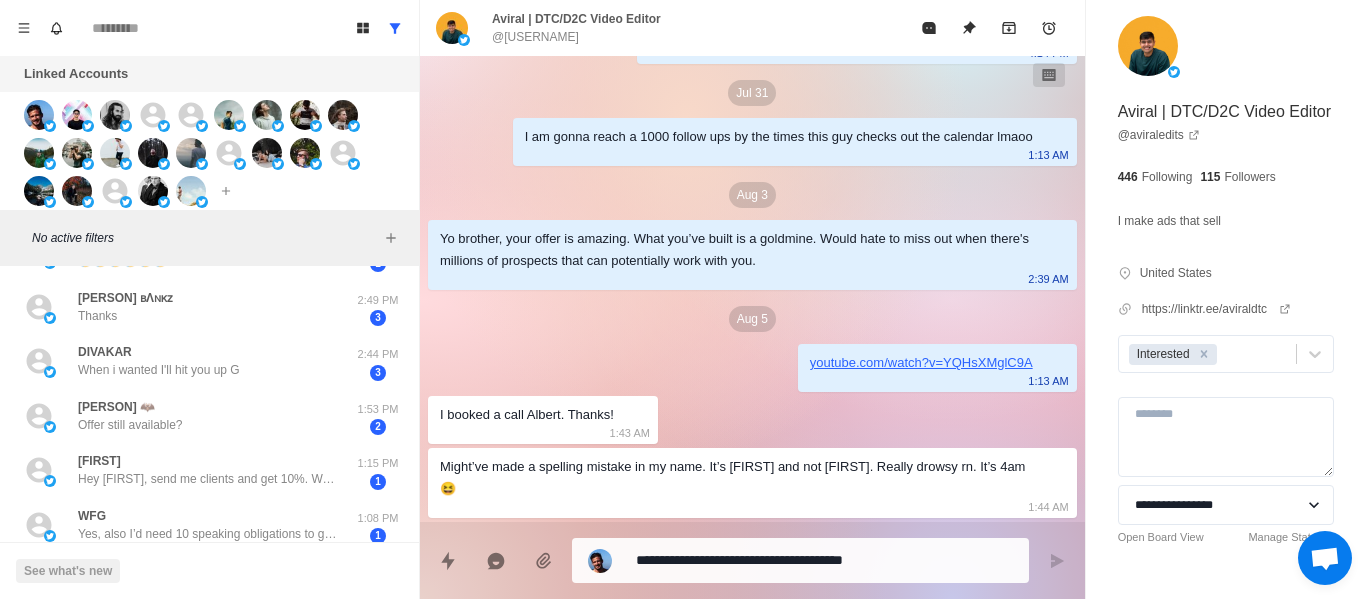 click at bounding box center (395, 28) 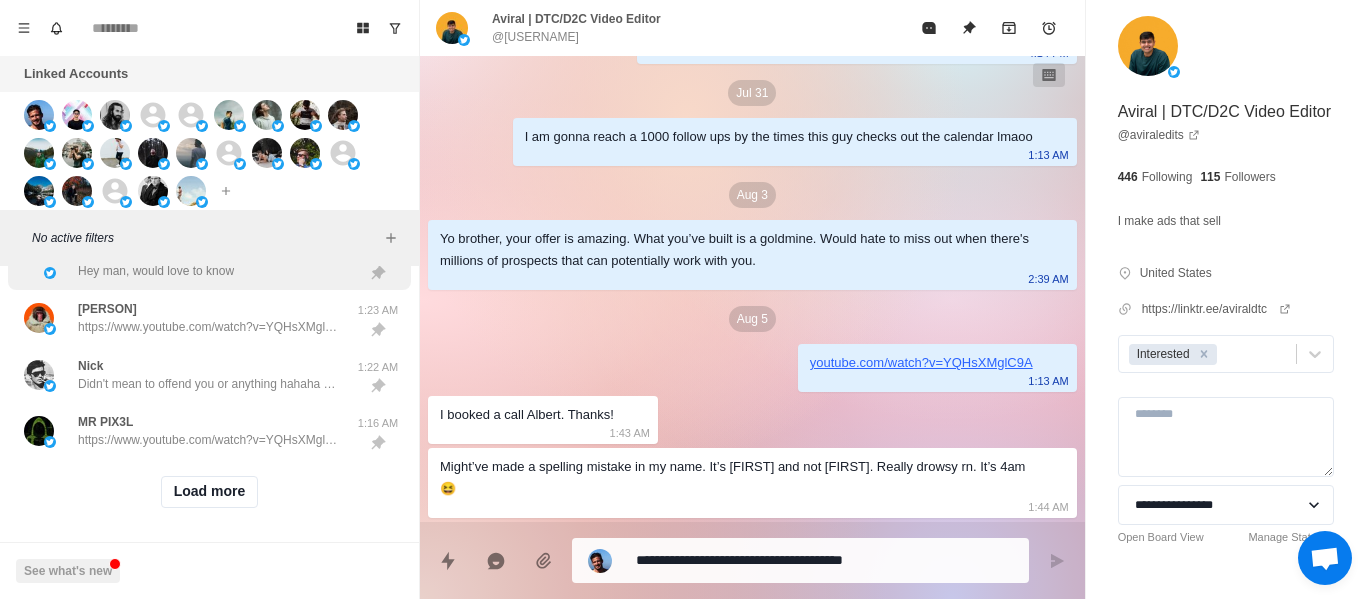 scroll, scrollTop: 963, scrollLeft: 0, axis: vertical 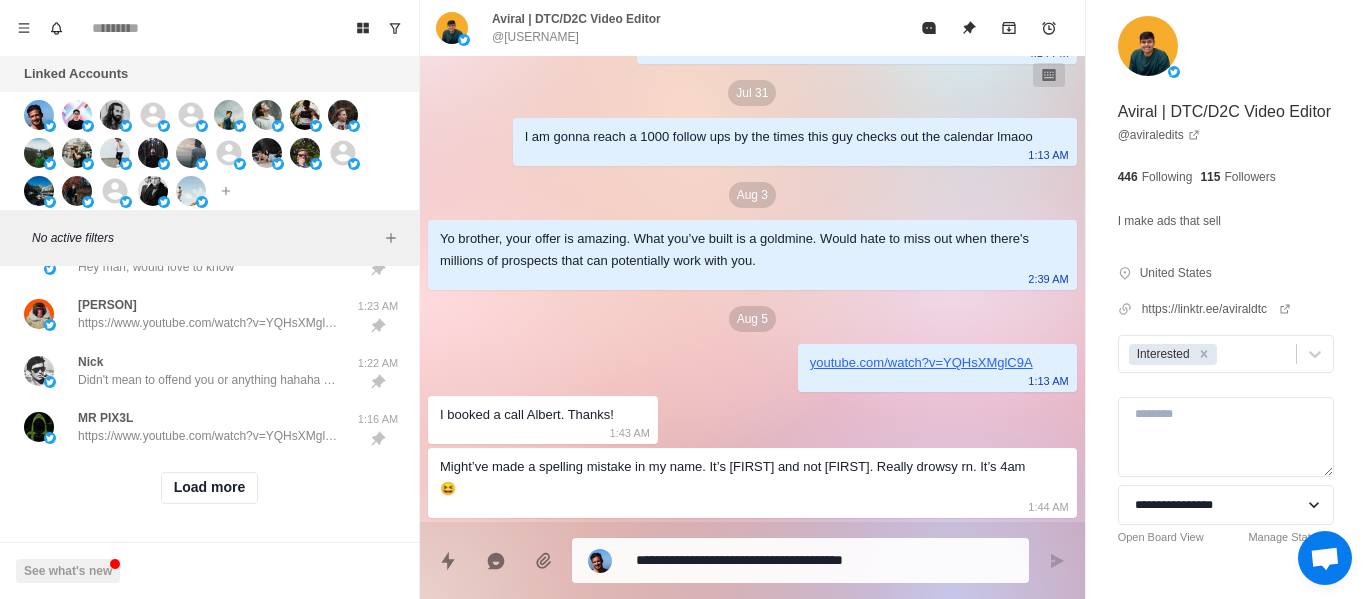 click on "Load more" at bounding box center [210, 488] 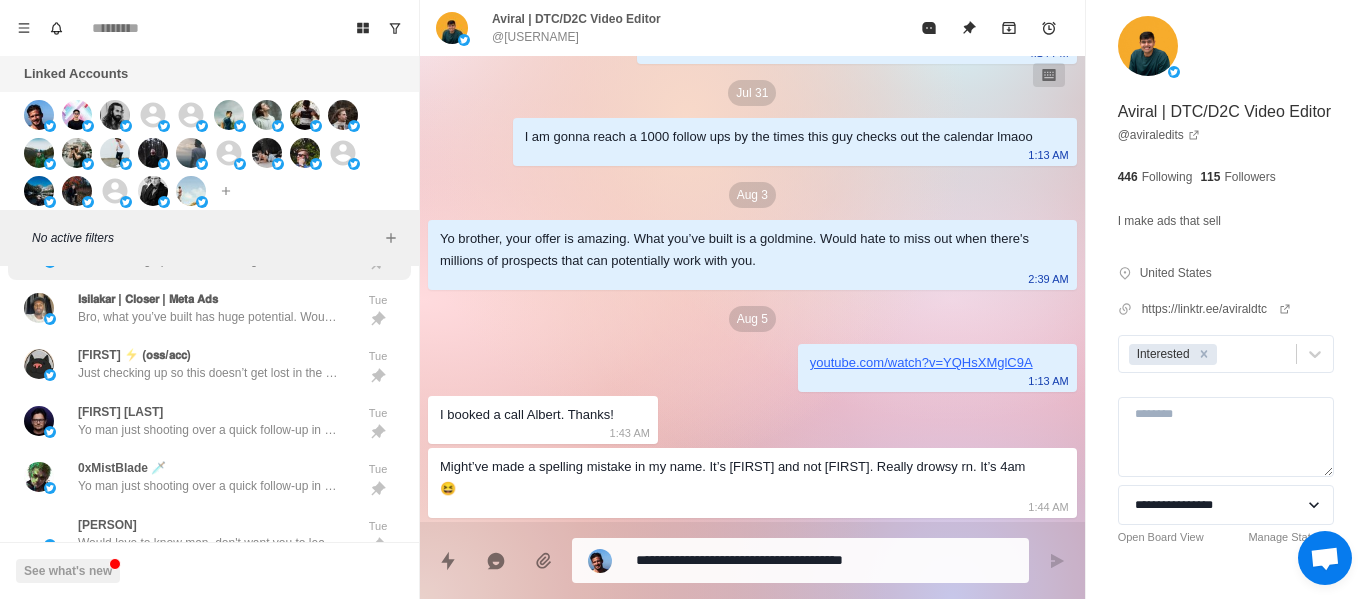 scroll, scrollTop: 1663, scrollLeft: 0, axis: vertical 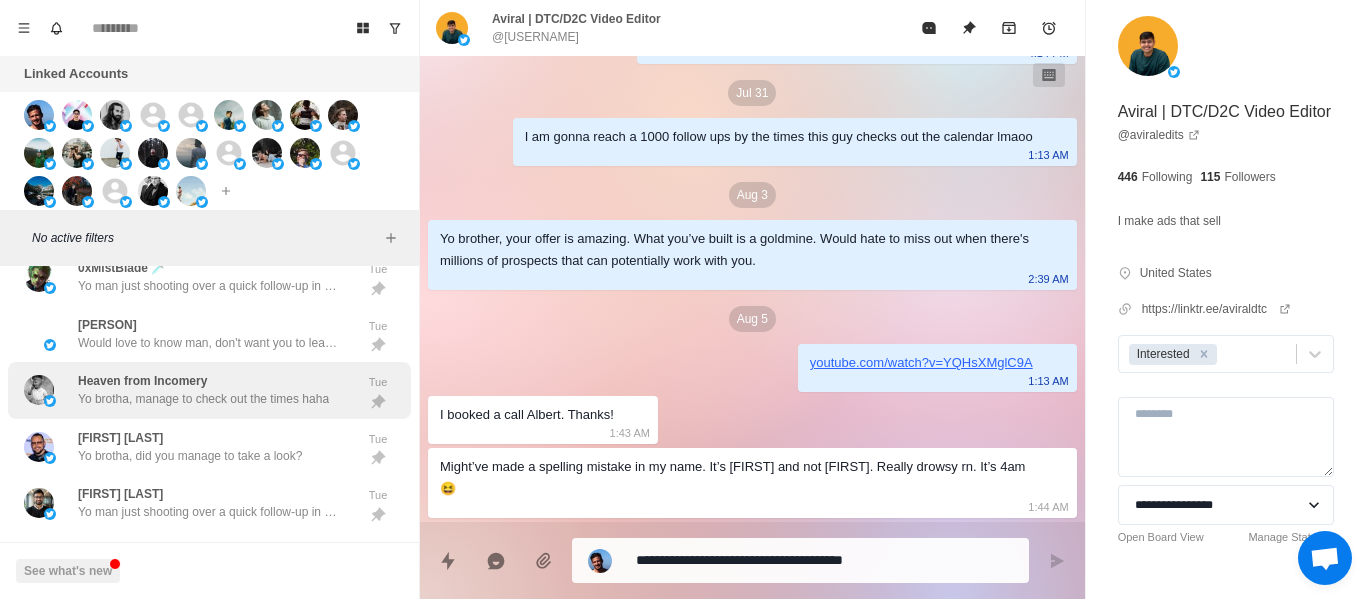 click on "Yo brotha, manage to check out the times haha" at bounding box center (203, 399) 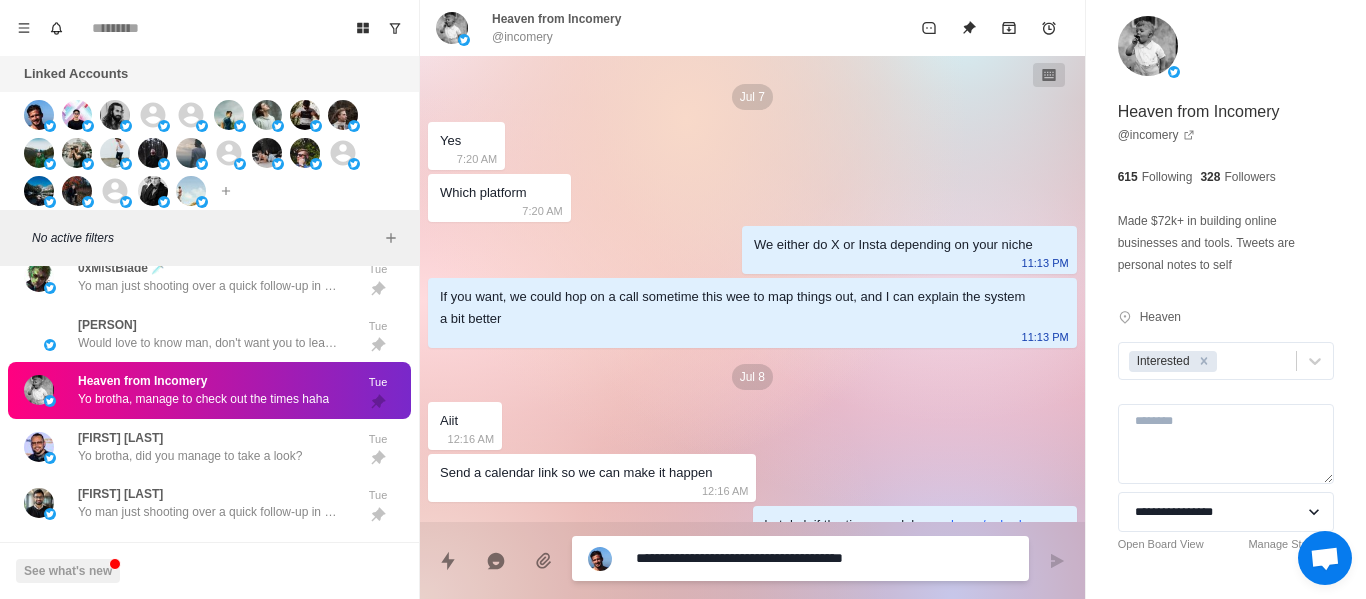 scroll, scrollTop: 2998, scrollLeft: 0, axis: vertical 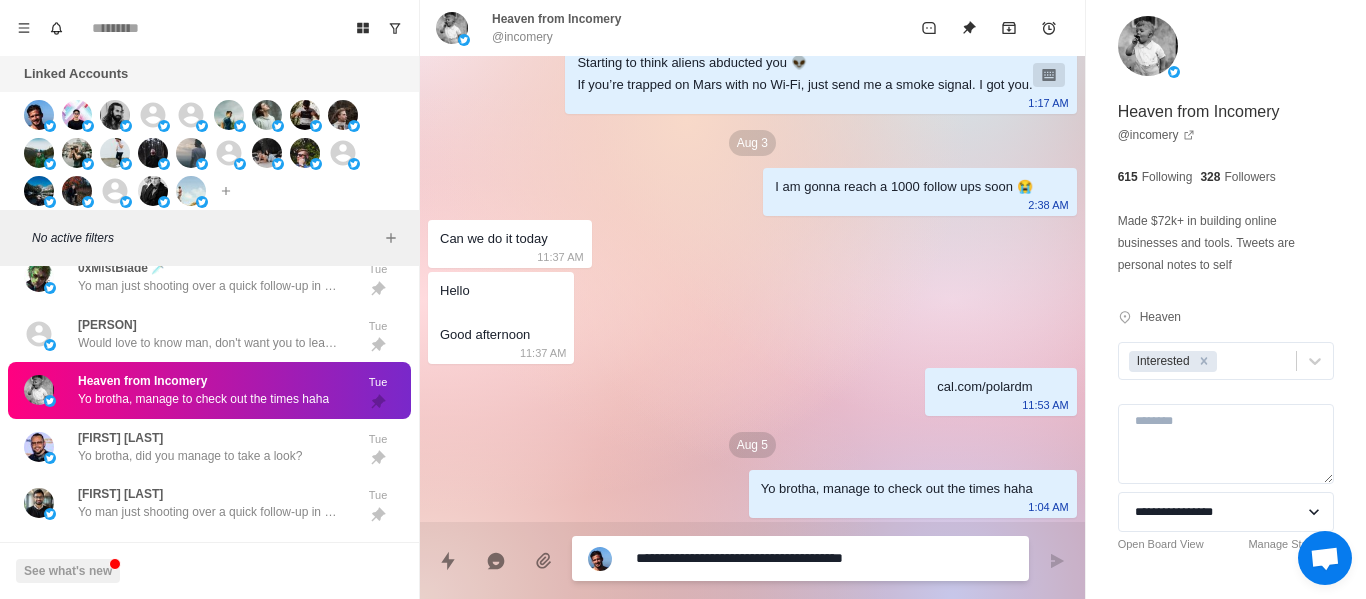paste 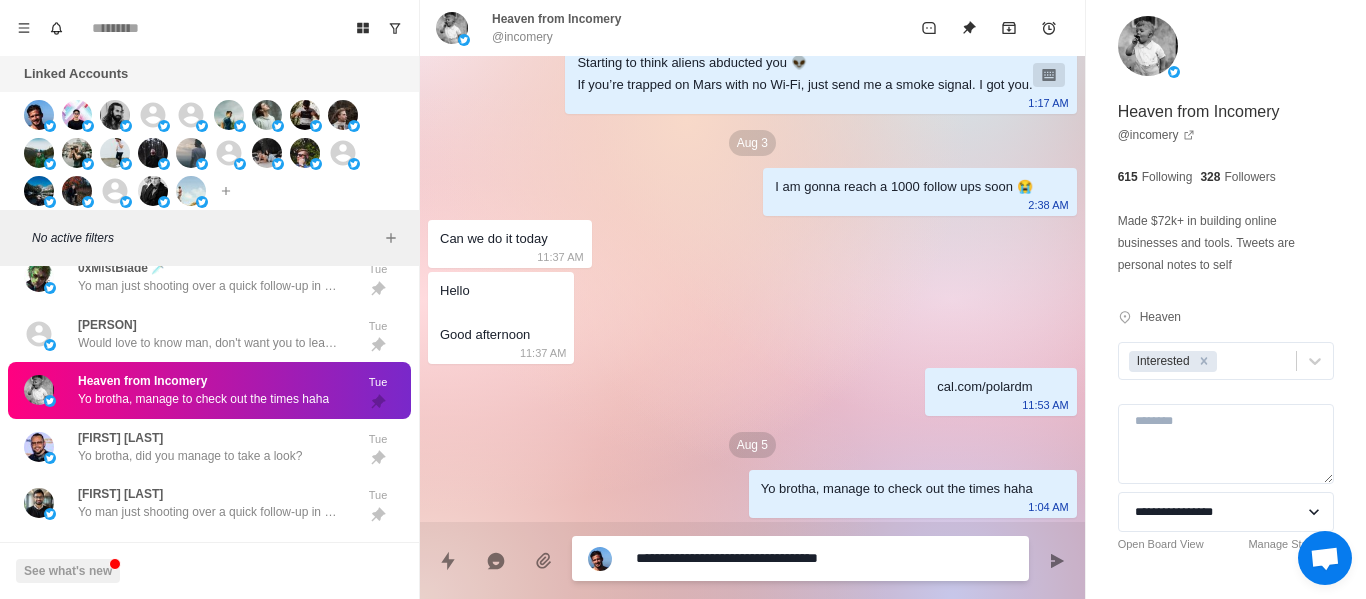 drag, startPoint x: 914, startPoint y: 566, endPoint x: 576, endPoint y: 564, distance: 338.00592 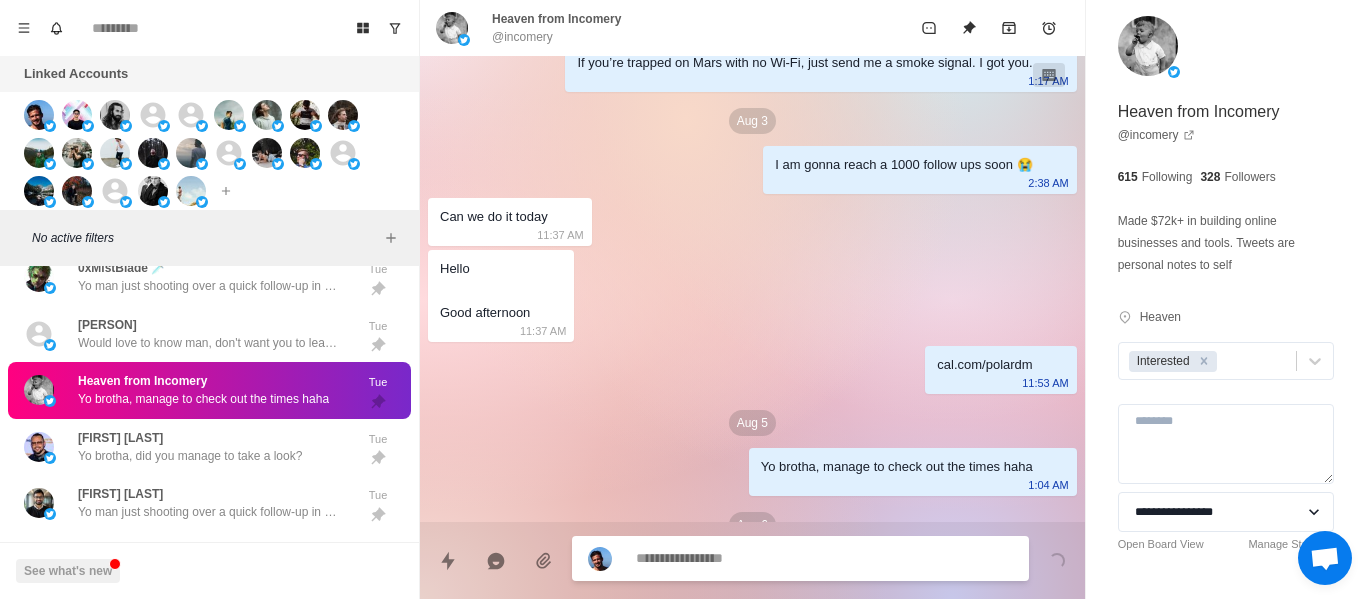 scroll, scrollTop: 3100, scrollLeft: 0, axis: vertical 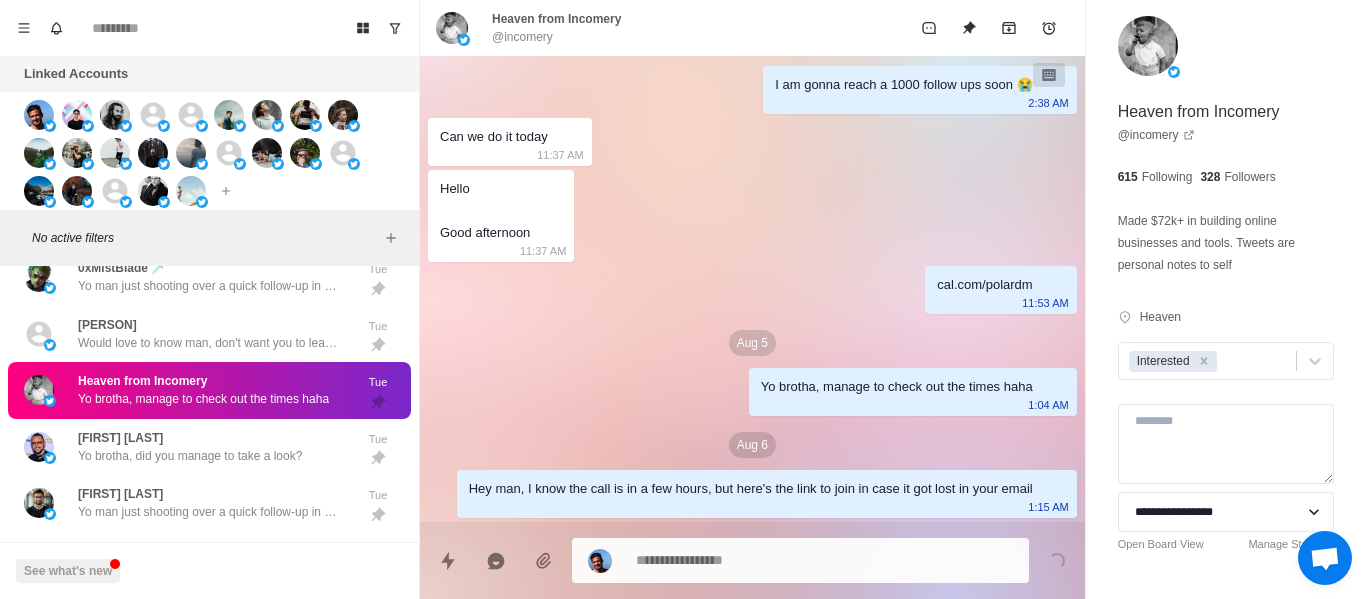 drag, startPoint x: 711, startPoint y: 532, endPoint x: 732, endPoint y: 554, distance: 30.413813 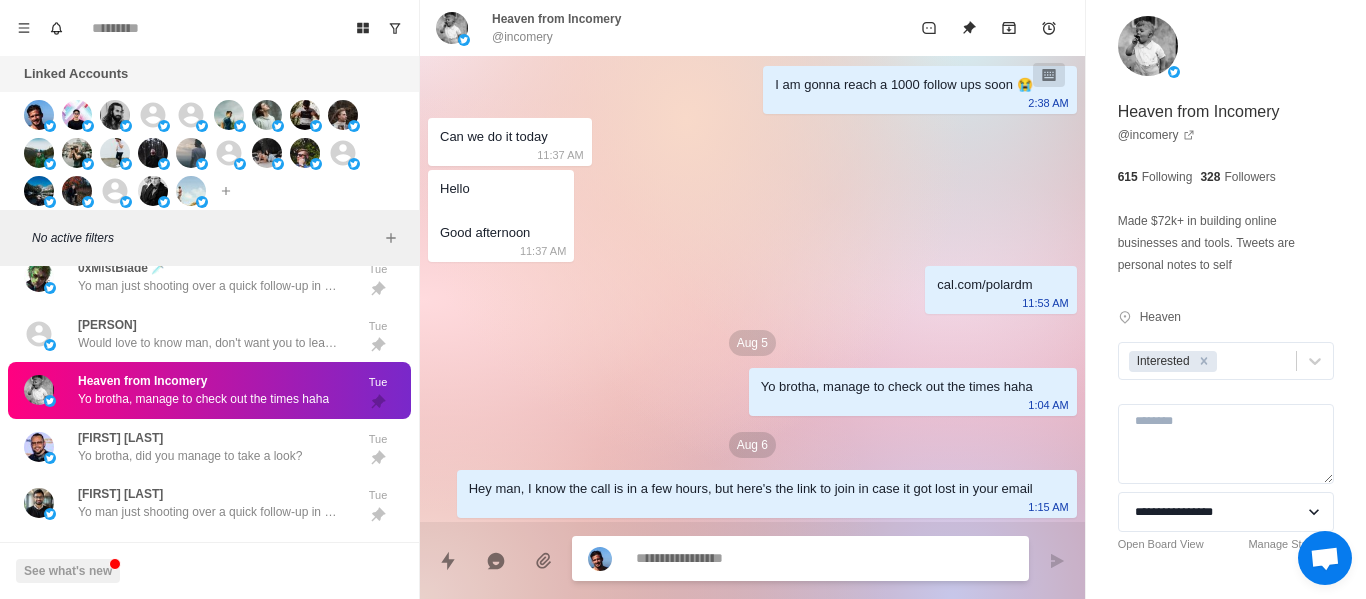 drag, startPoint x: 732, startPoint y: 554, endPoint x: 738, endPoint y: 564, distance: 11.661903 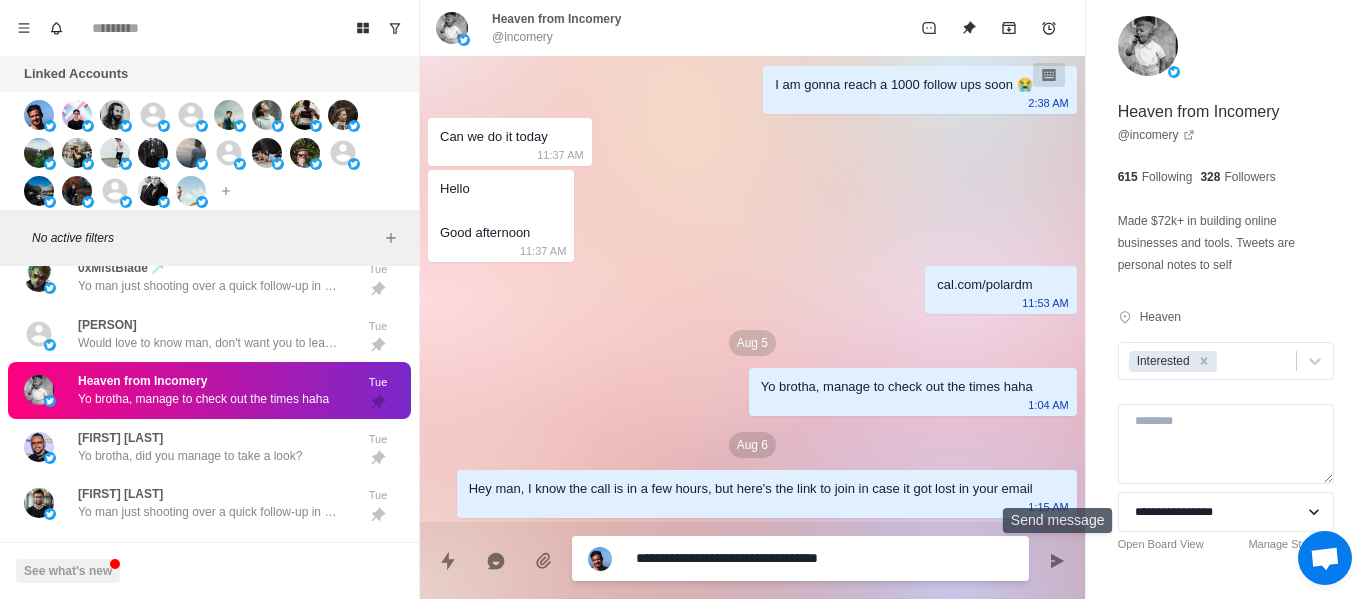 click 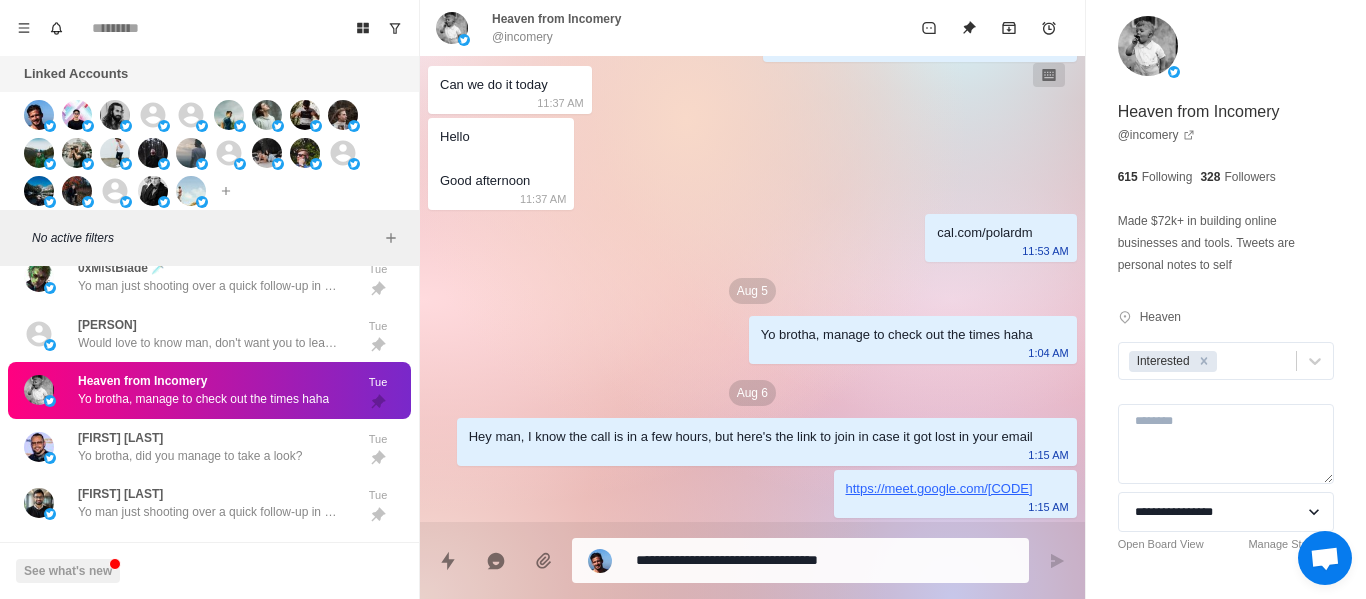 scroll, scrollTop: 3048, scrollLeft: 0, axis: vertical 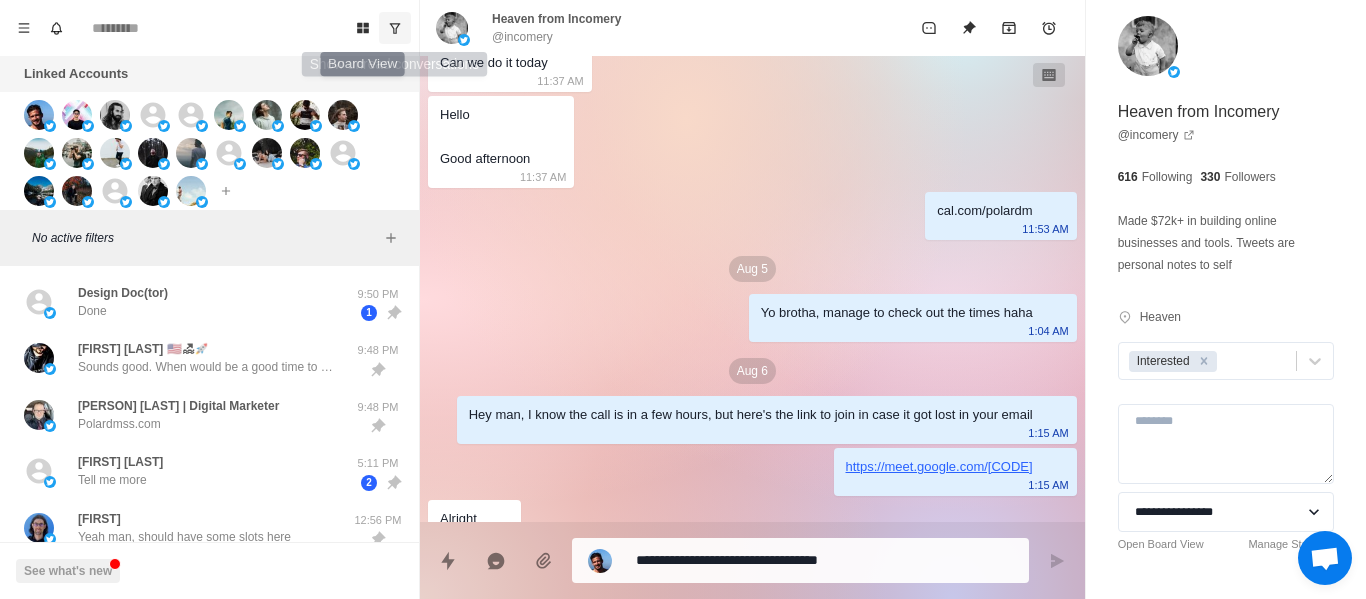 click at bounding box center [395, 28] 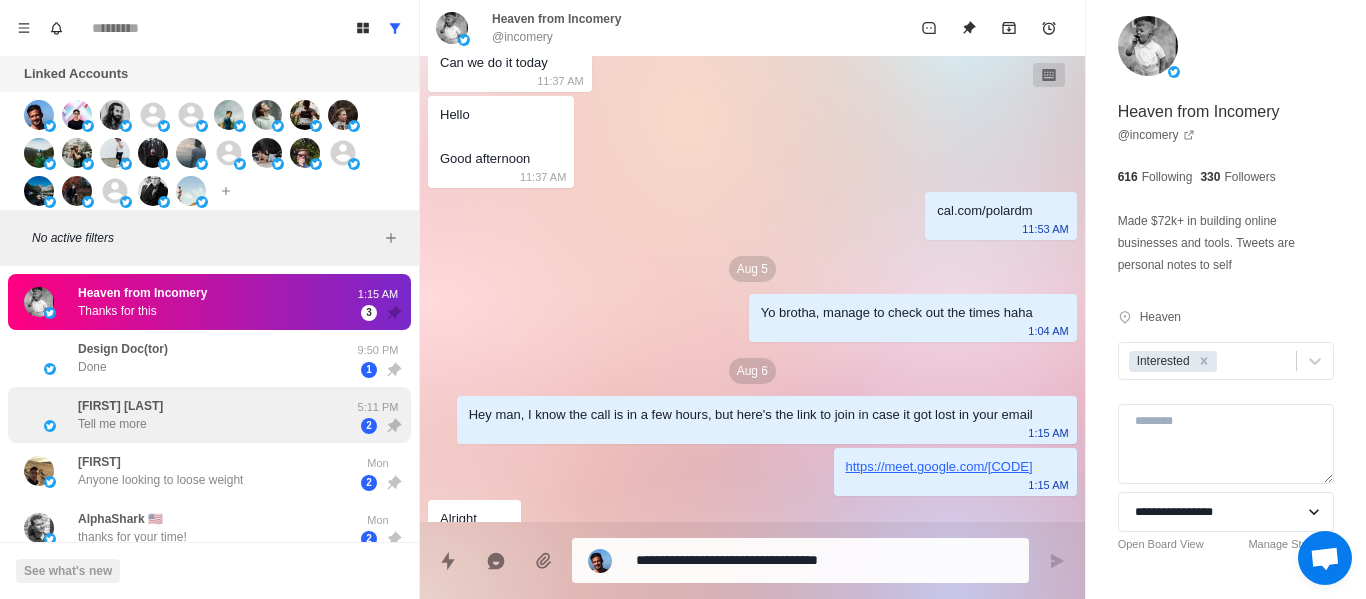 click on "Design Doc(tor) Done" at bounding box center [188, 358] 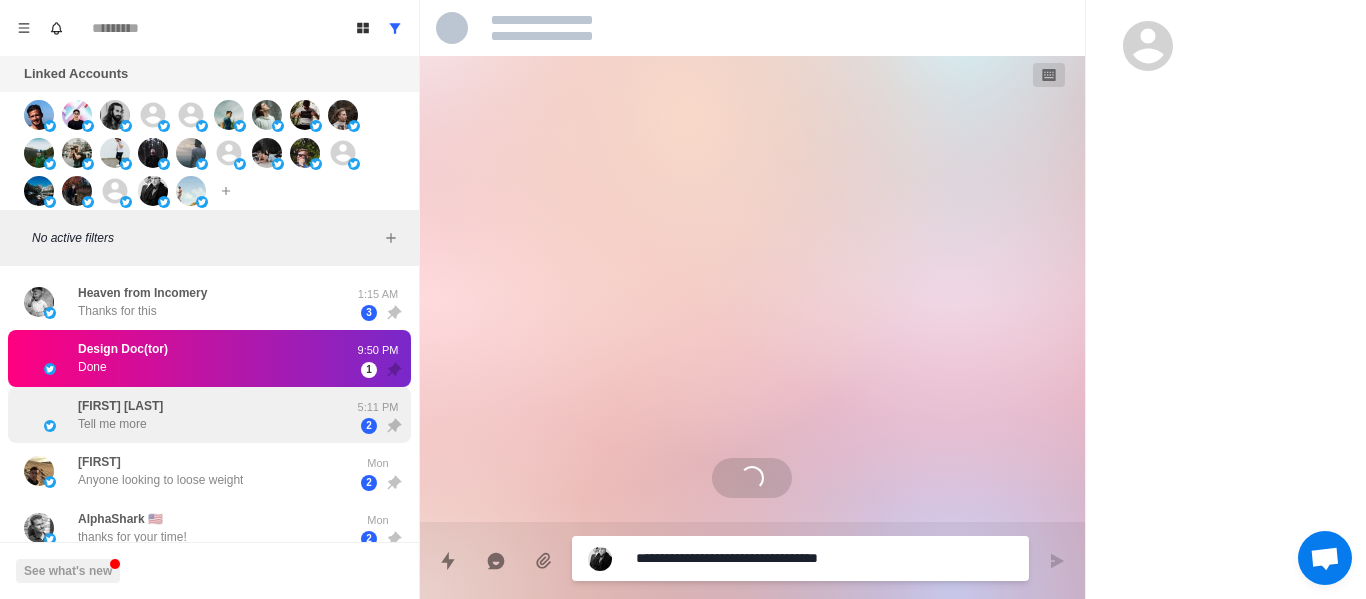 scroll, scrollTop: 0, scrollLeft: 0, axis: both 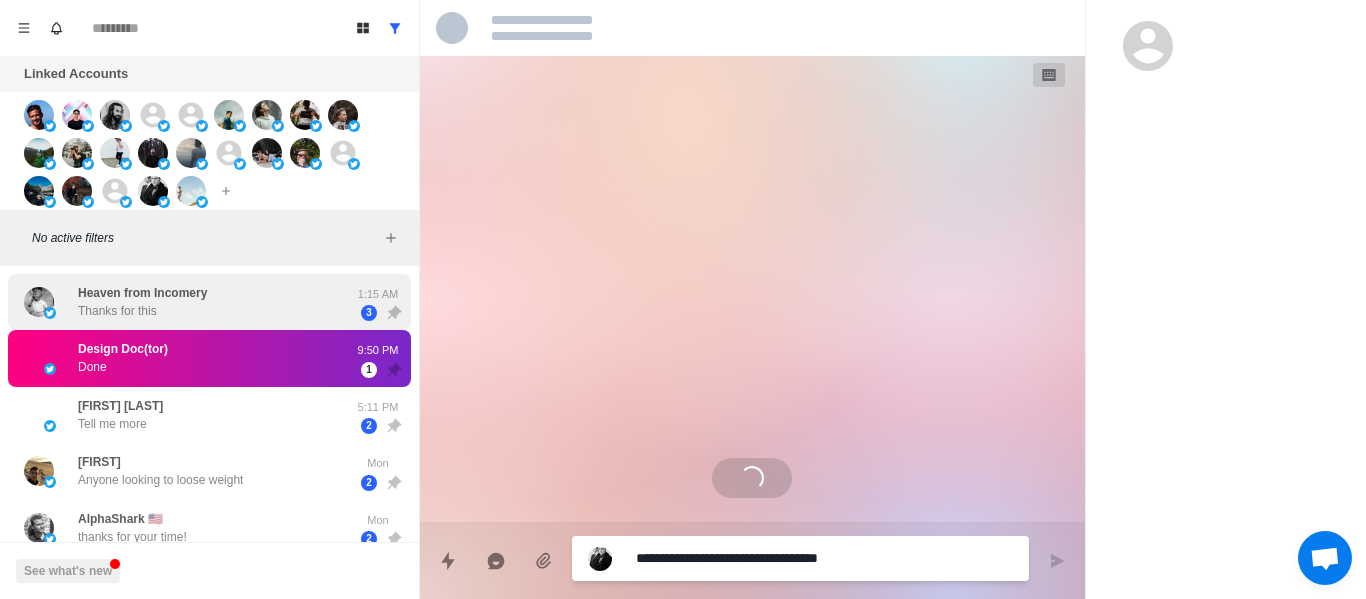drag, startPoint x: 158, startPoint y: 326, endPoint x: 155, endPoint y: 312, distance: 14.3178215 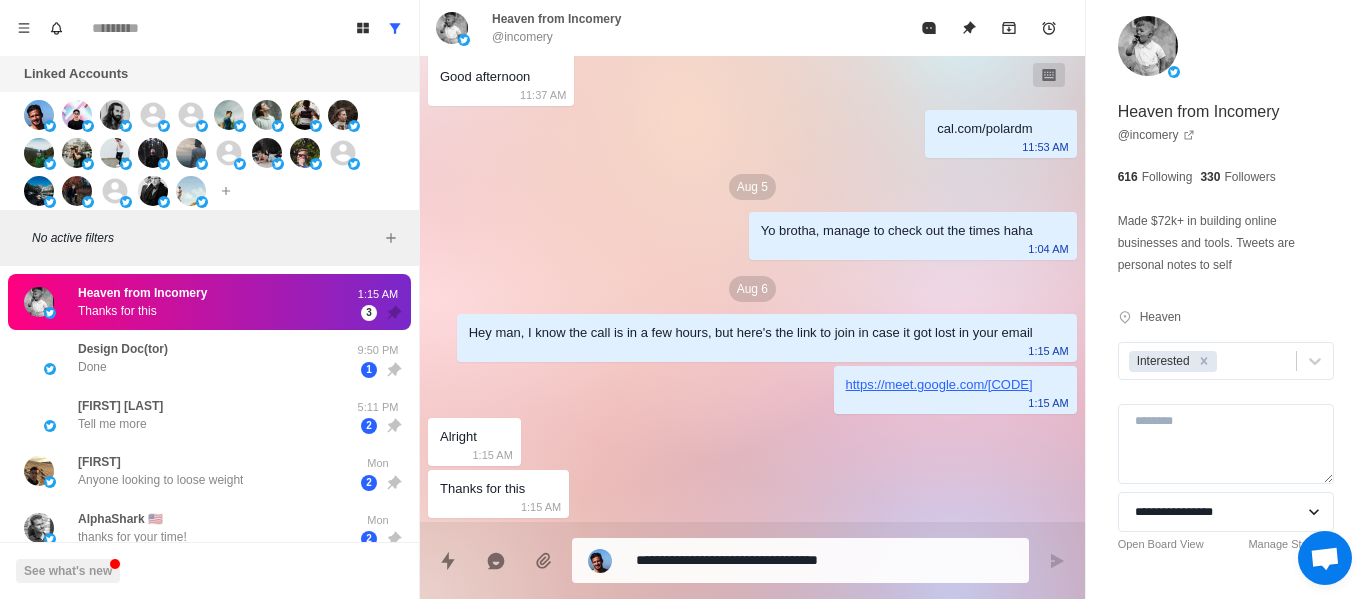 drag, startPoint x: 155, startPoint y: 312, endPoint x: 167, endPoint y: 311, distance: 12.0415945 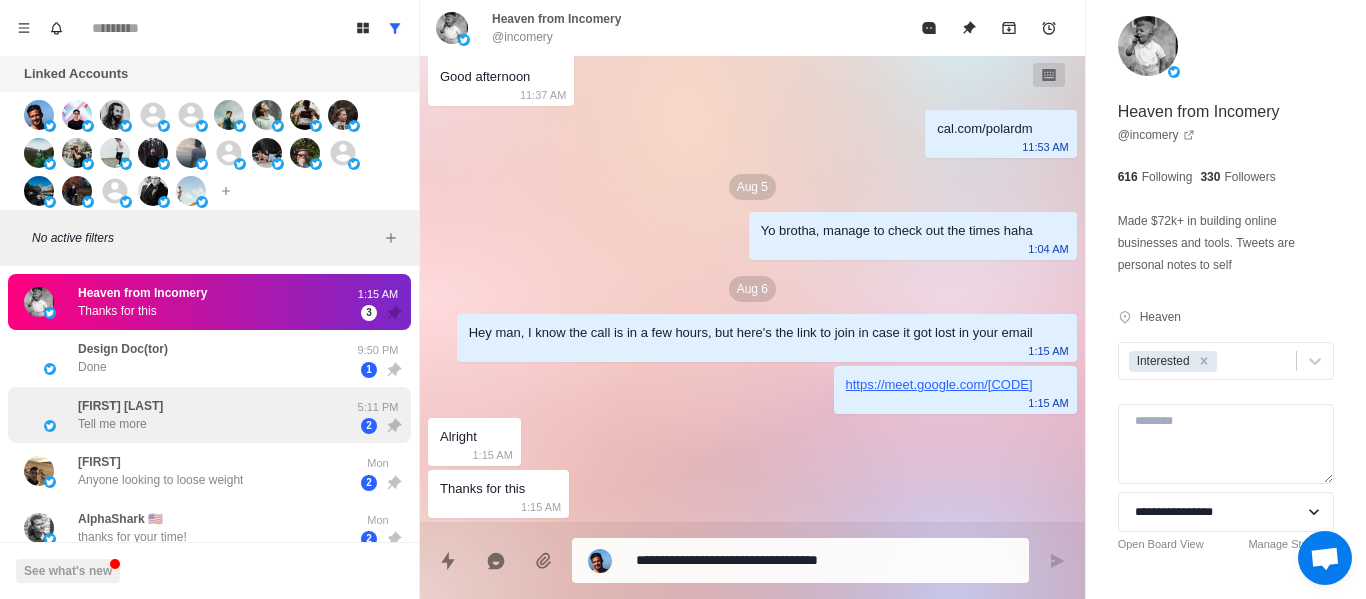 click on "[FIRST] [LAST] Tell me more 5:11 PM 2" at bounding box center [209, 415] 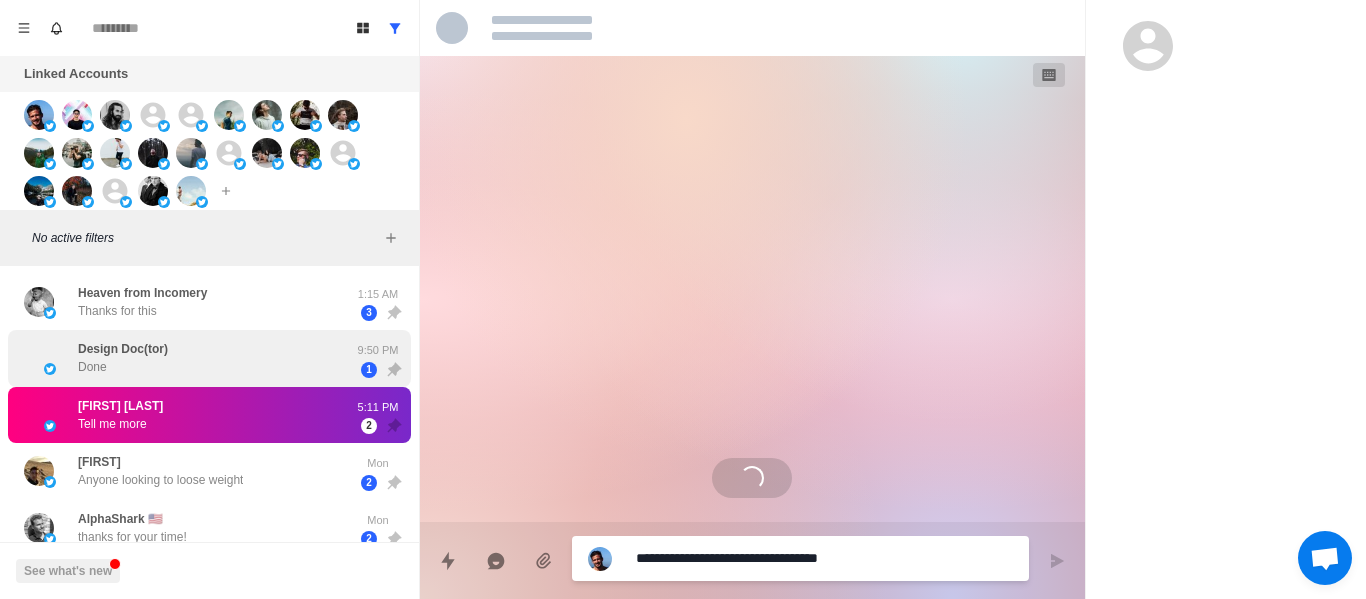 scroll, scrollTop: 0, scrollLeft: 0, axis: both 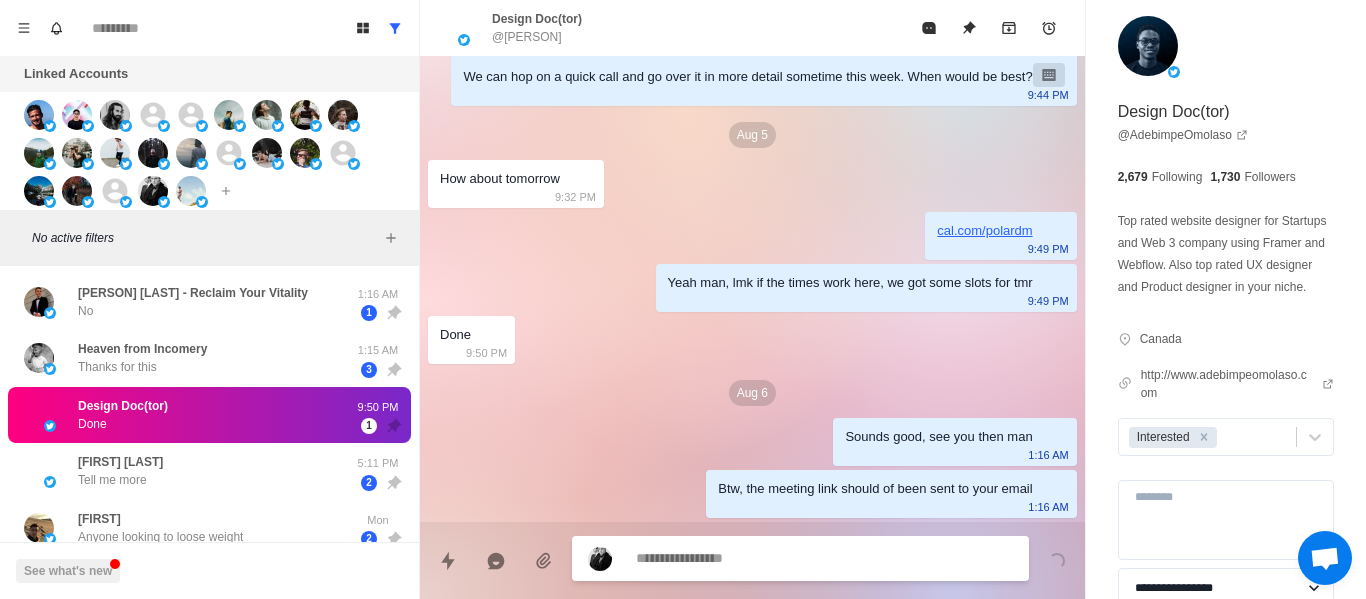 click on "Design Doc(tor) Done" at bounding box center [123, 415] 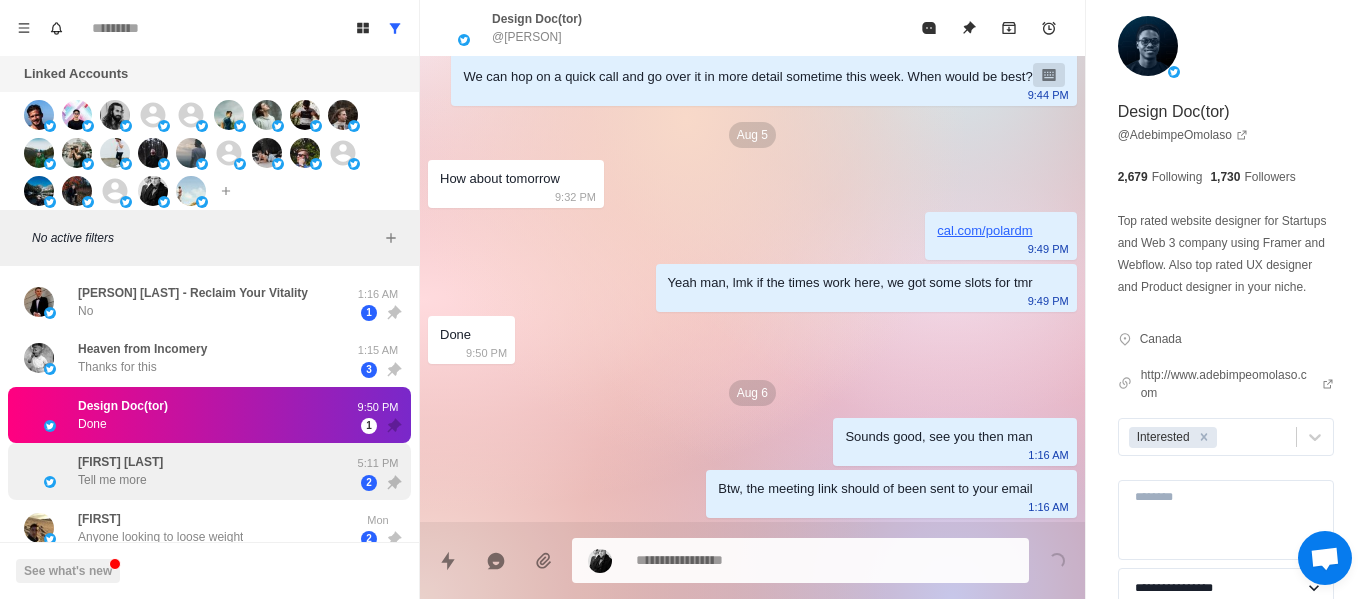 click on "[PERSON] [LAST] Tell me more" at bounding box center [188, 471] 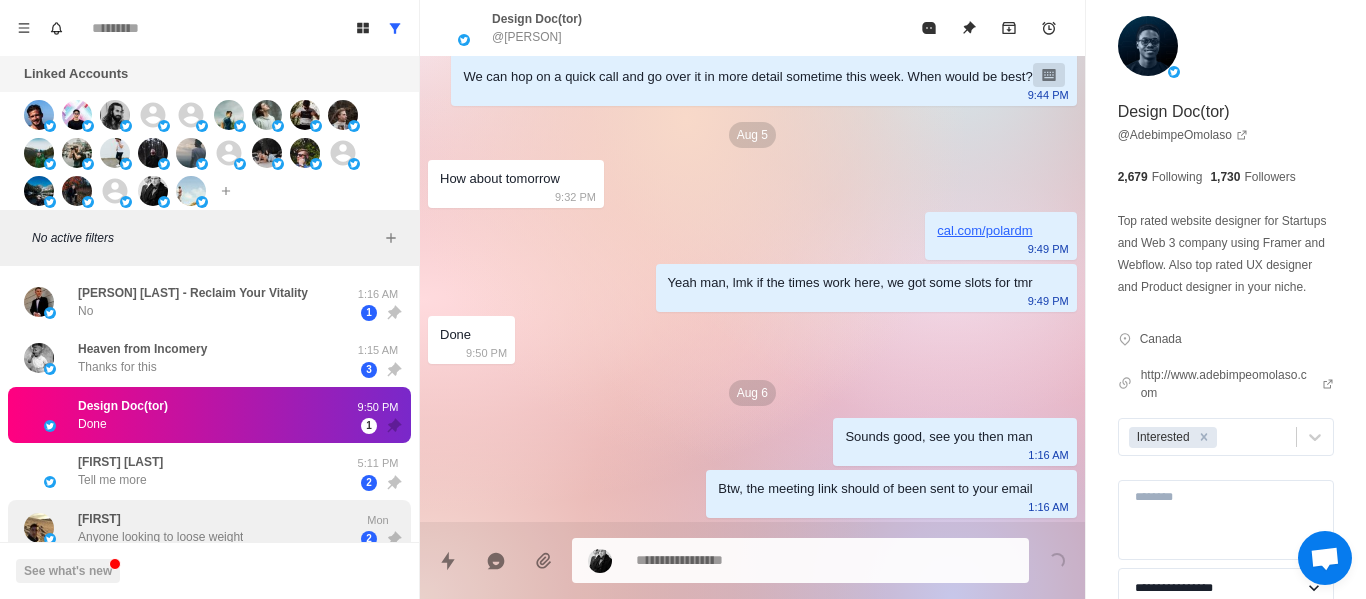 scroll, scrollTop: 0, scrollLeft: 0, axis: both 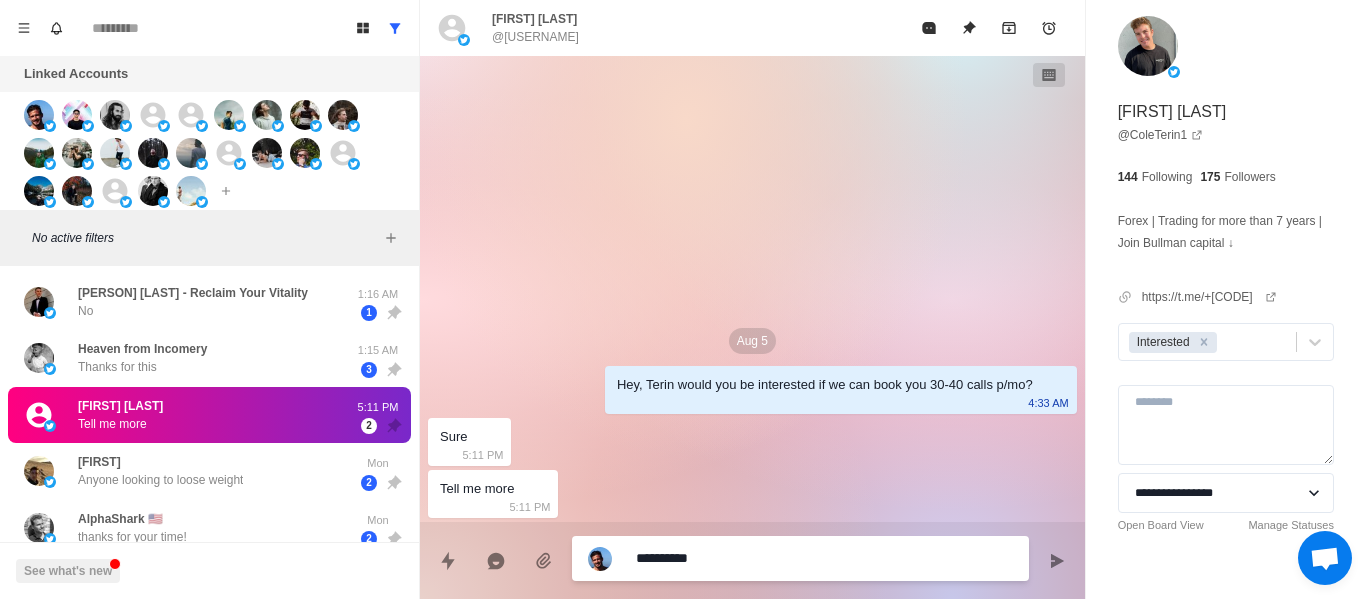 click on "*********" at bounding box center (824, 558) 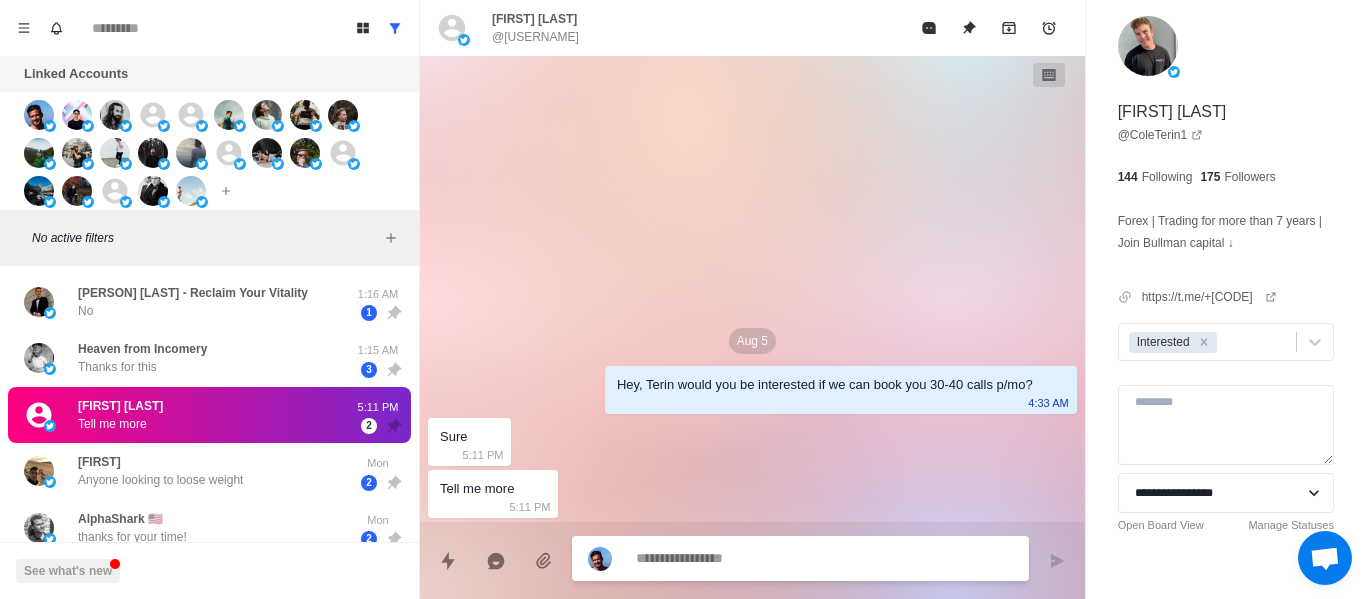 paste on "**********" 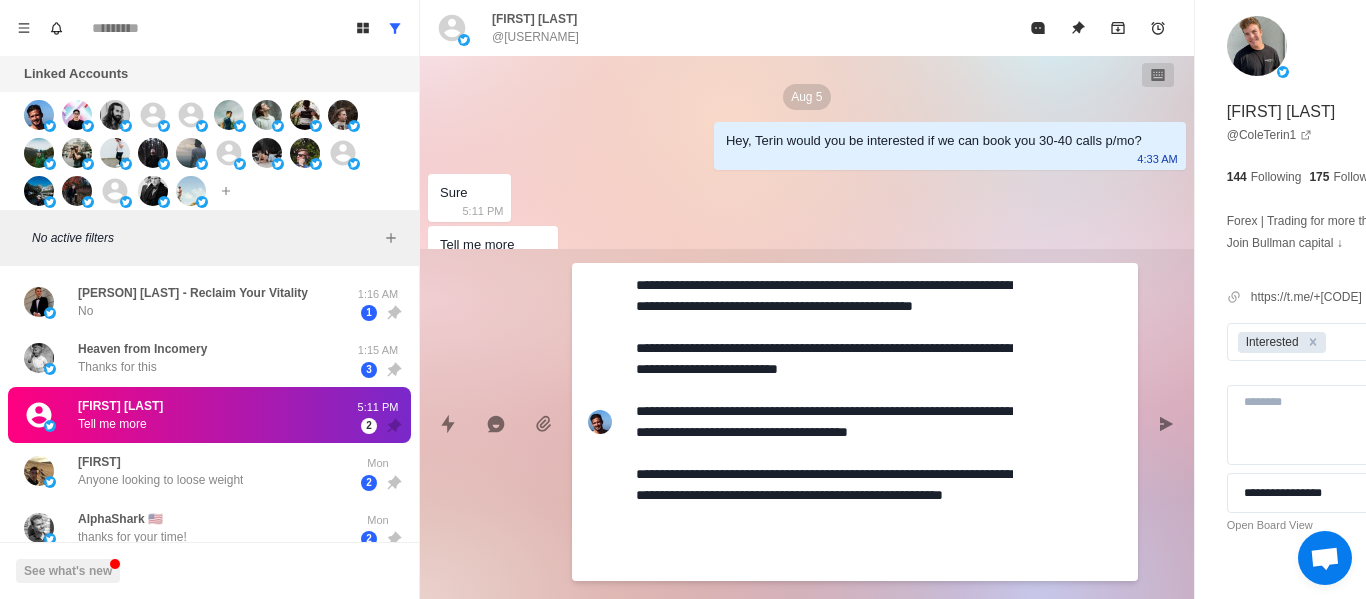 scroll, scrollTop: 21, scrollLeft: 0, axis: vertical 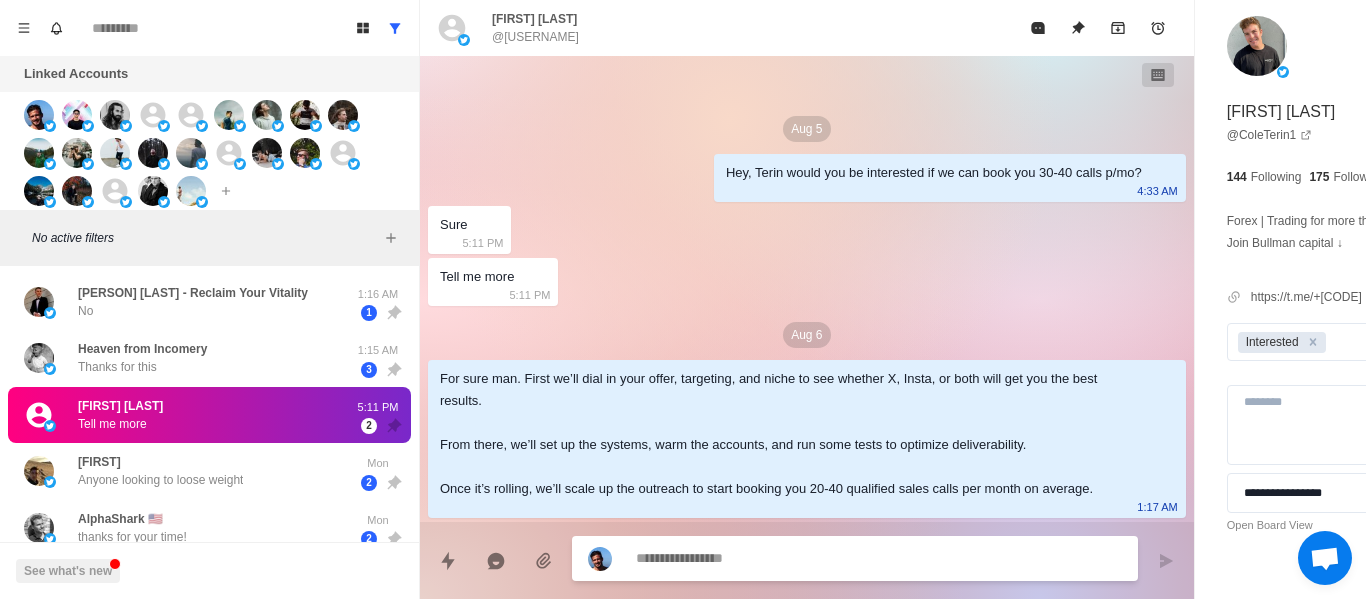 paste on "**********" 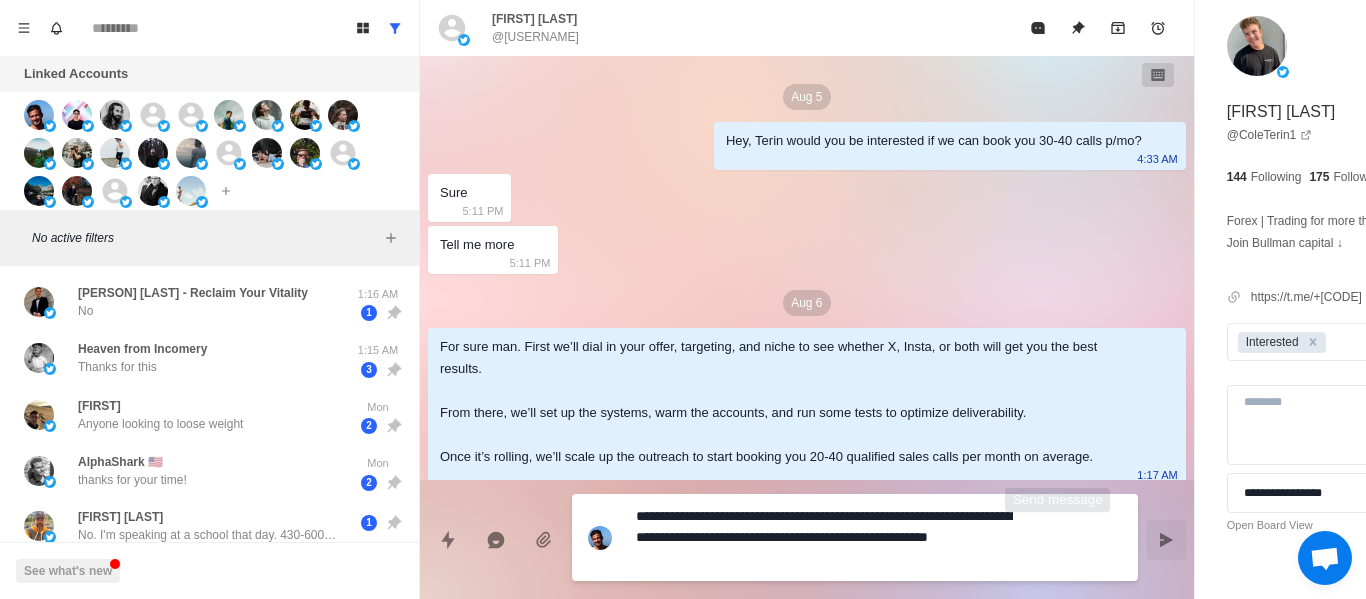 click at bounding box center (1166, 540) 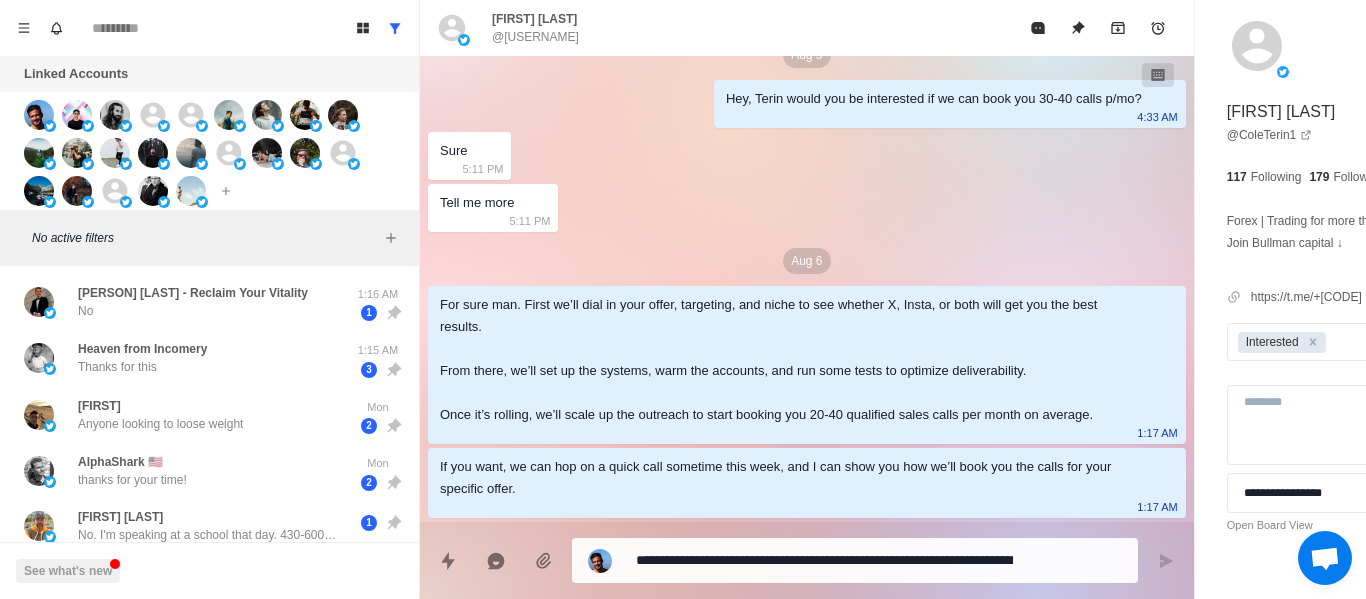 scroll, scrollTop: 86, scrollLeft: 0, axis: vertical 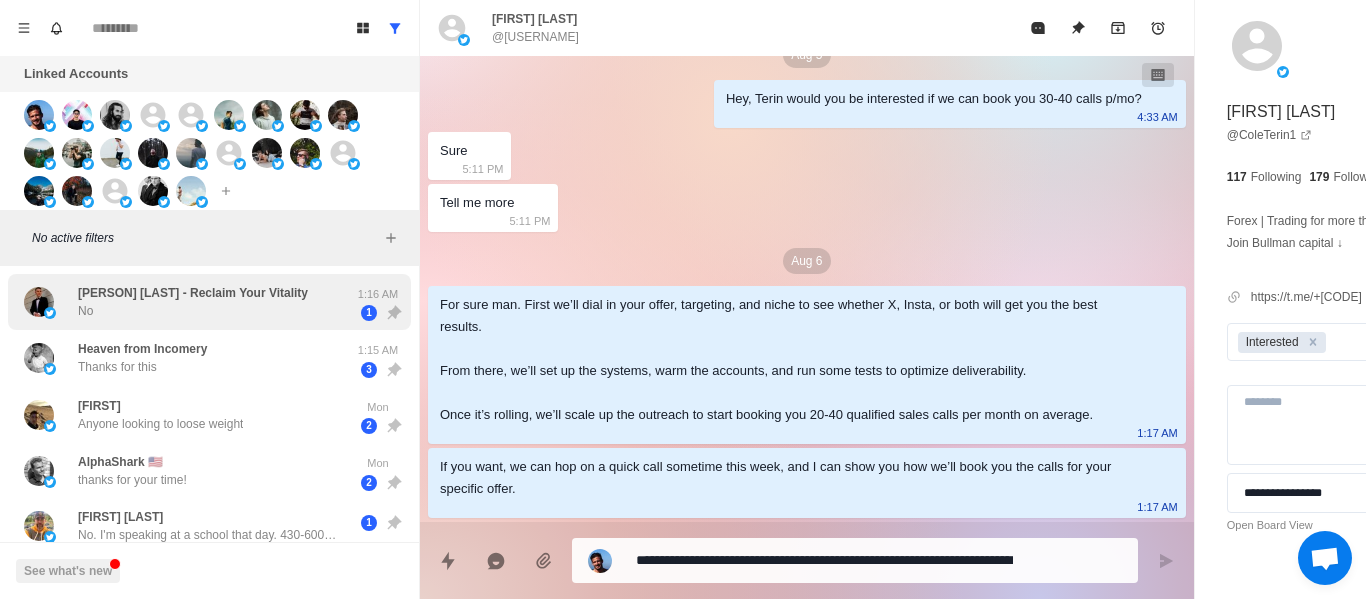 click on "[PERSON] [LAST] - Reclaim Your Vitality" at bounding box center (193, 293) 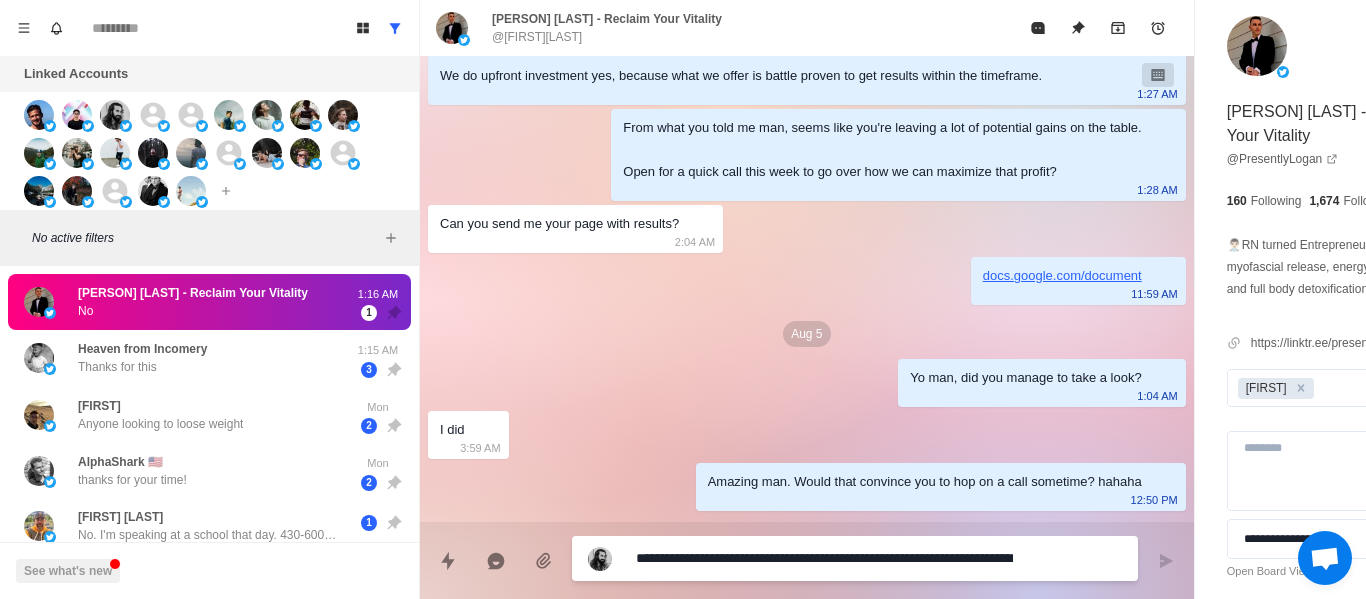 scroll, scrollTop: 822, scrollLeft: 0, axis: vertical 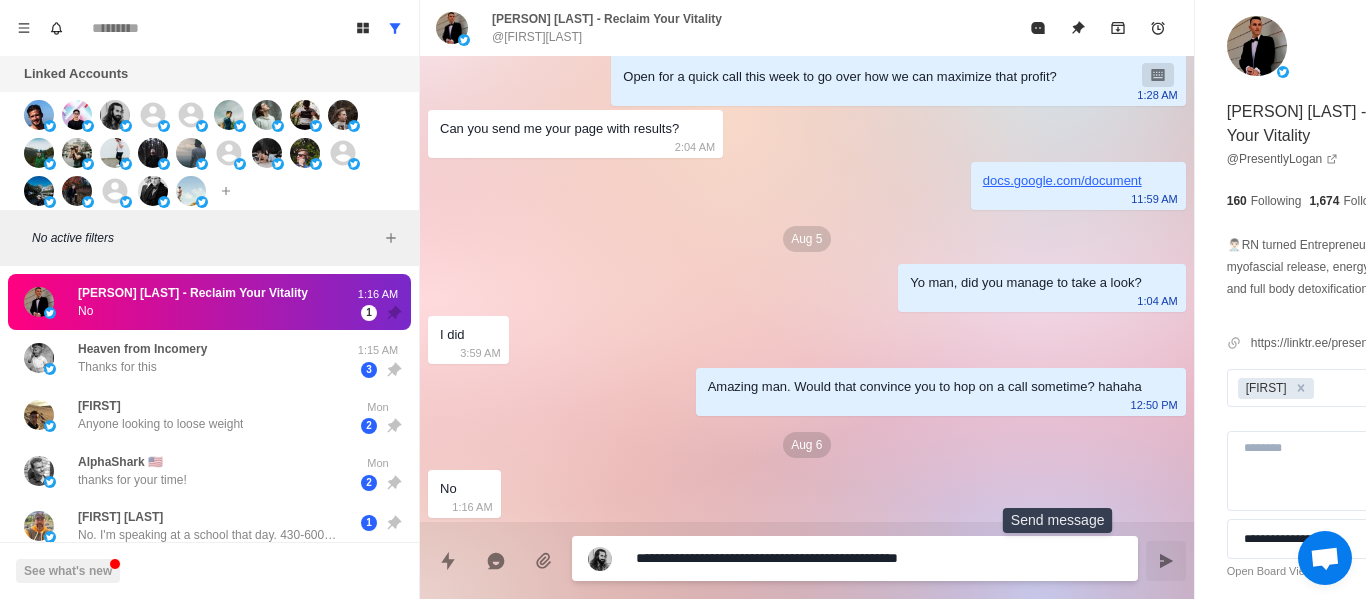 drag, startPoint x: 1067, startPoint y: 554, endPoint x: 203, endPoint y: 416, distance: 874.9514 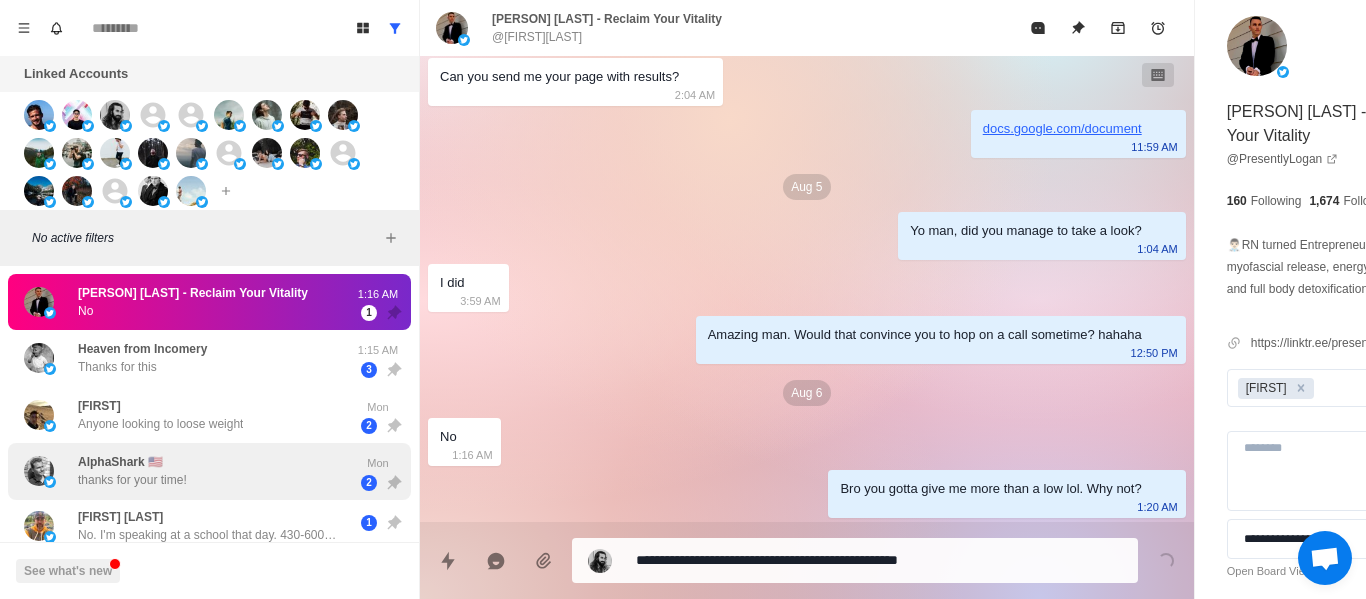 drag, startPoint x: 59, startPoint y: 358, endPoint x: 326, endPoint y: 480, distance: 293.55237 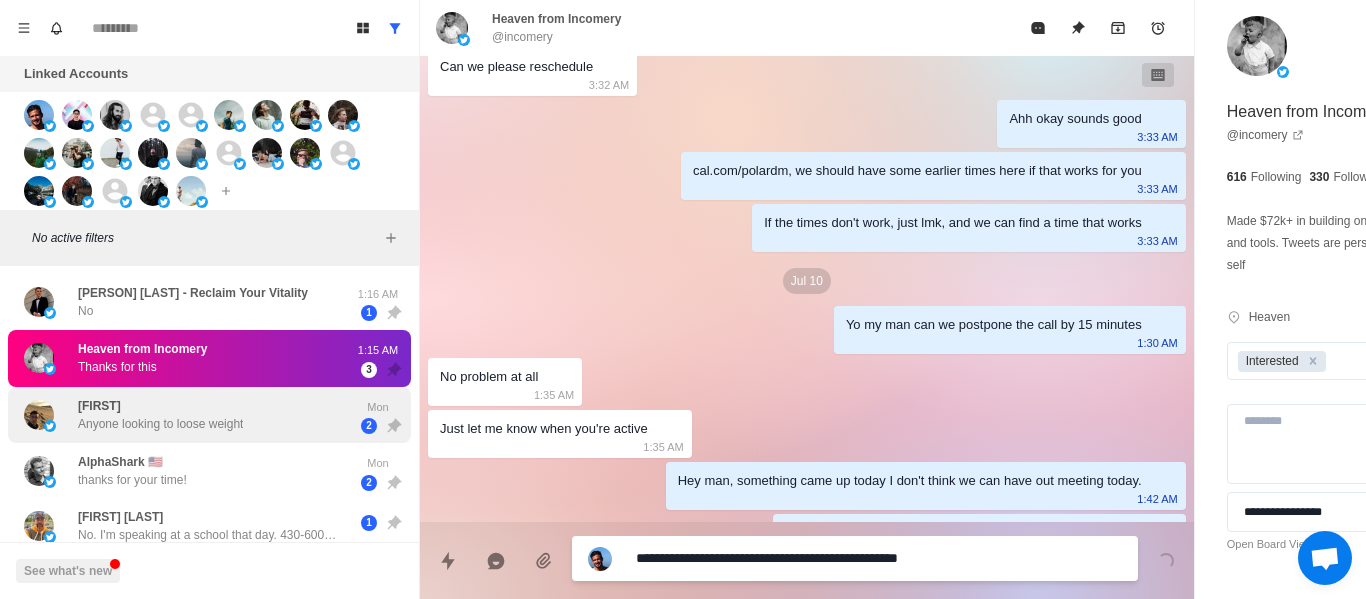scroll, scrollTop: 2976, scrollLeft: 0, axis: vertical 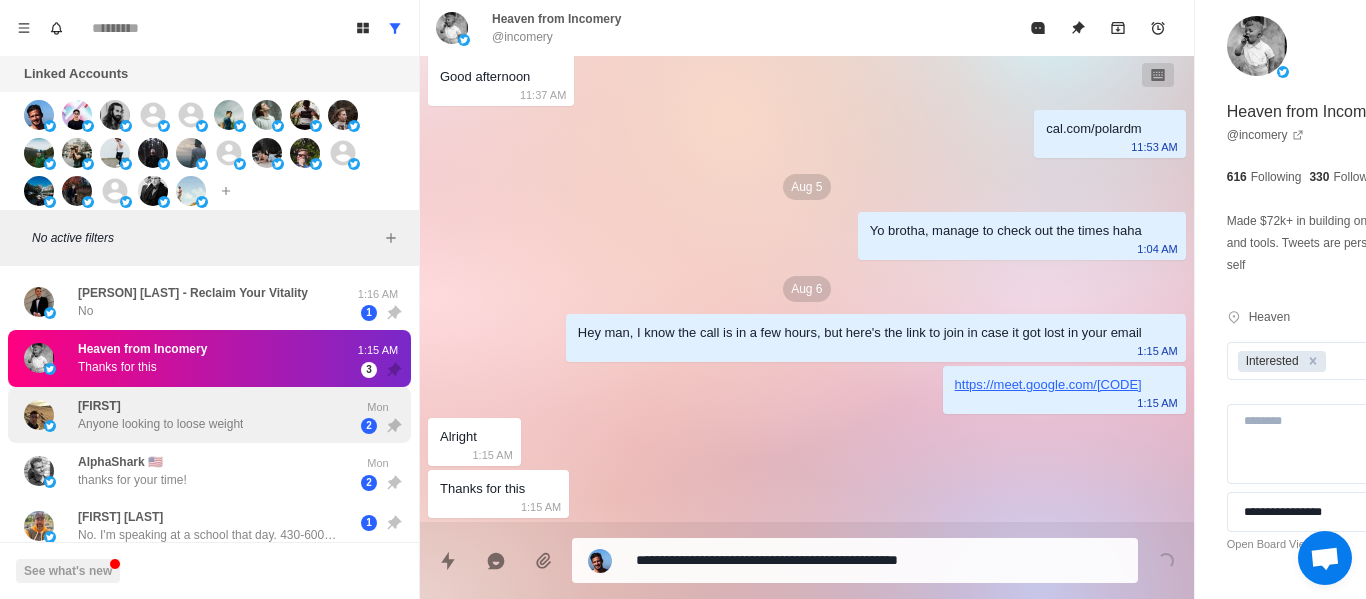 click on "[FIRST] Anyone looking to loose weight" at bounding box center (188, 415) 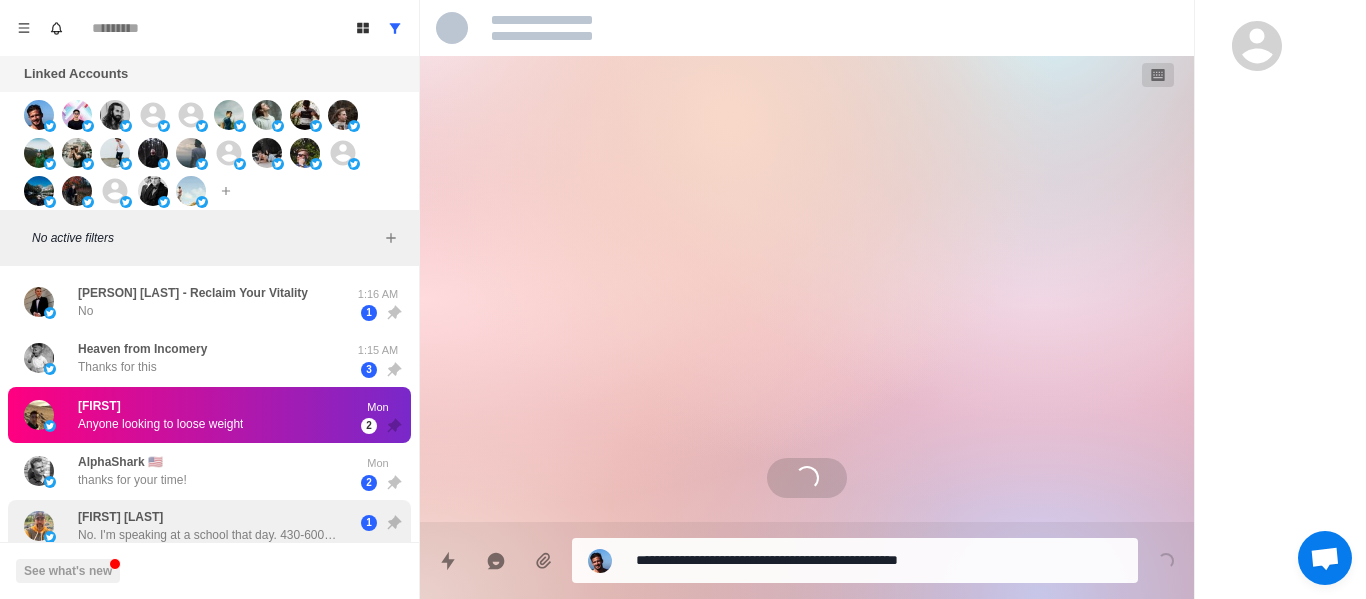 click on "No. I'm speaking at a school that day. 430-600 pm" at bounding box center [208, 535] 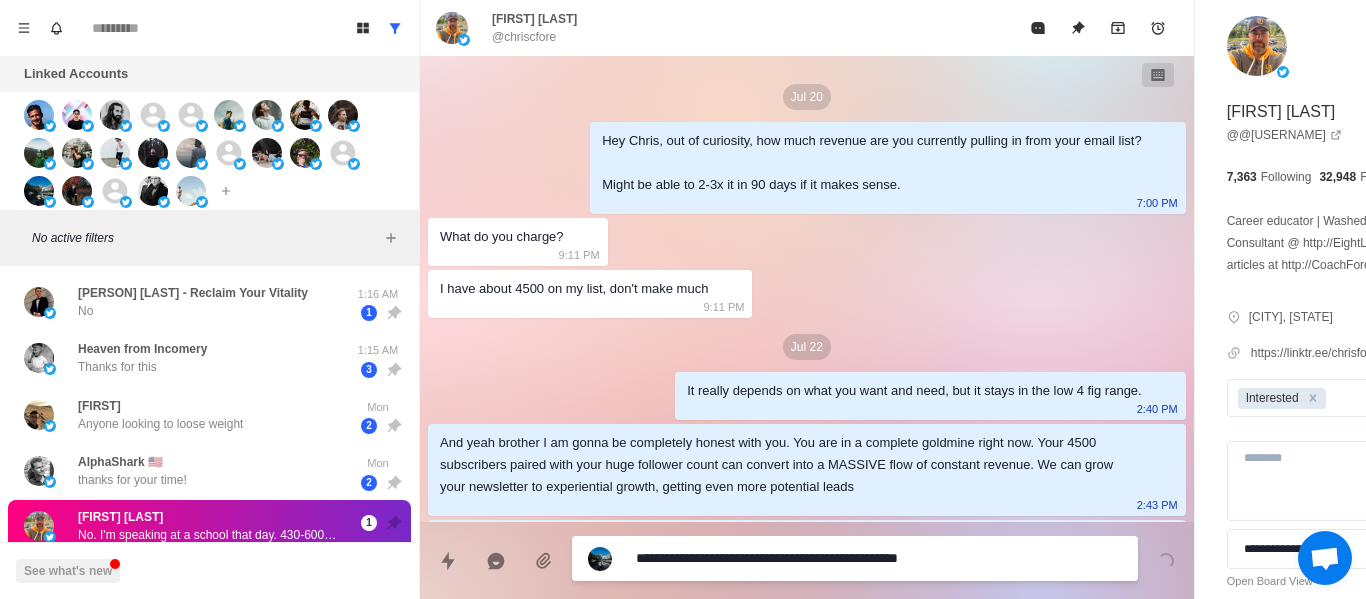 scroll, scrollTop: 1514, scrollLeft: 0, axis: vertical 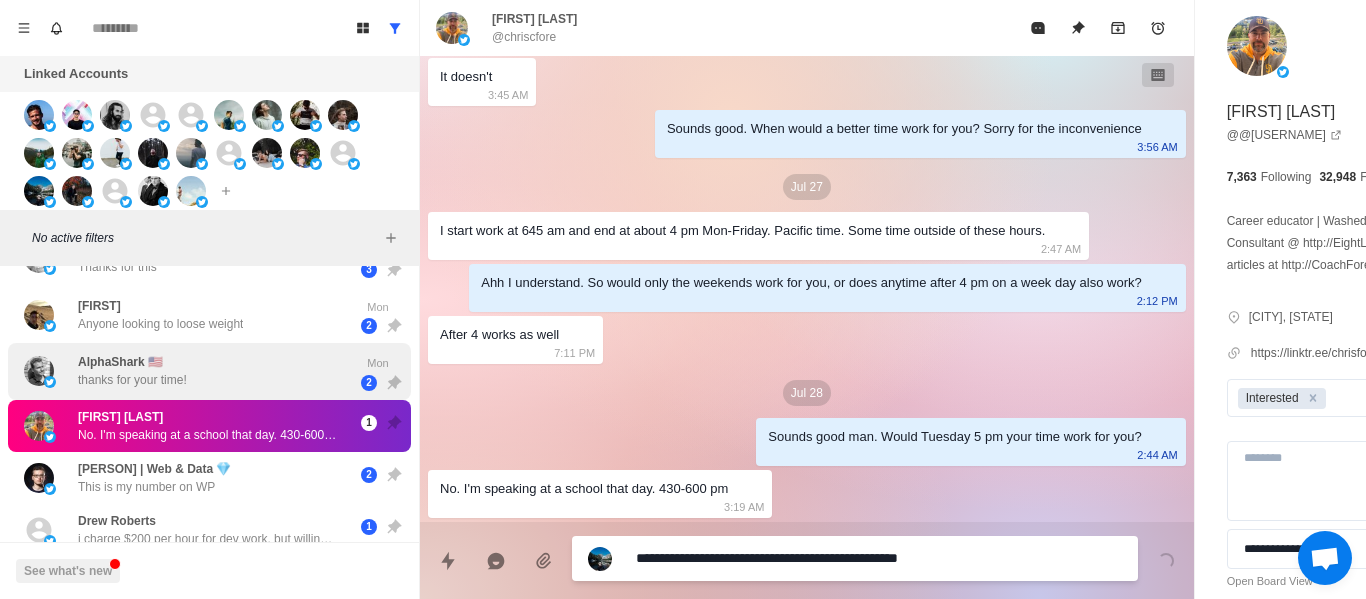 click on "AlphaShark 🇺🇸 thanks for your time!" at bounding box center (188, 371) 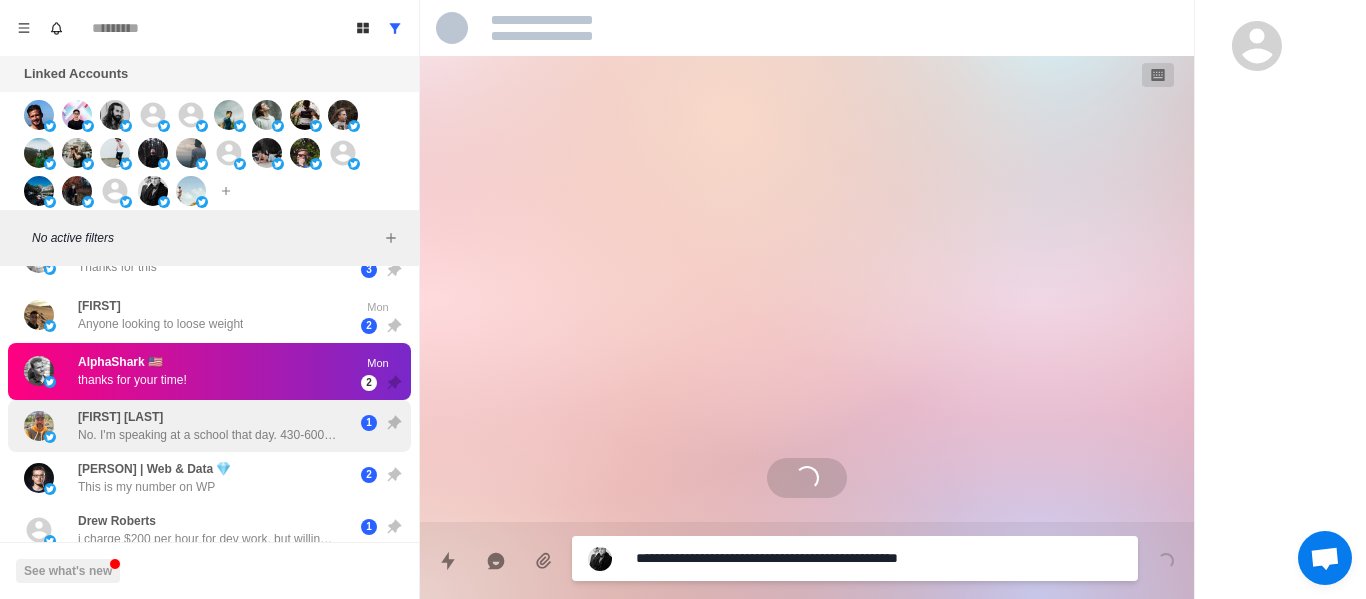 scroll, scrollTop: 0, scrollLeft: 0, axis: both 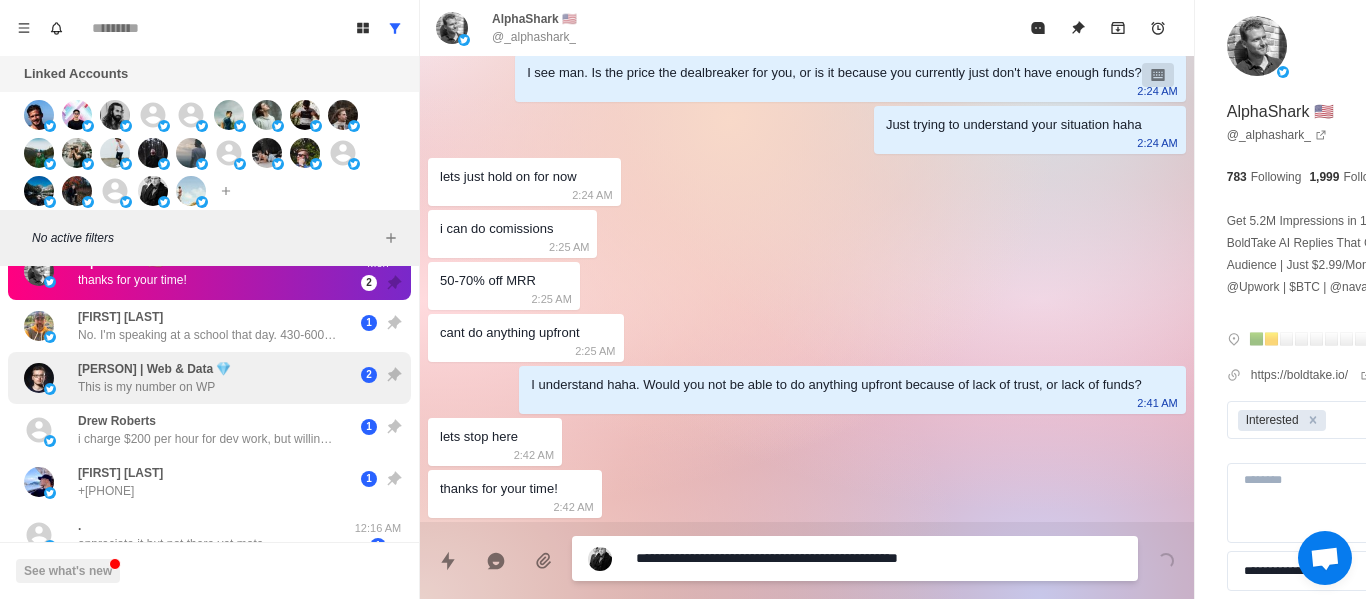 click on "[PERSON] | Web & Data 💎" at bounding box center (155, 369) 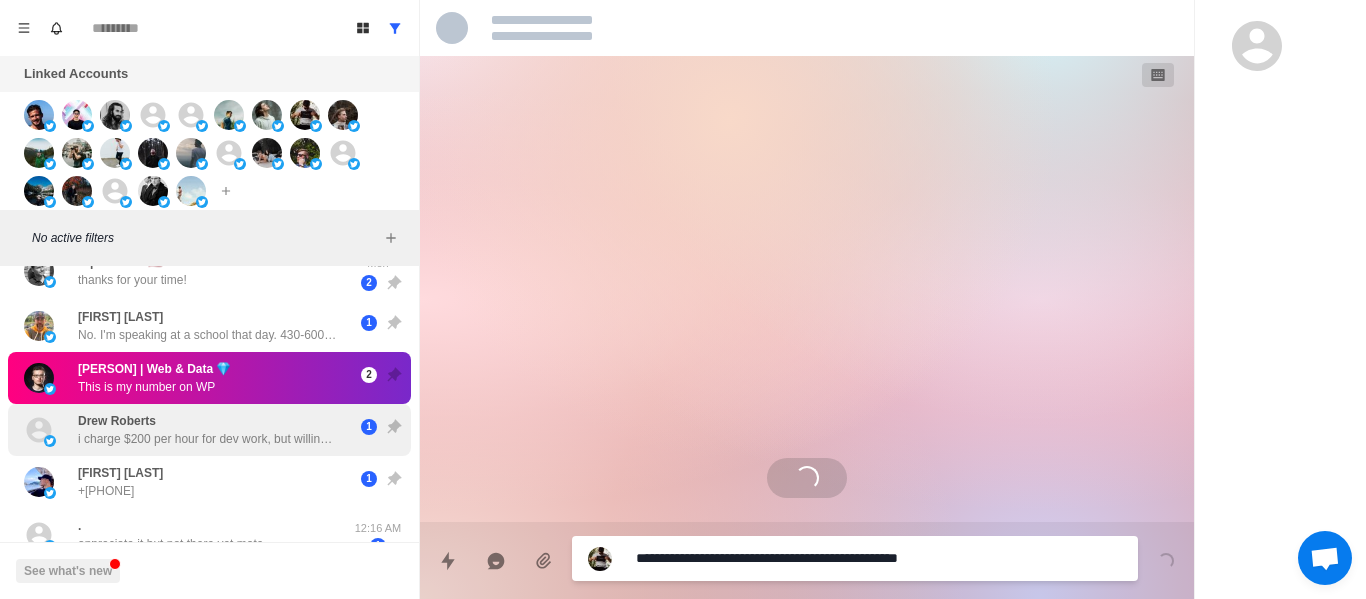 scroll, scrollTop: 0, scrollLeft: 0, axis: both 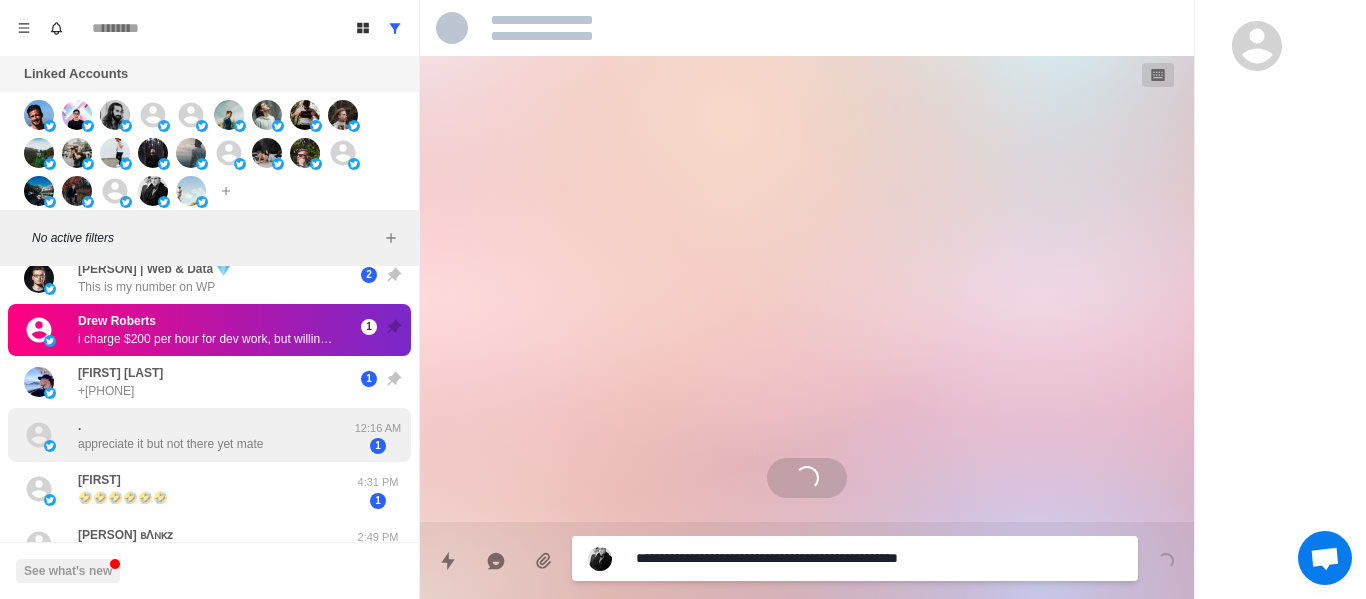 click on ". appreciate it but not there yet mate" at bounding box center [170, 435] 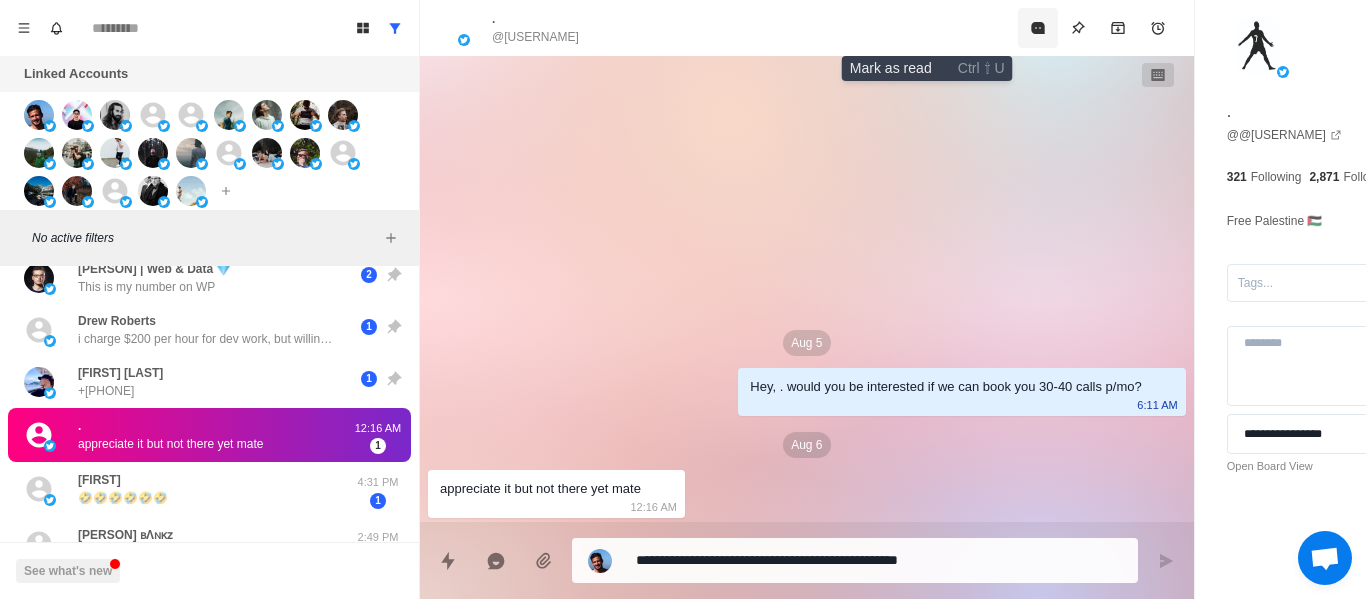 click at bounding box center (1038, 28) 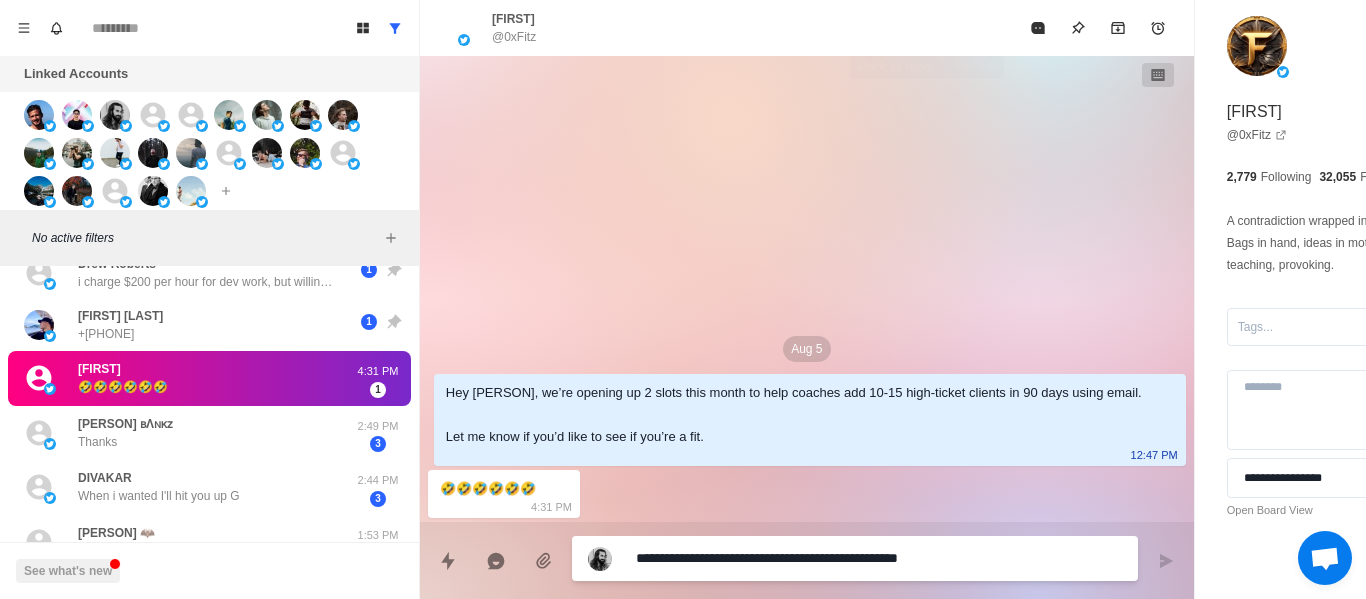 scroll, scrollTop: 244, scrollLeft: 0, axis: vertical 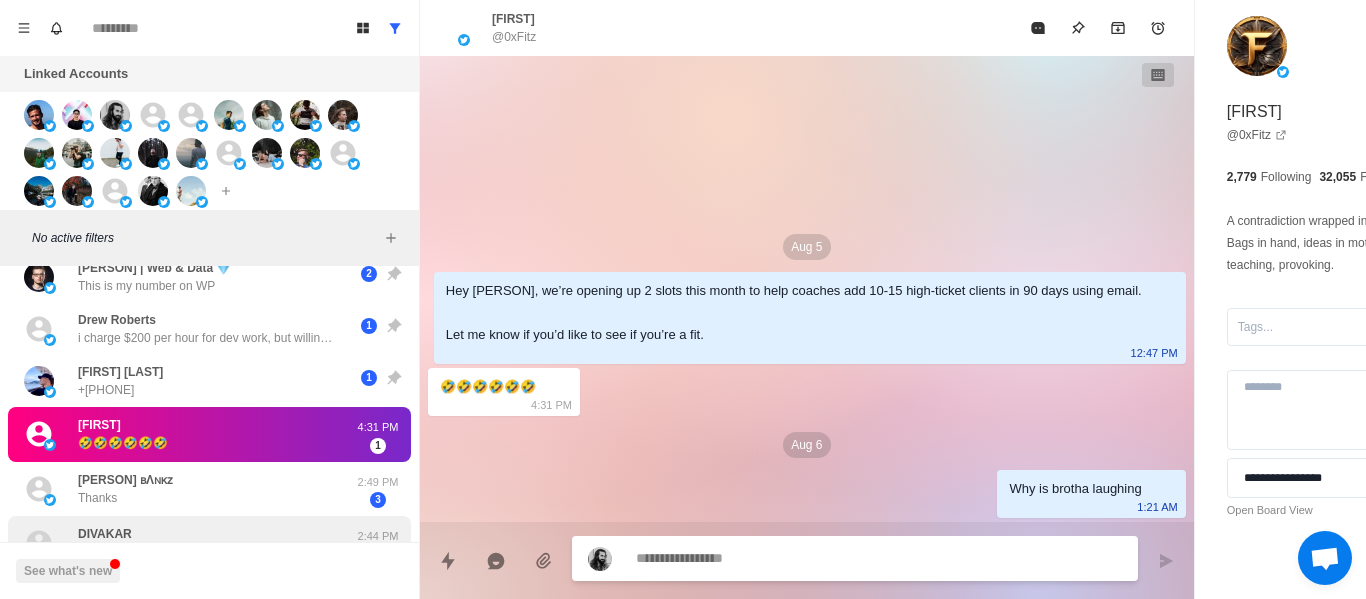 click on "[FIRST] from Incomery Thanks for this 1:15 AM 3 [LAST] Anyone looking to loose weight Mon 2 AlphaShark 🇺🇸 thanks for your time! Mon 2 [FIRST] [LAST] No. I'm speaking at a school that day. 430-600 pm 1 [FIRST] | Web & Data 💎 This is my number on WP 2 [FIRST] [LAST] i charge $200 per hour for dev work, but willing to do $50 to $100 for 30-60 min meetings as long as they pay upfront. u can sell it for whatever u want above that rate 1 [FIRST] [LAST] +[PHONE] 1 [FIRST] 🤣🤣🤣🤣🤣🤣 4:31 PM 1 [FIRST] Thanks 2:49 PM 3 [FIRST] When i wanted I'll hit you up G 2:44 PM 3 [FIRST] Offer still available? 1:53 PM 2 [FIRST] Hey [FIRST], send me clients and get 10%. We have many people using our referral system. Our average project pricing is $7,500 1:15 PM 1 [FIRST] Yes, also I’d need 10 speaking obligations to go with that 1:08 PM 1 [FIRST] | Remote Work, Travel, Growth Sure! How does it work? 11:21 AM 1 [FIRST] [LAST] Tell me more 10:55 AM 1 [FIRST] [LAST] tell me more 9:20 AM 1 The Wizard 1 1 1" at bounding box center [209, 683] 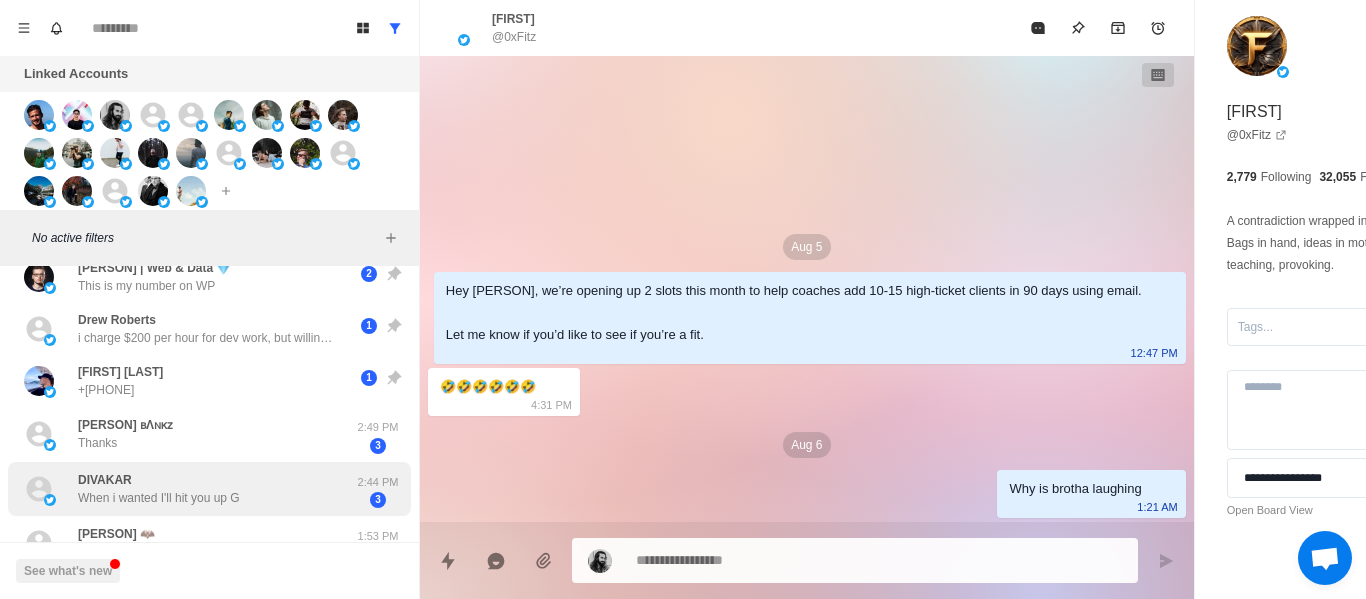 click on "DIVAKAR When i wanted I'll hit you up G 2:44 PM 3" at bounding box center [209, 489] 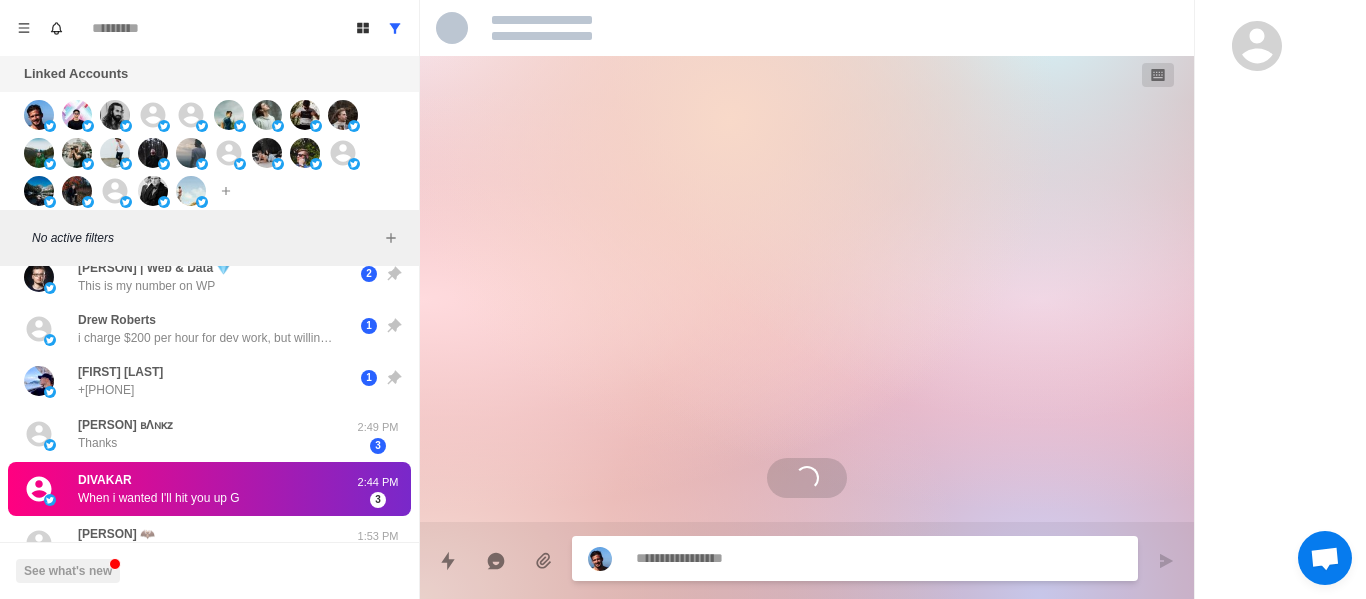 click on "2:44 PM" at bounding box center [378, 482] 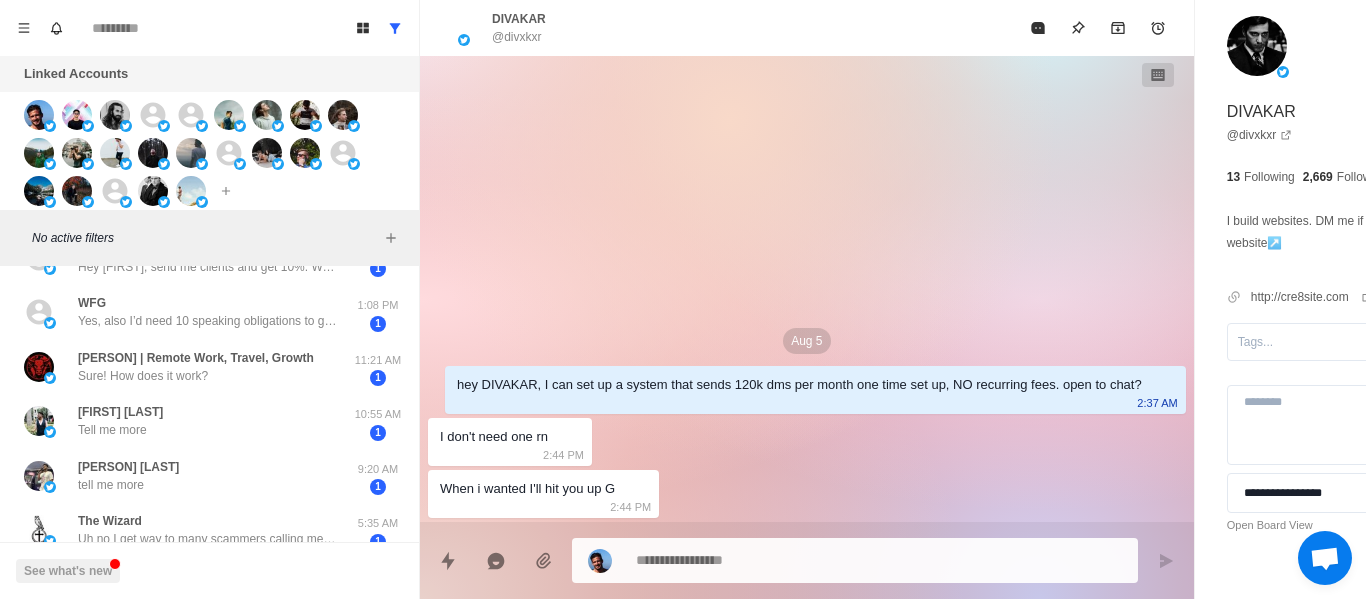 scroll, scrollTop: 623, scrollLeft: 0, axis: vertical 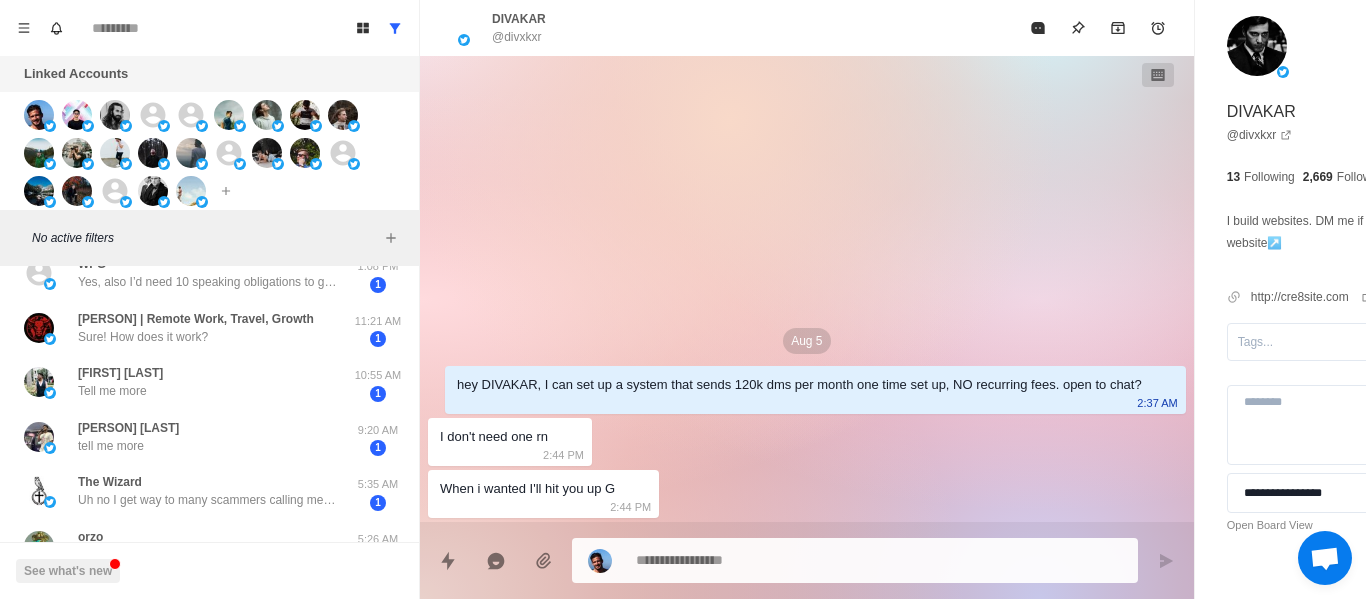click at bounding box center [824, 560] 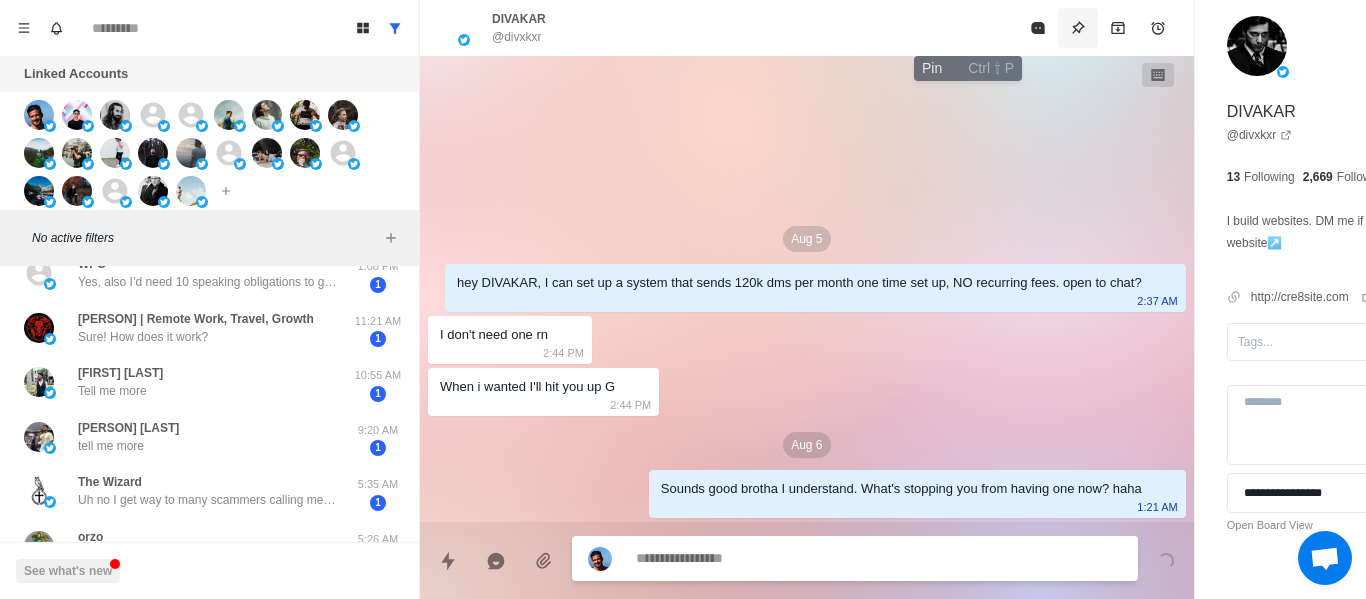 click at bounding box center [1078, 28] 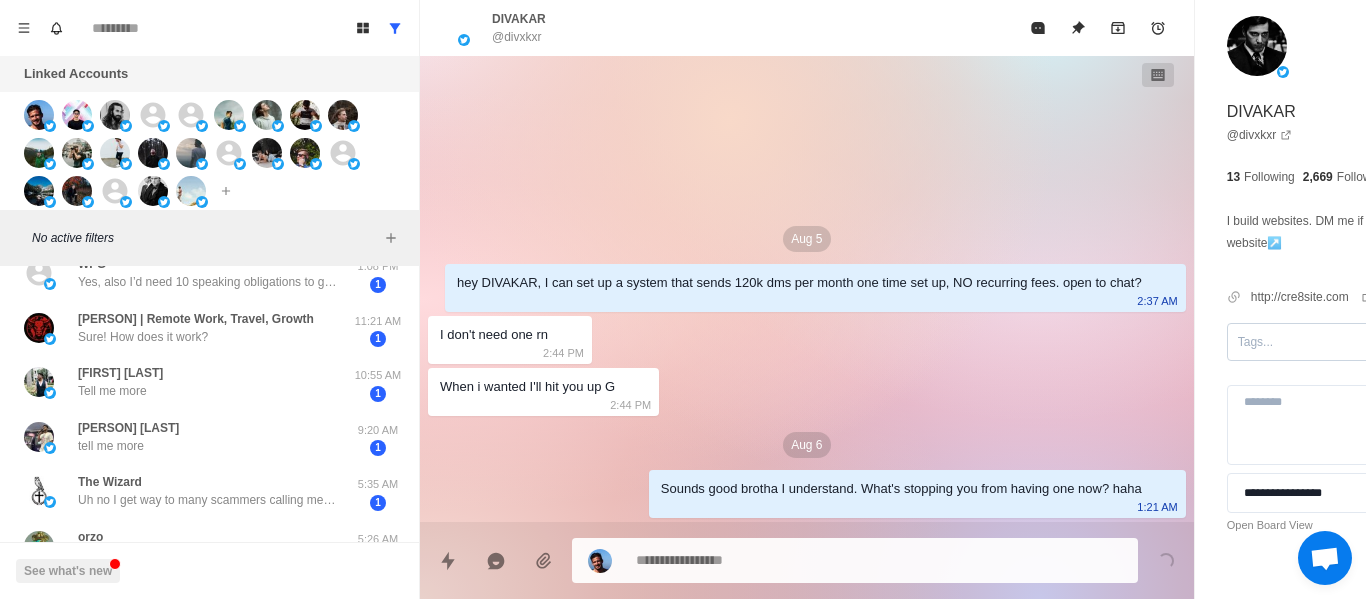 click at bounding box center [1321, 342] 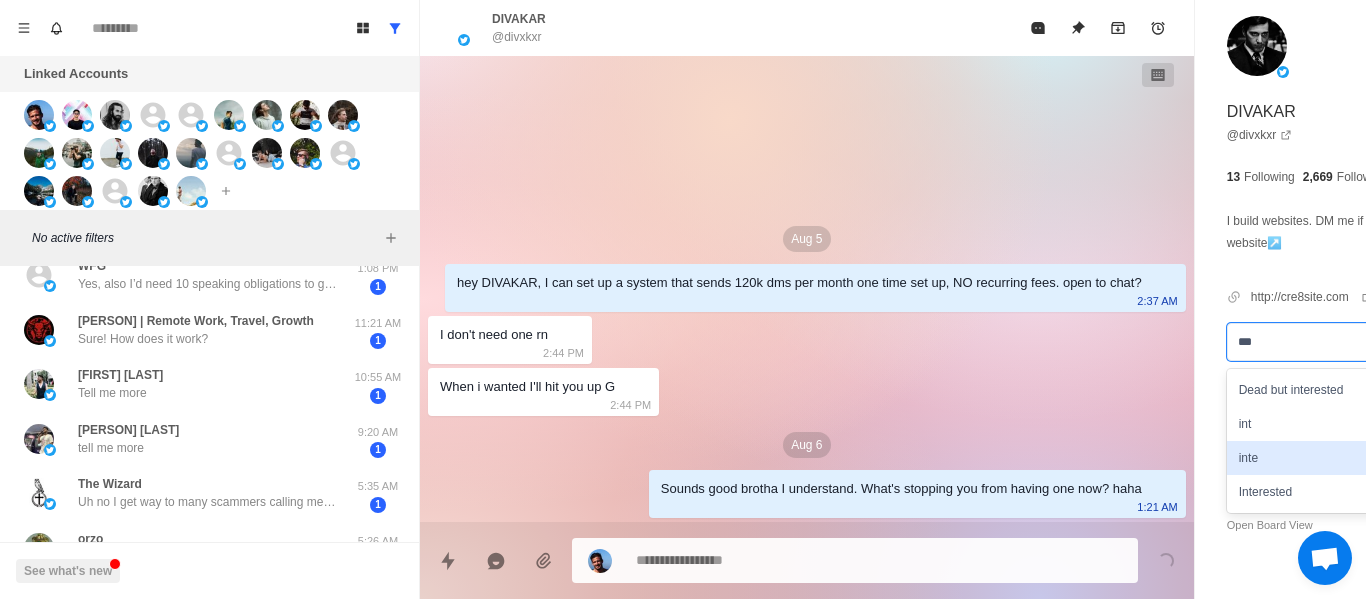 scroll, scrollTop: 625, scrollLeft: 0, axis: vertical 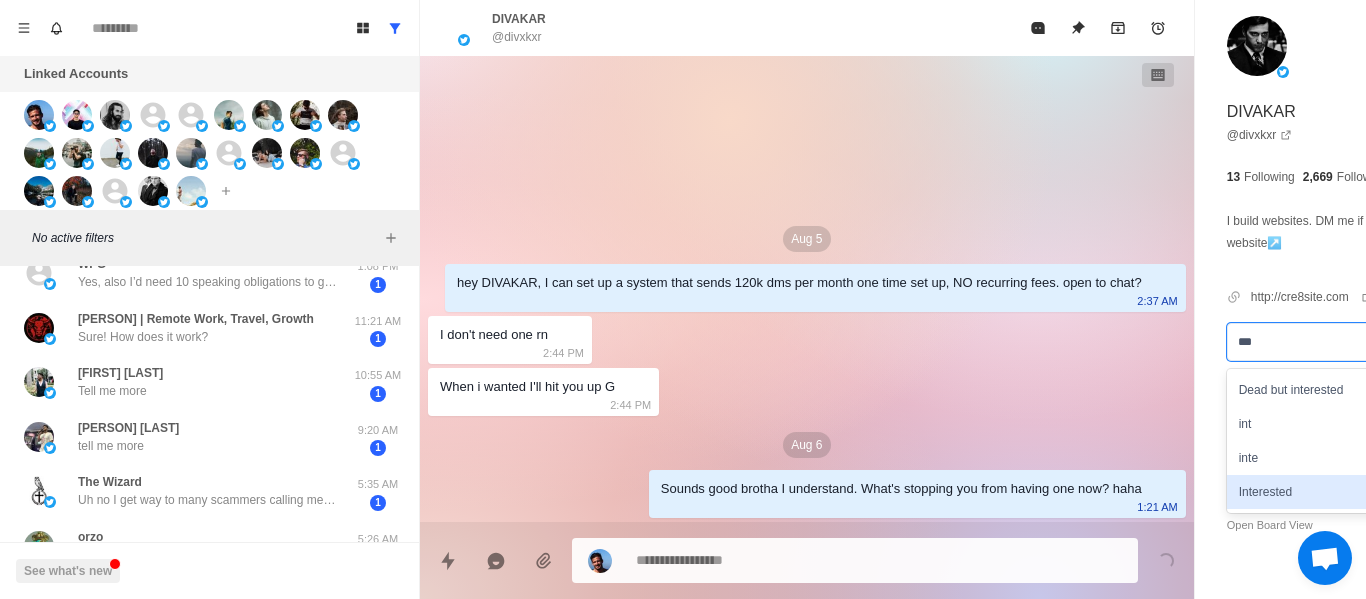 click on "Interested" at bounding box center [1340, 492] 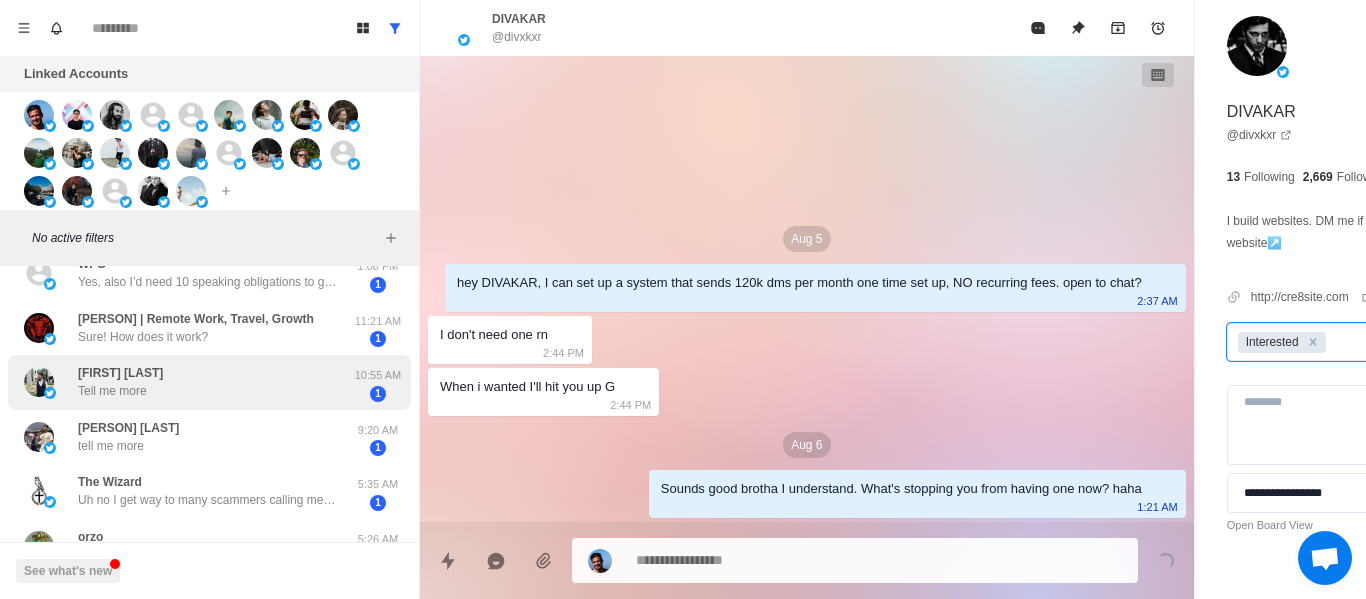 click on "[PERSON] [LAST] Tell me more" at bounding box center [188, 382] 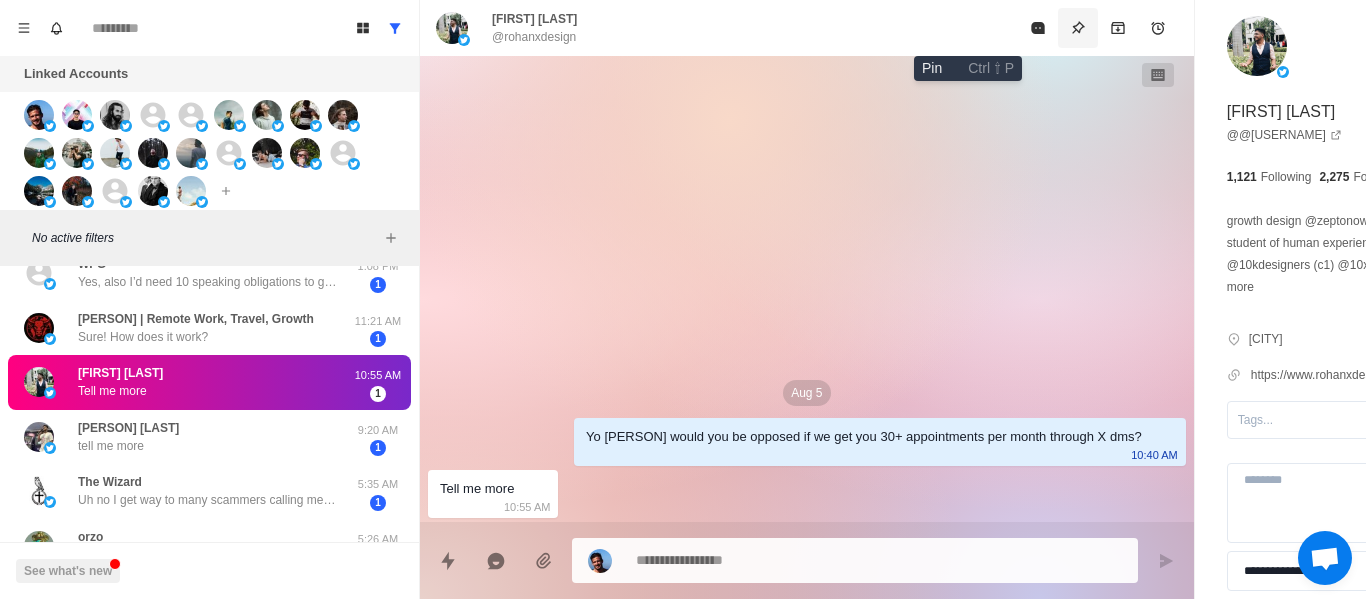 click at bounding box center (1078, 28) 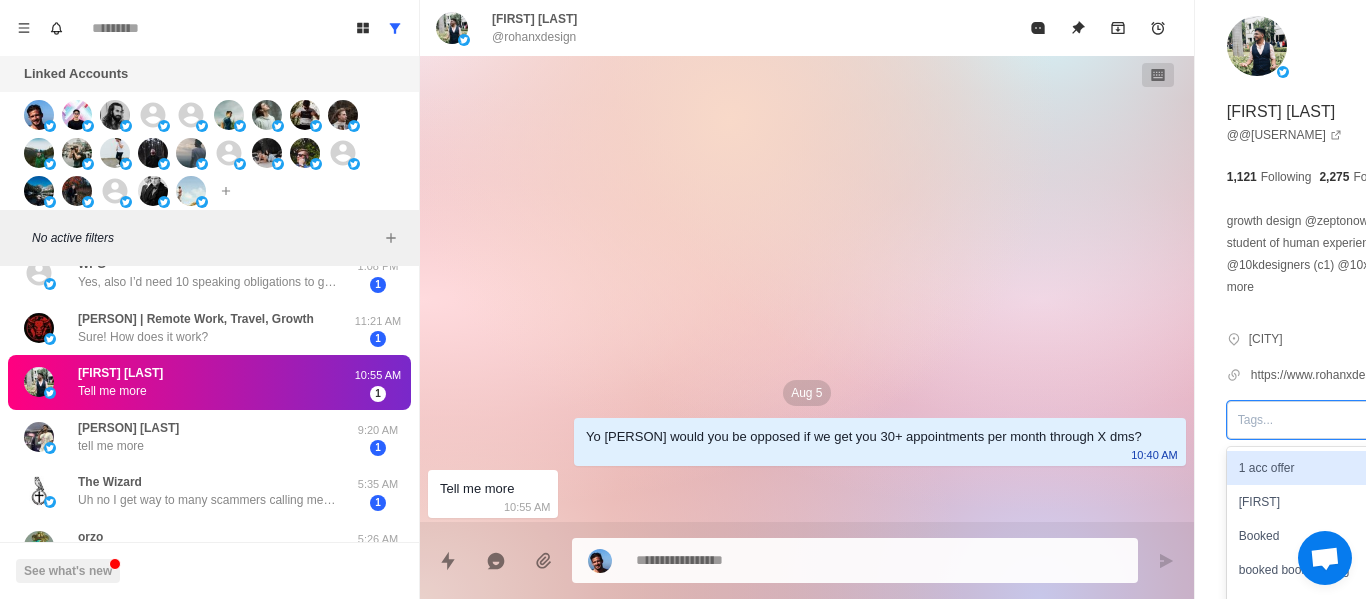 click at bounding box center [1321, 420] 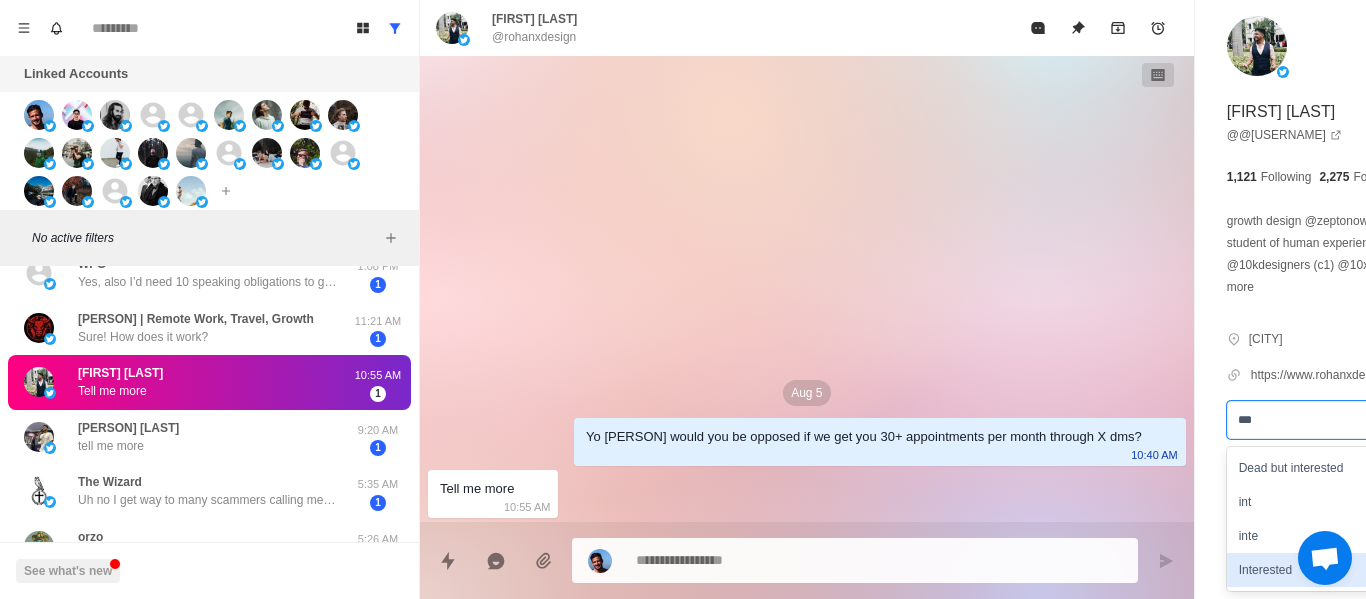 click on "Interested" at bounding box center [1340, 570] 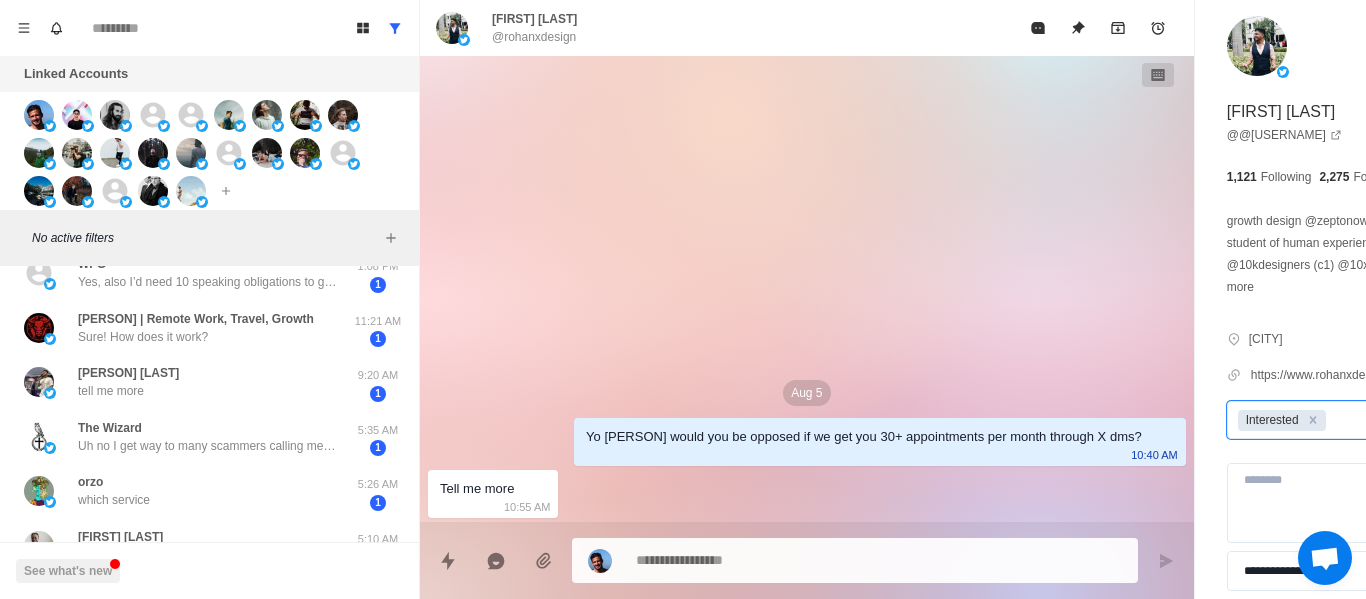 scroll, scrollTop: 0, scrollLeft: 0, axis: both 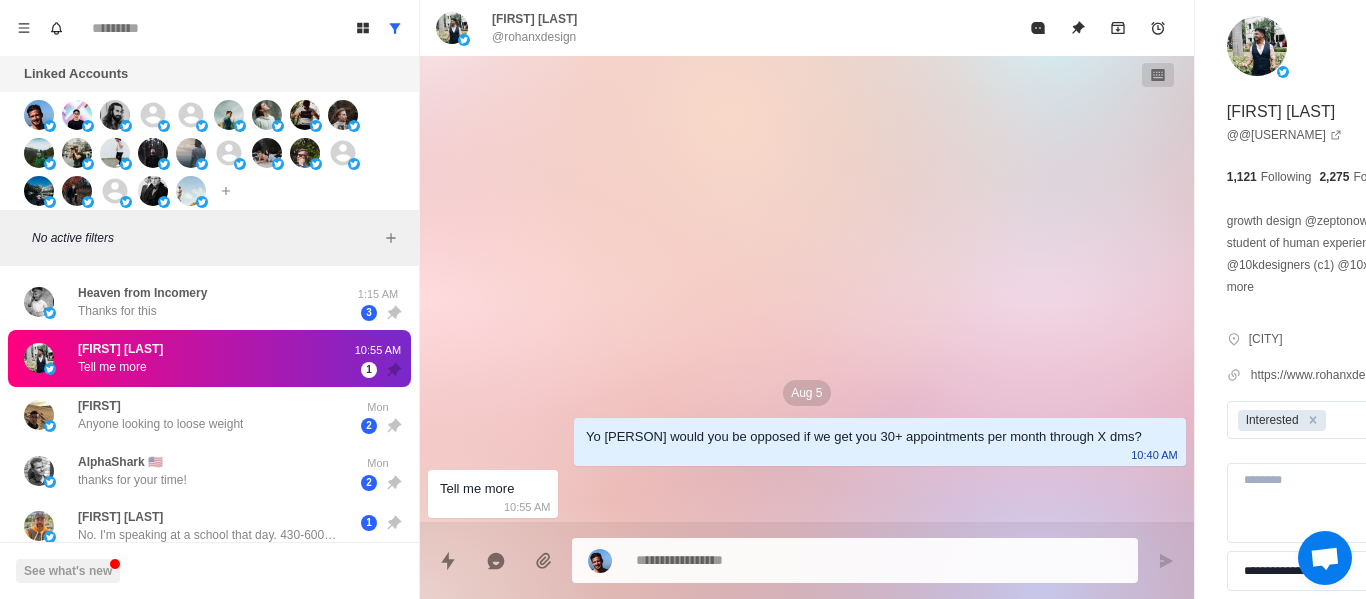 drag, startPoint x: 765, startPoint y: 582, endPoint x: 744, endPoint y: 556, distance: 33.42155 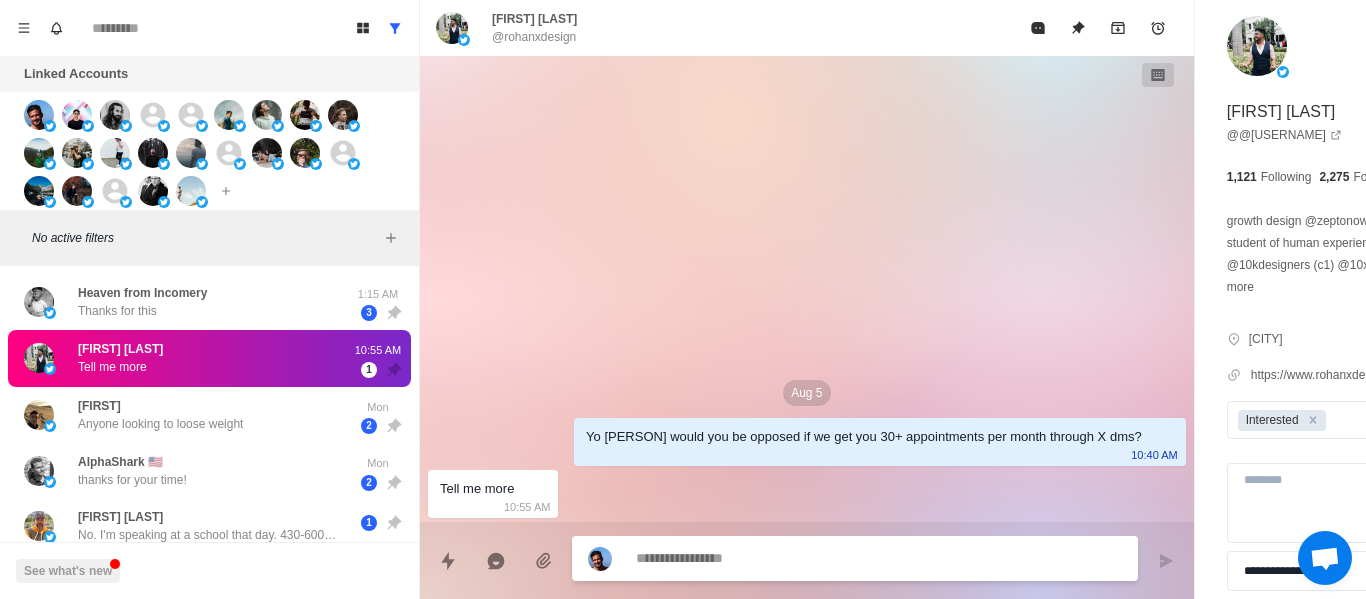 paste on "**********" 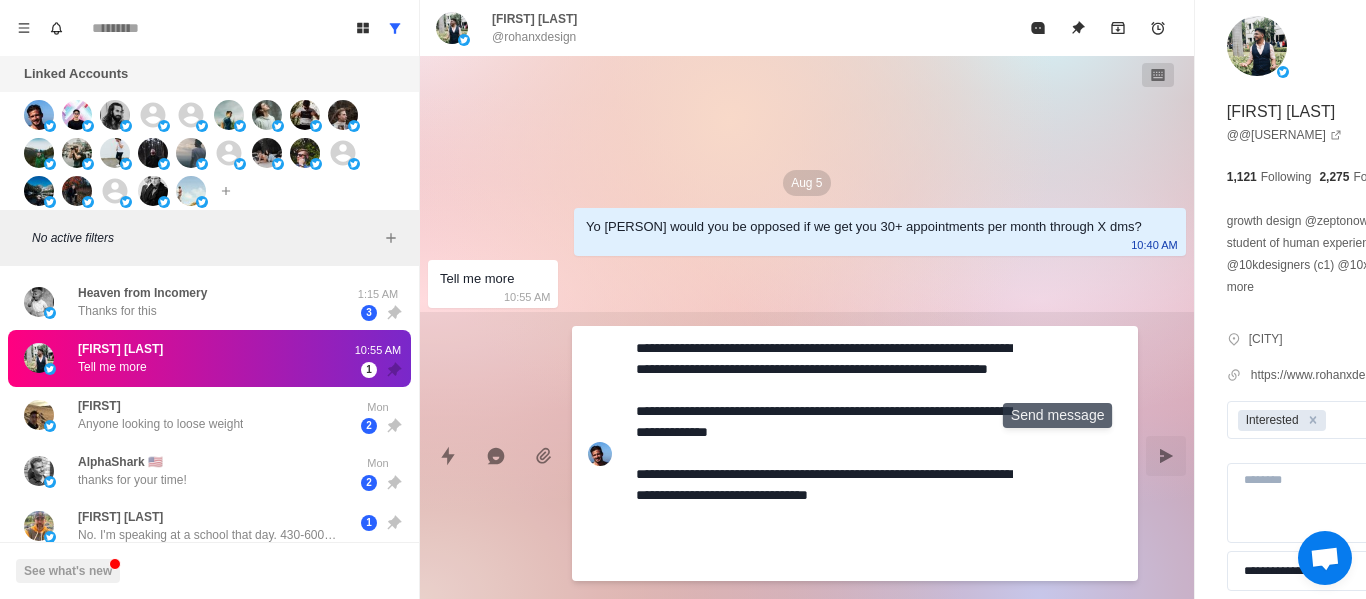 click at bounding box center (1166, 456) 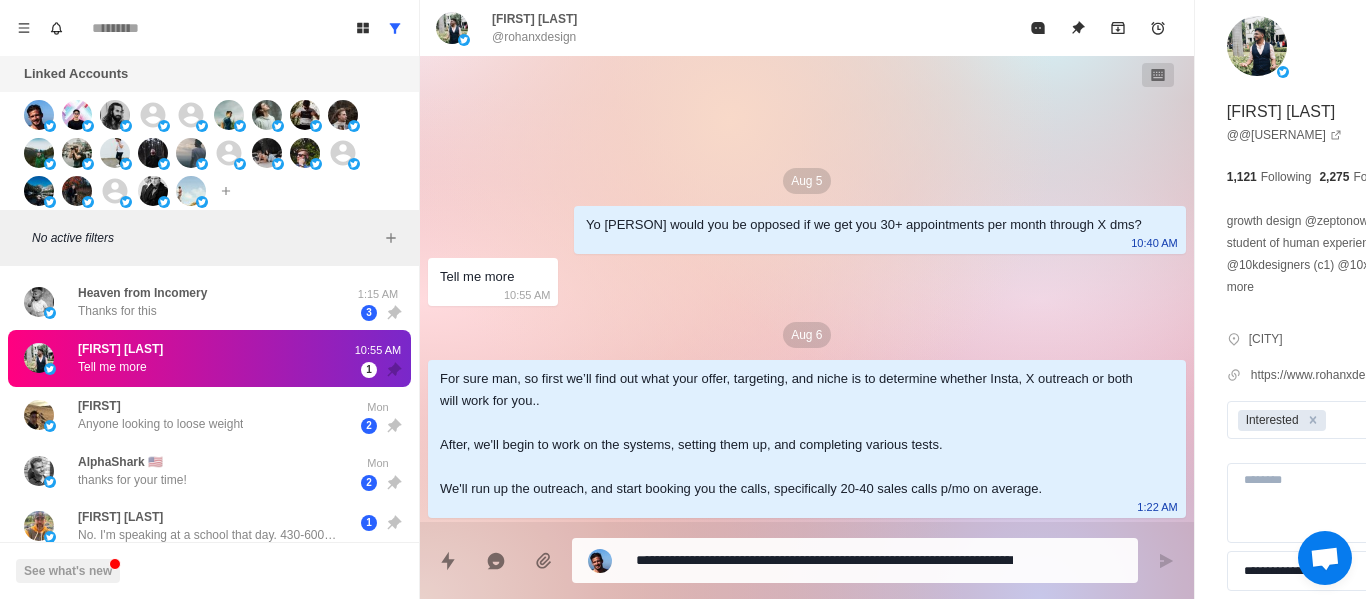 drag, startPoint x: 823, startPoint y: 580, endPoint x: 733, endPoint y: 550, distance: 94.86833 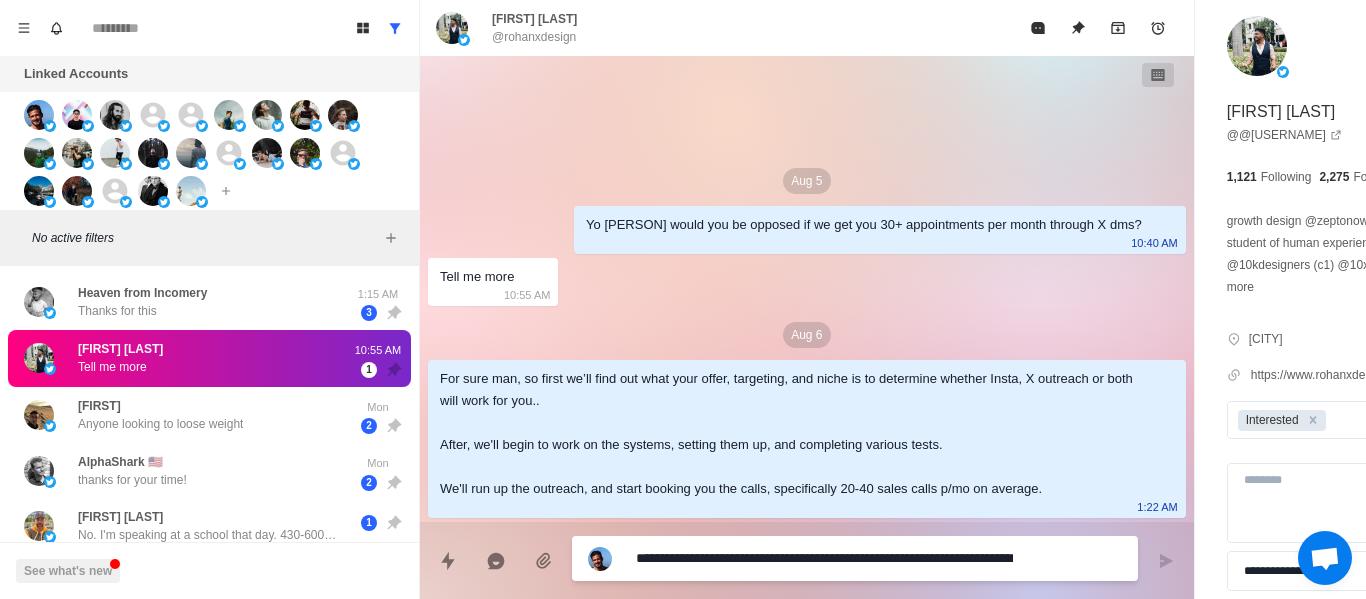paste 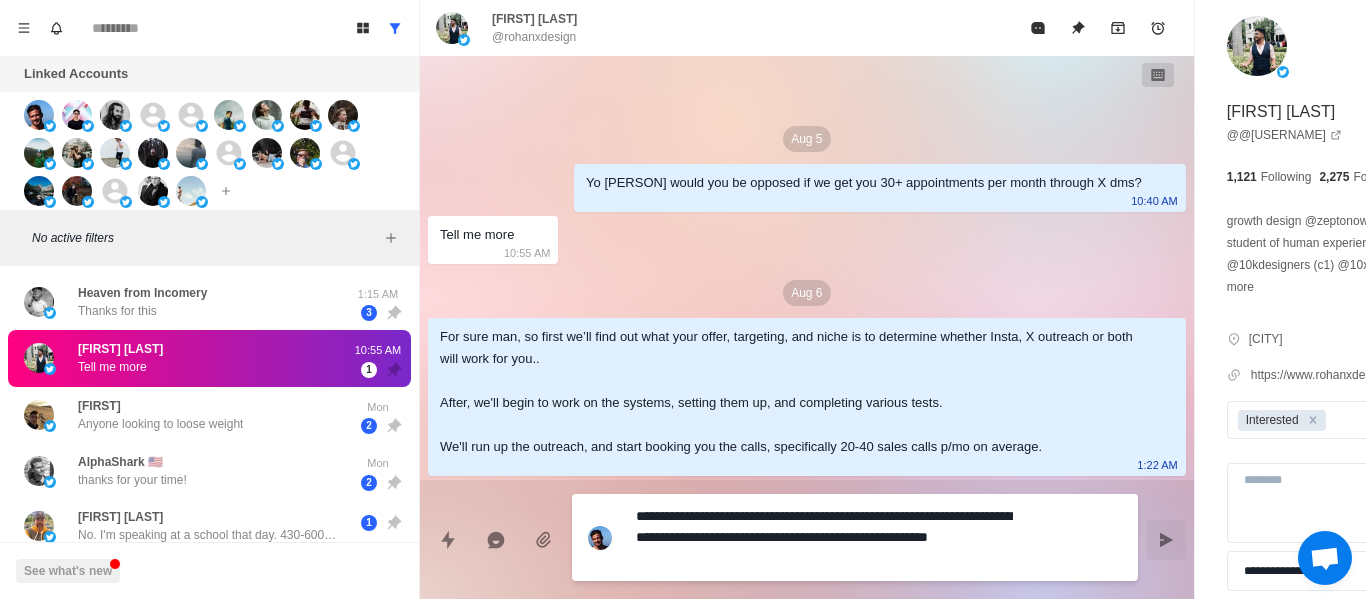 click 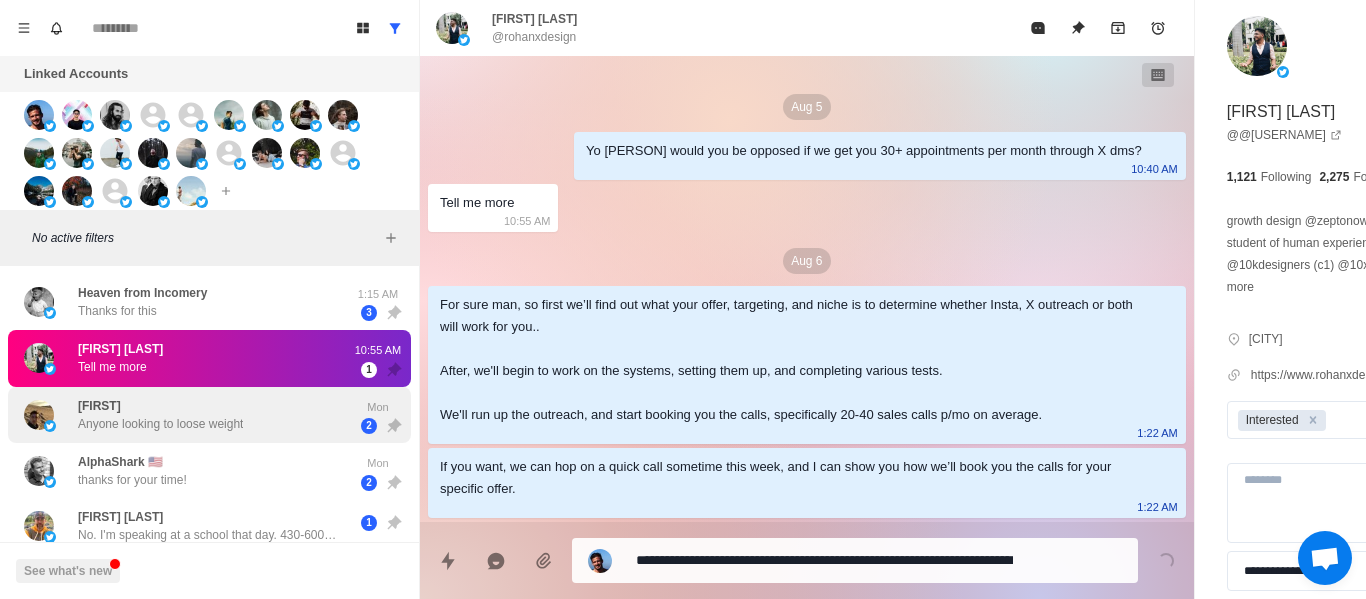 click on "Anyone looking to loose weight" at bounding box center (160, 424) 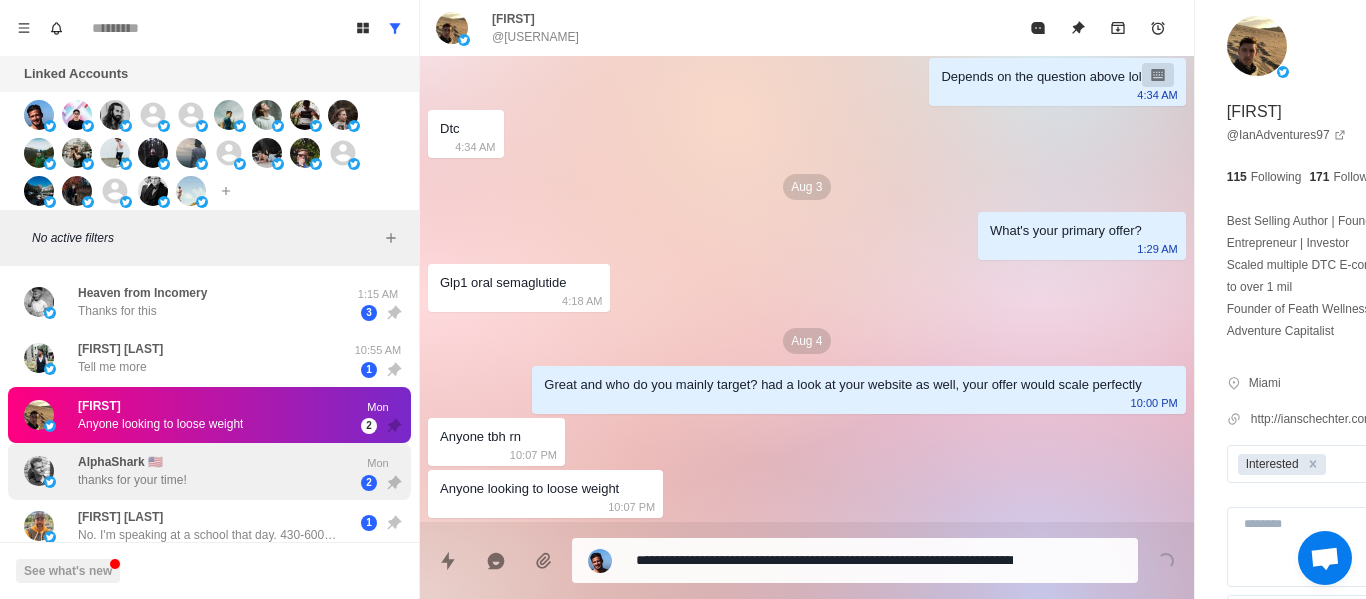 click on "AlphaShark 🇺🇸 thanks for your time!" at bounding box center (132, 471) 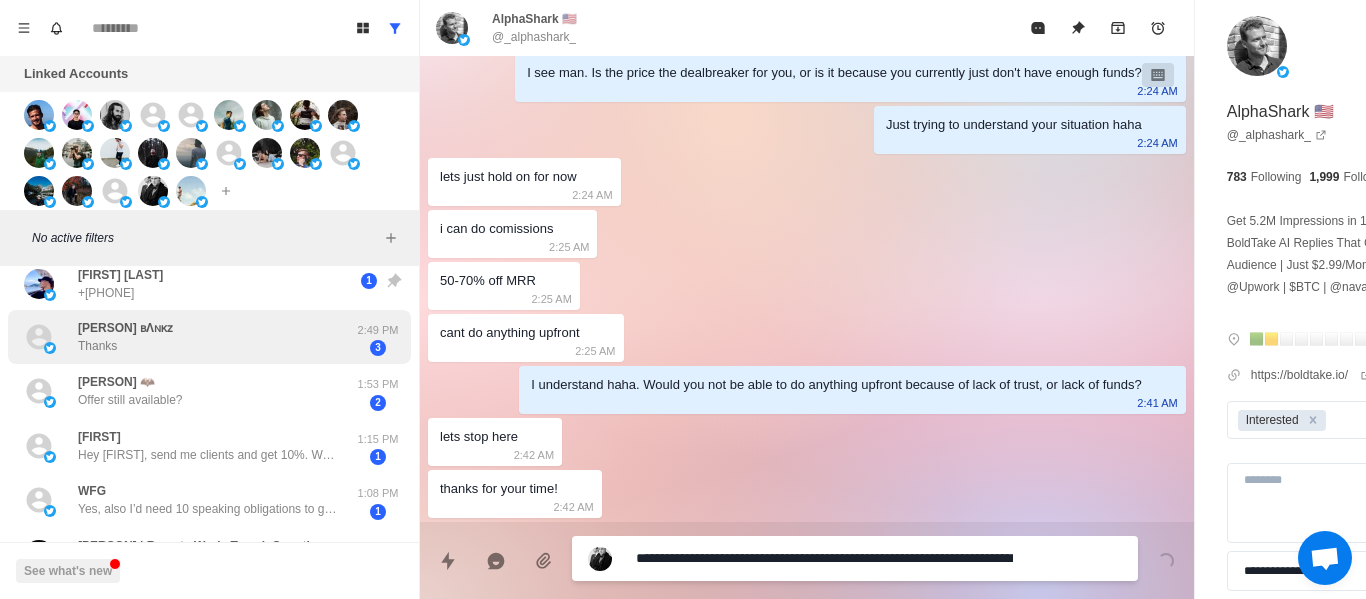 scroll, scrollTop: 400, scrollLeft: 0, axis: vertical 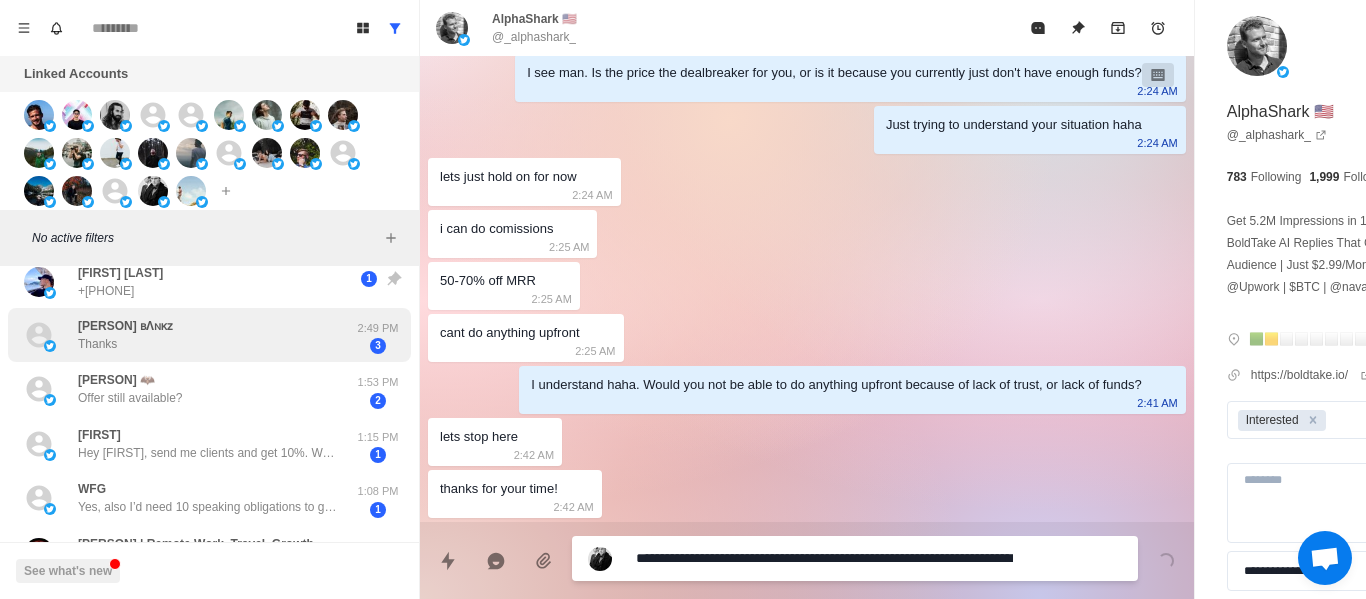 click on "ʀᴏɪ ʙΛɴᴋᴢ Thanks" at bounding box center (188, 335) 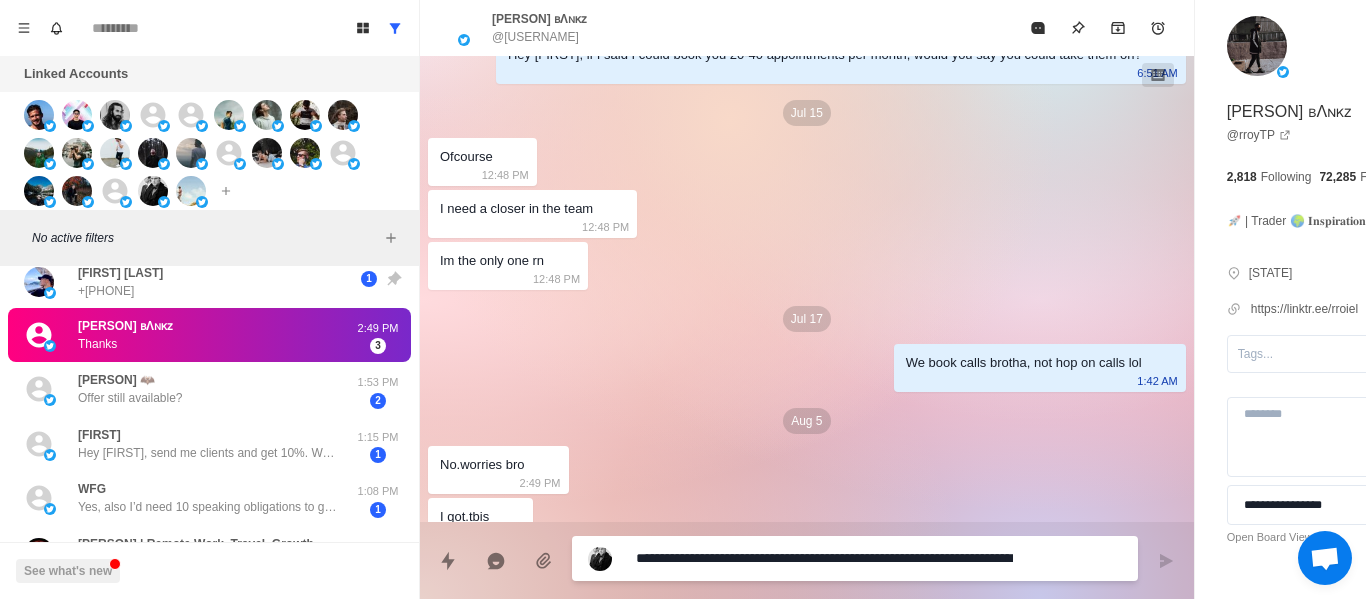 scroll, scrollTop: 188, scrollLeft: 0, axis: vertical 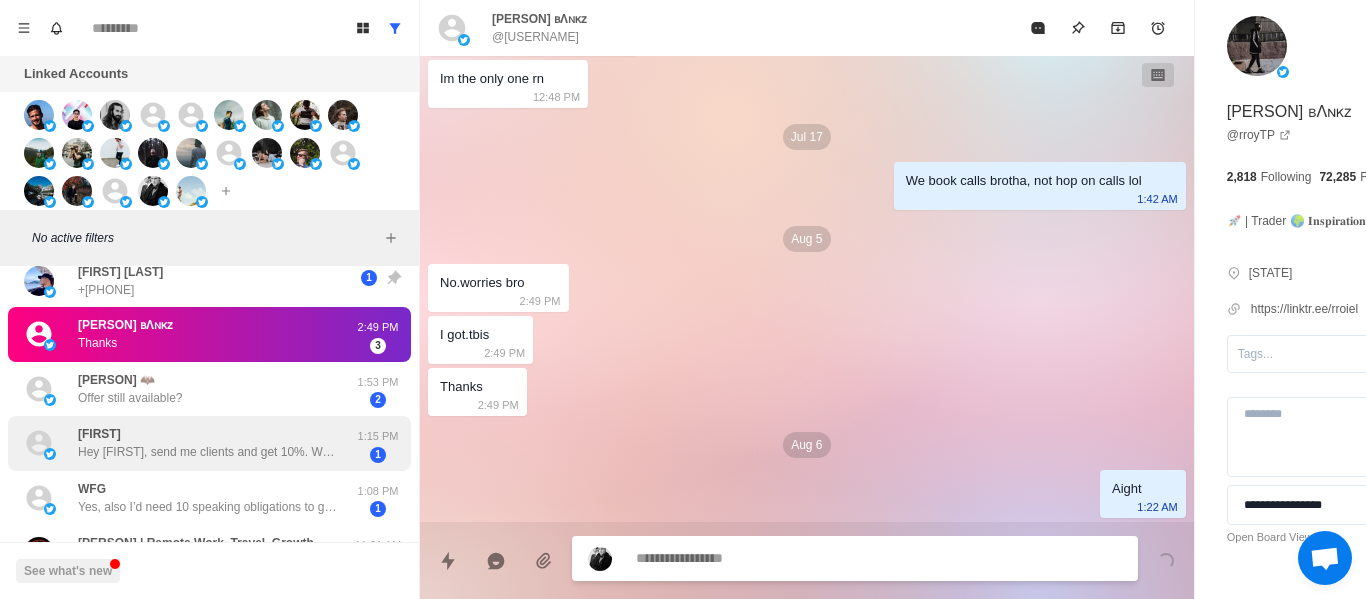 click on "[PERSON] 🦇" at bounding box center (116, 380) 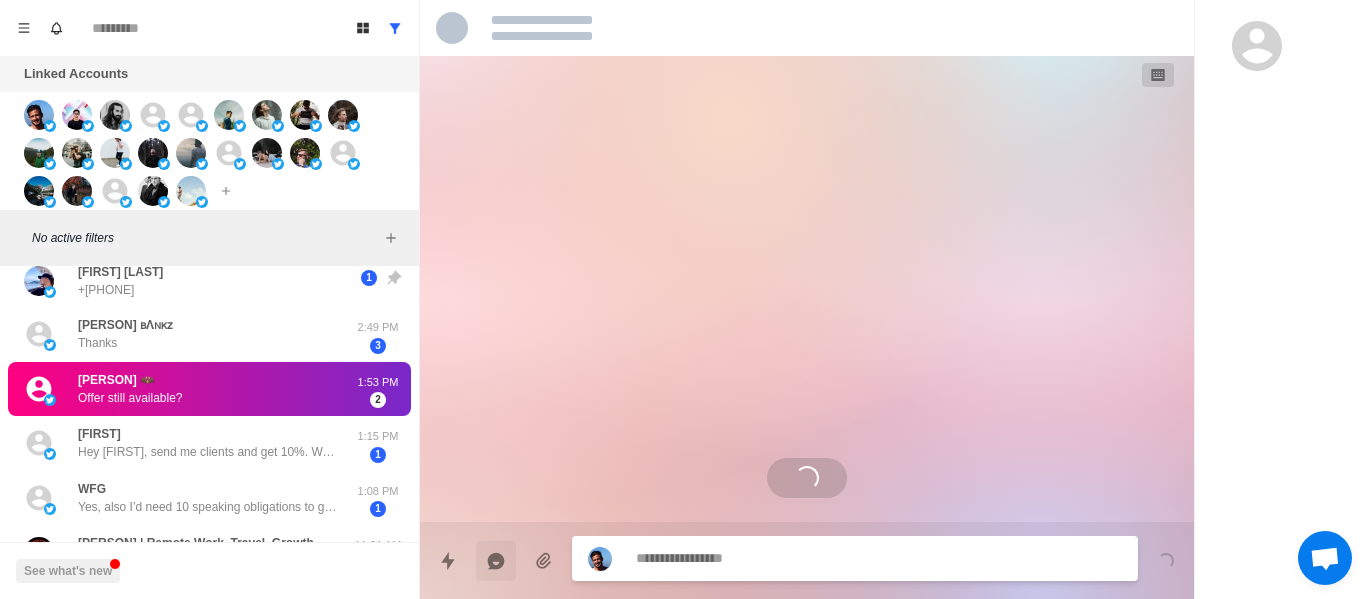 scroll, scrollTop: 0, scrollLeft: 0, axis: both 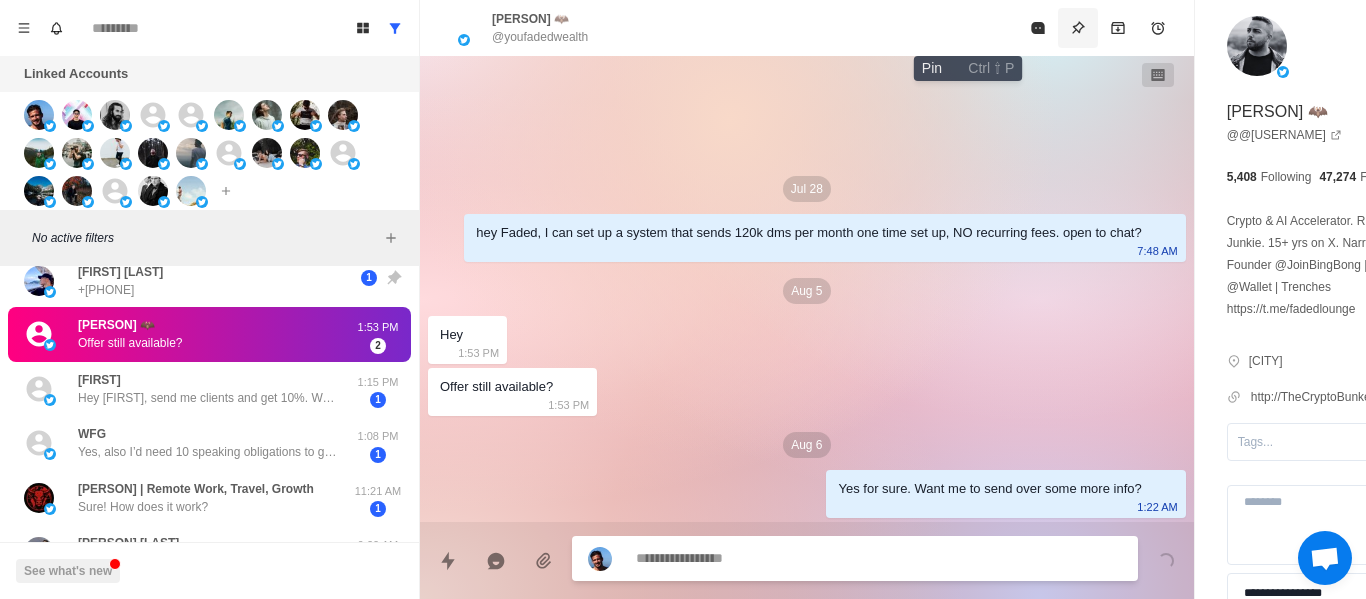 click 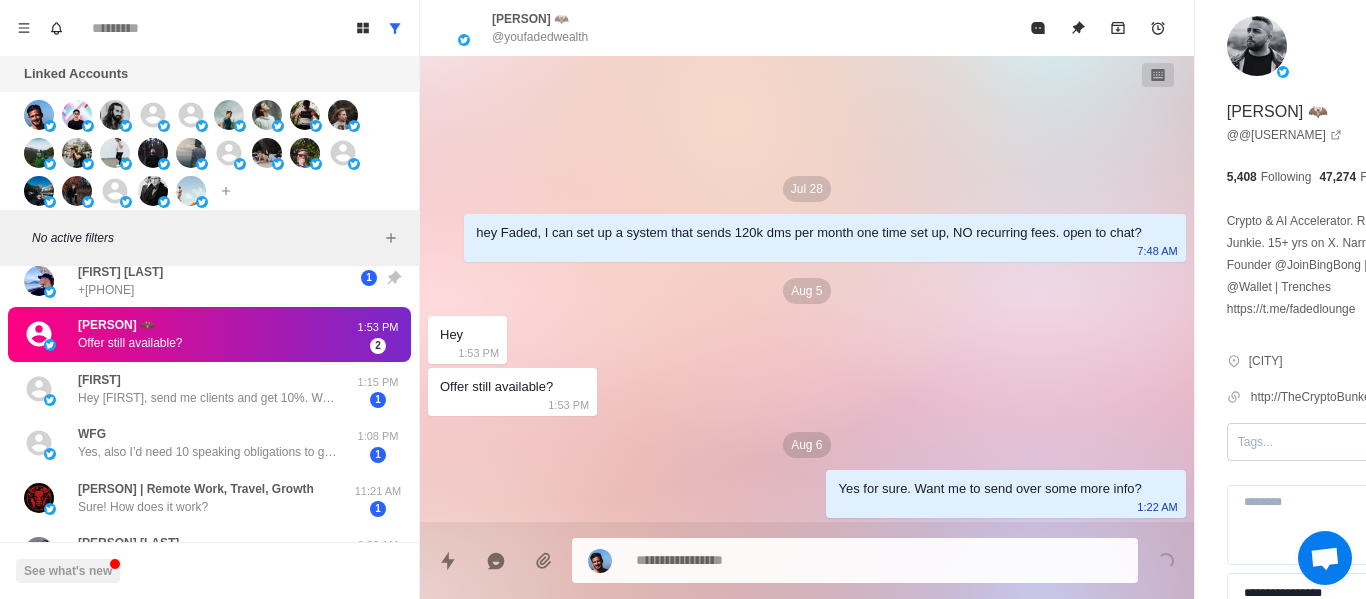 drag, startPoint x: 1206, startPoint y: 459, endPoint x: 1197, endPoint y: 441, distance: 20.12461 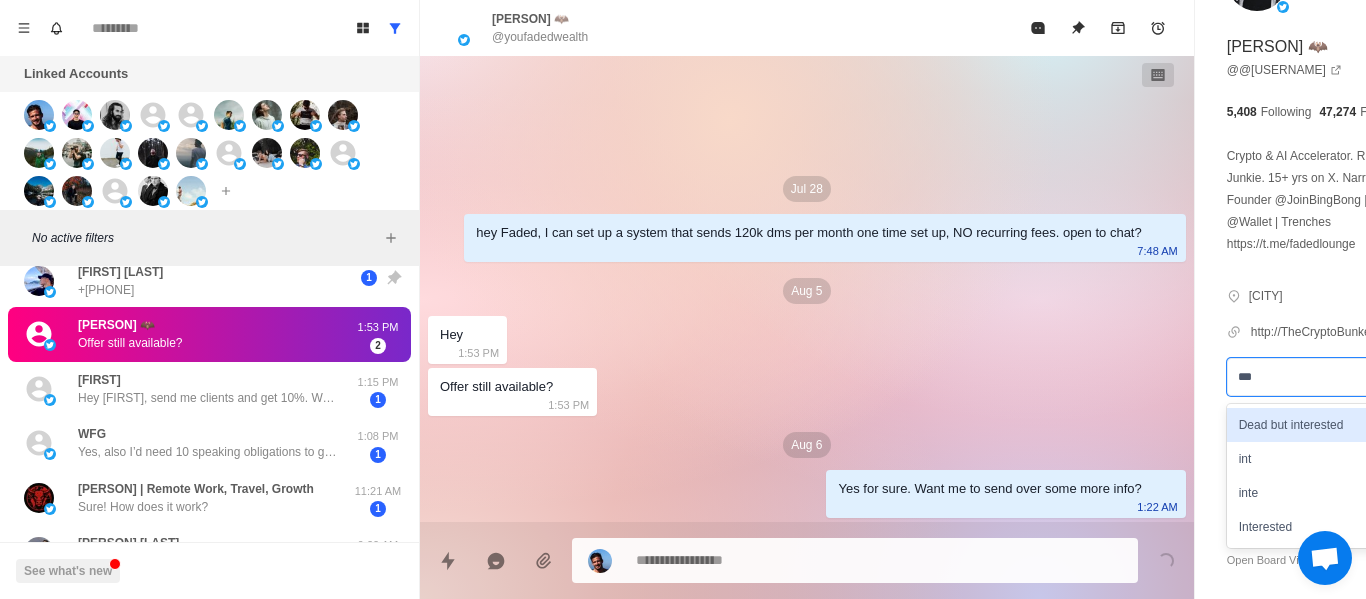 scroll, scrollTop: 100, scrollLeft: 0, axis: vertical 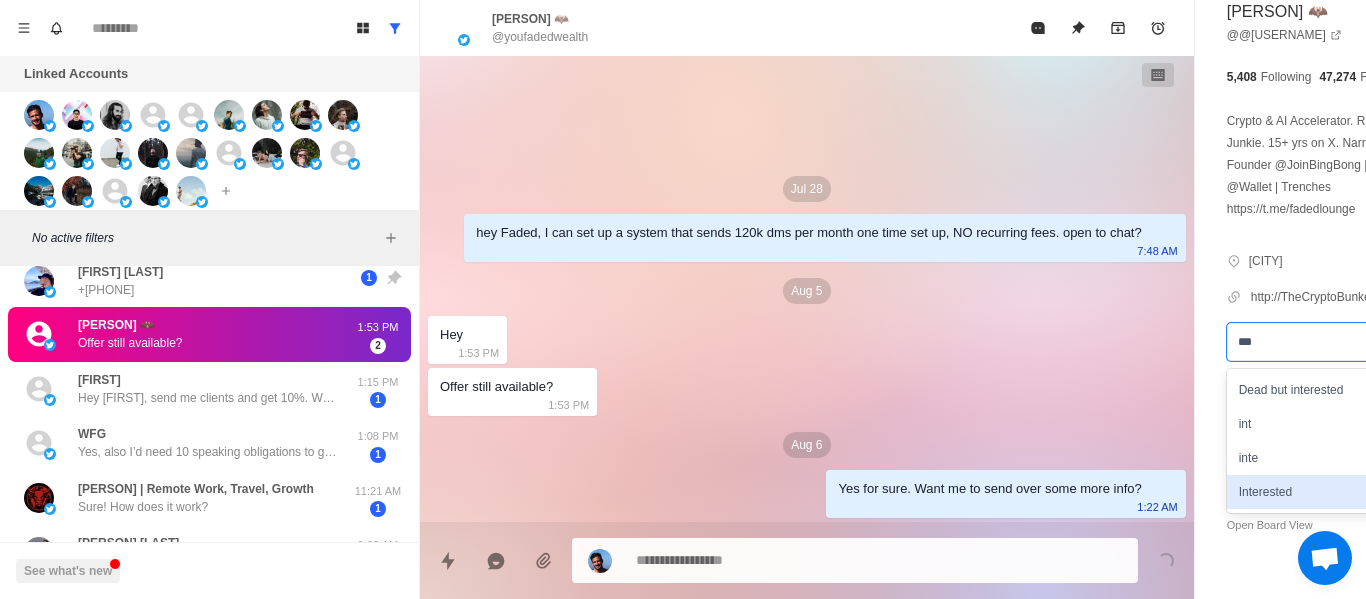 click on "Interested" at bounding box center [1340, 492] 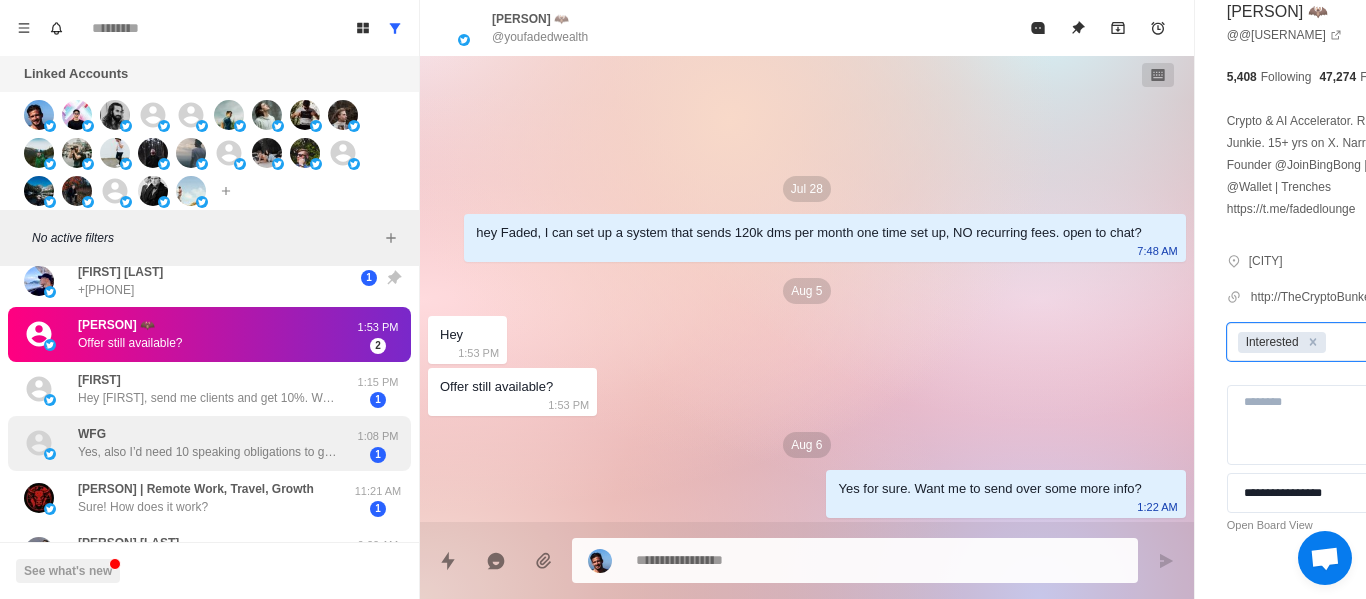 click on "WFG Yes, also I’d need 10 speaking obligations to go with that 1:08 PM 1" at bounding box center (209, 443) 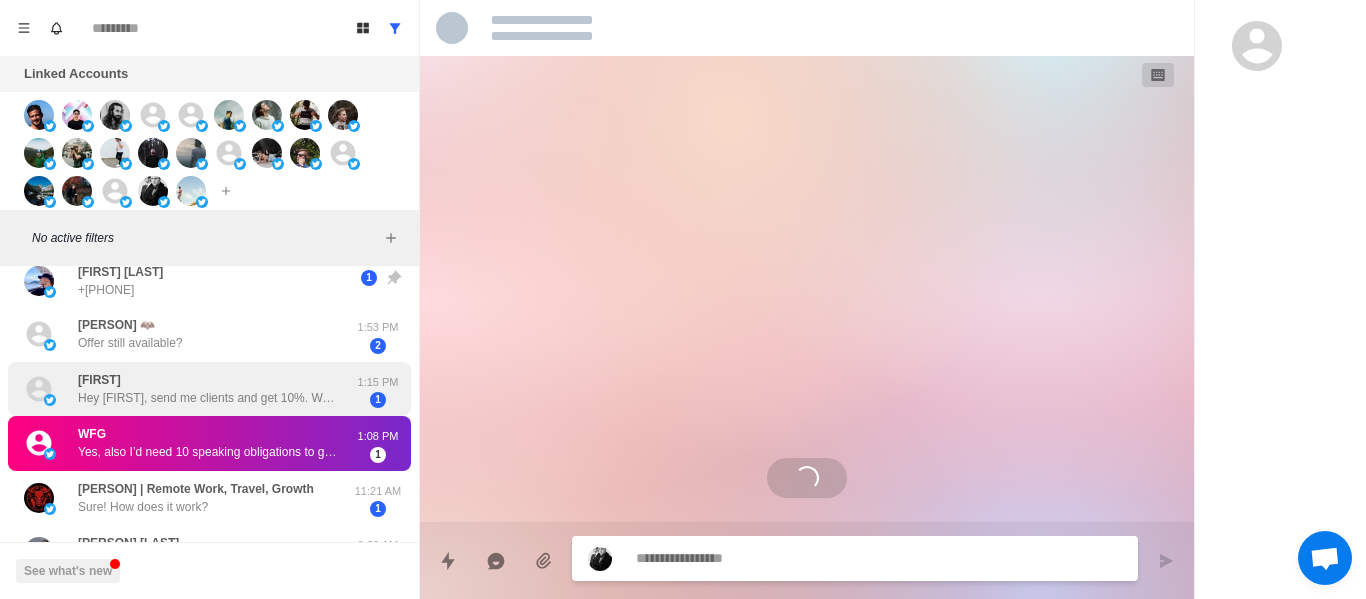 scroll, scrollTop: 0, scrollLeft: 0, axis: both 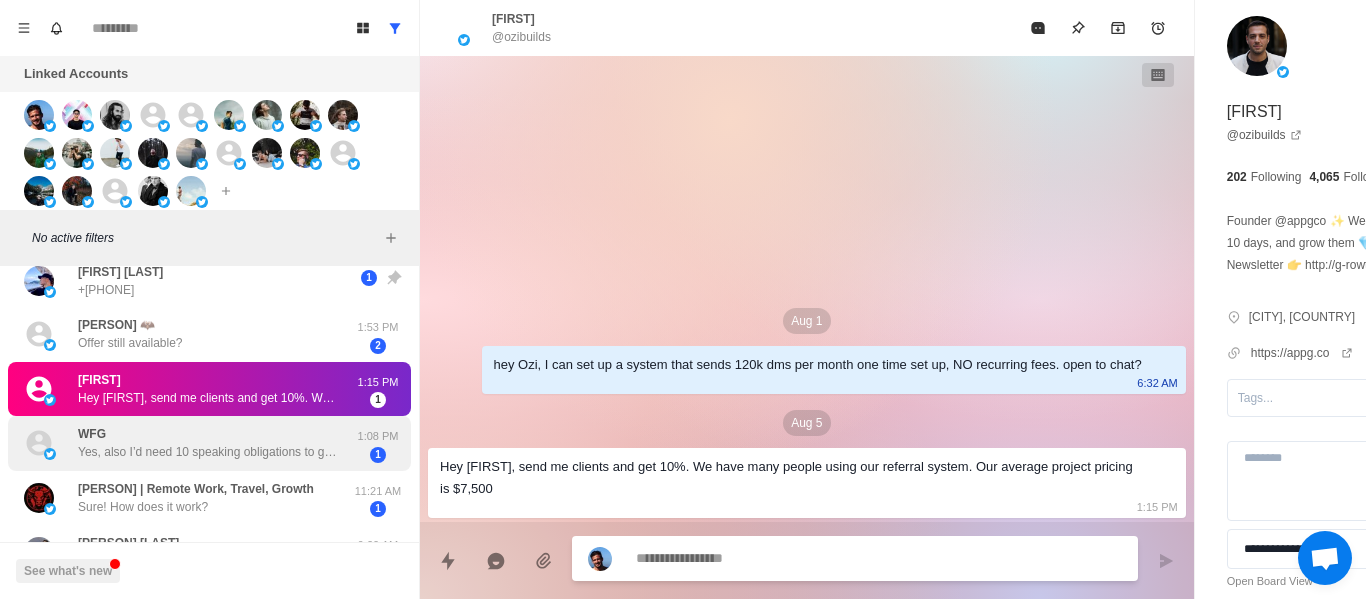 click on "WFG Yes, also I’d need 10 speaking obligations to go with that" at bounding box center [208, 443] 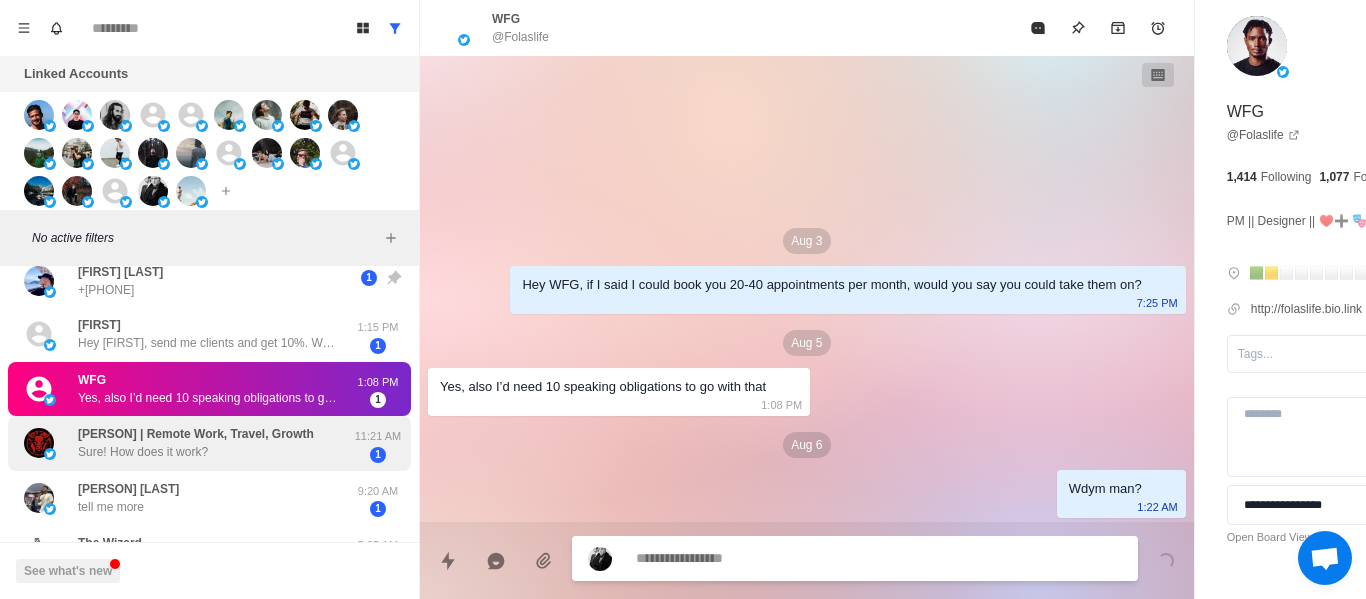 click on "[PERSON] | Remote Work, Travel, Growth" at bounding box center (196, 434) 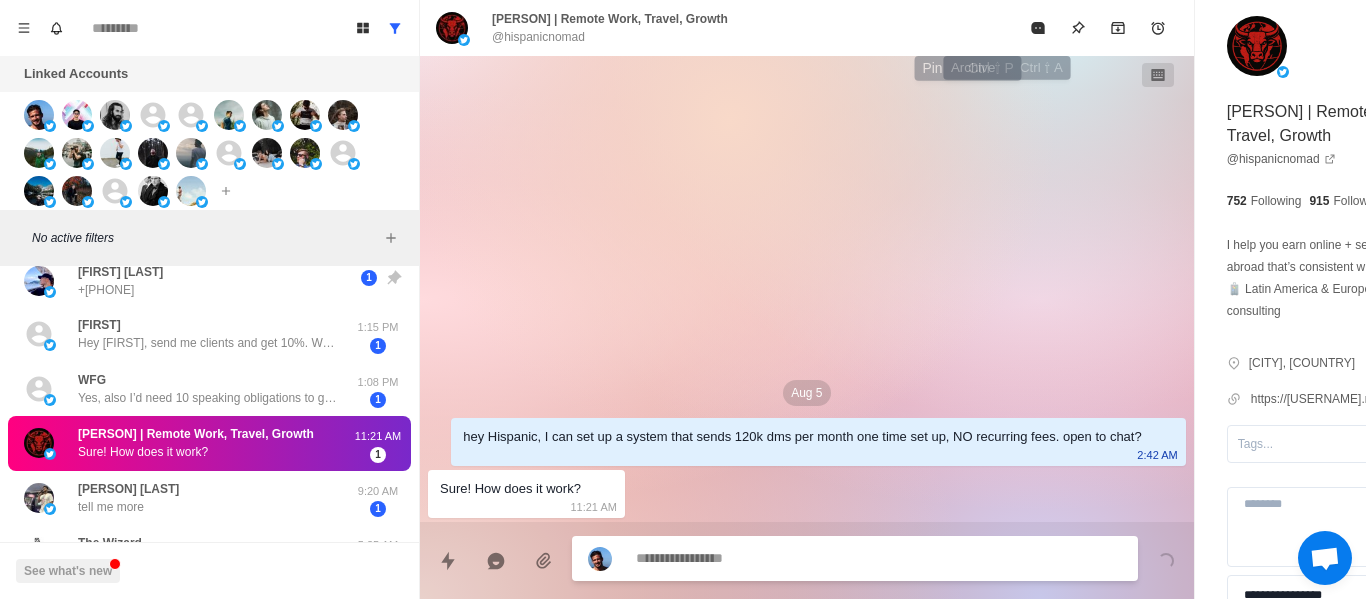 click at bounding box center [1078, 28] 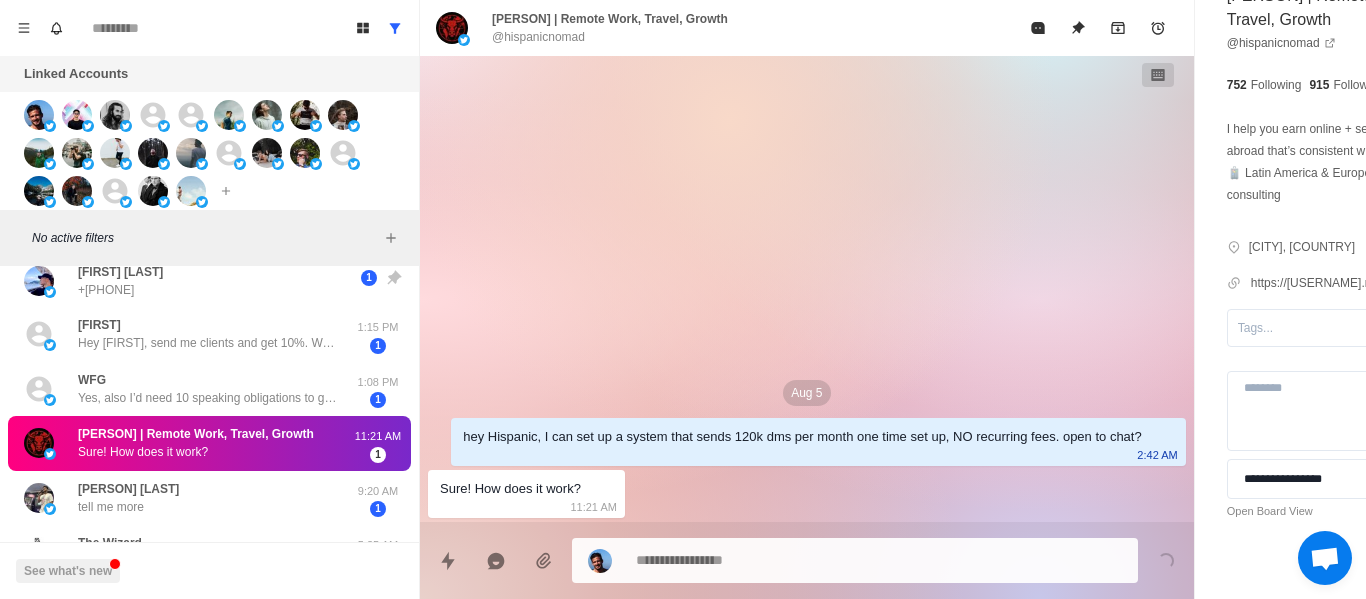 scroll, scrollTop: 142, scrollLeft: 0, axis: vertical 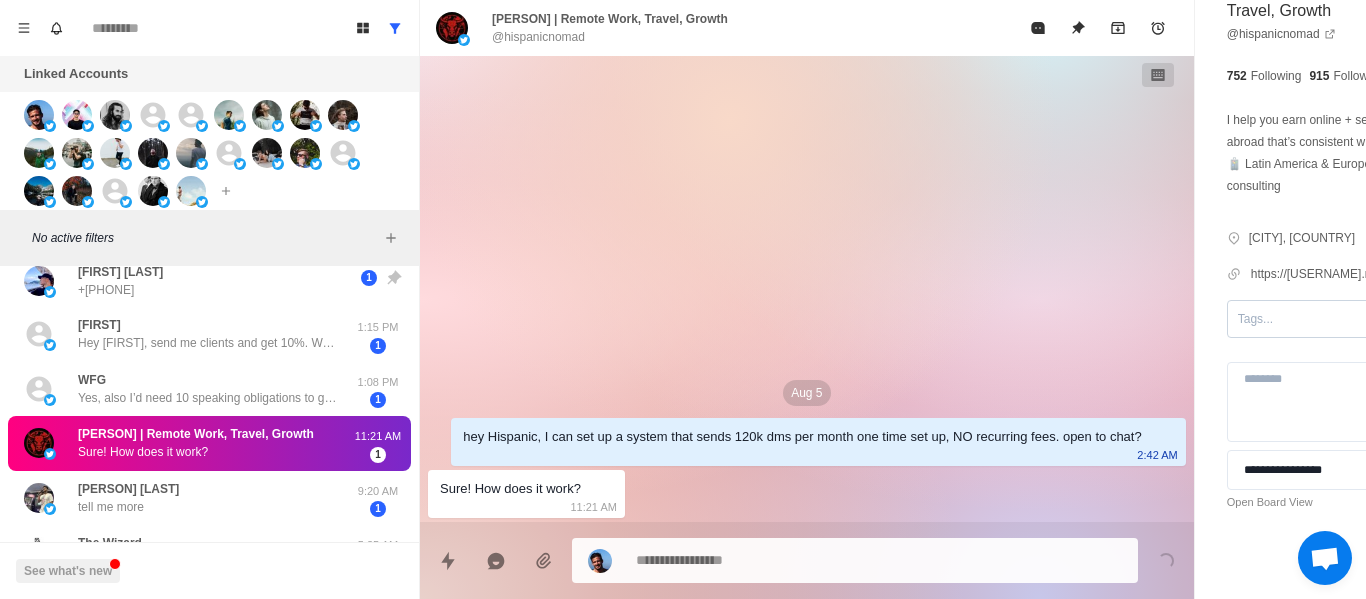 click at bounding box center (1321, 319) 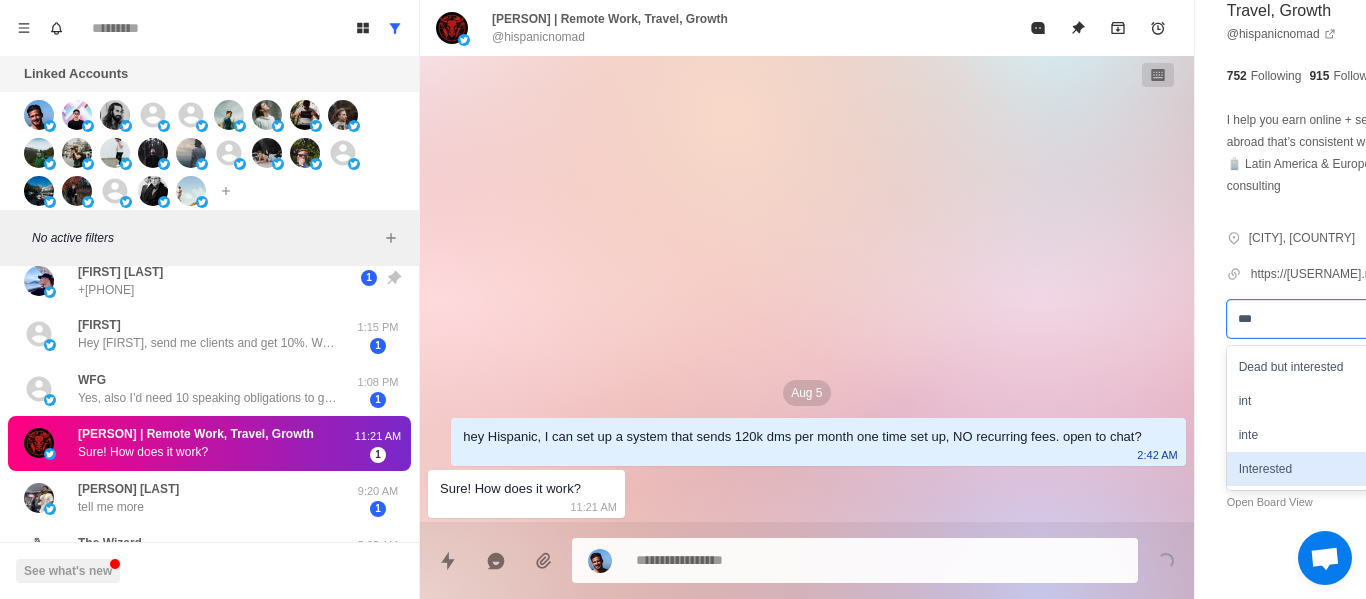 click on "Interested" at bounding box center [1340, 469] 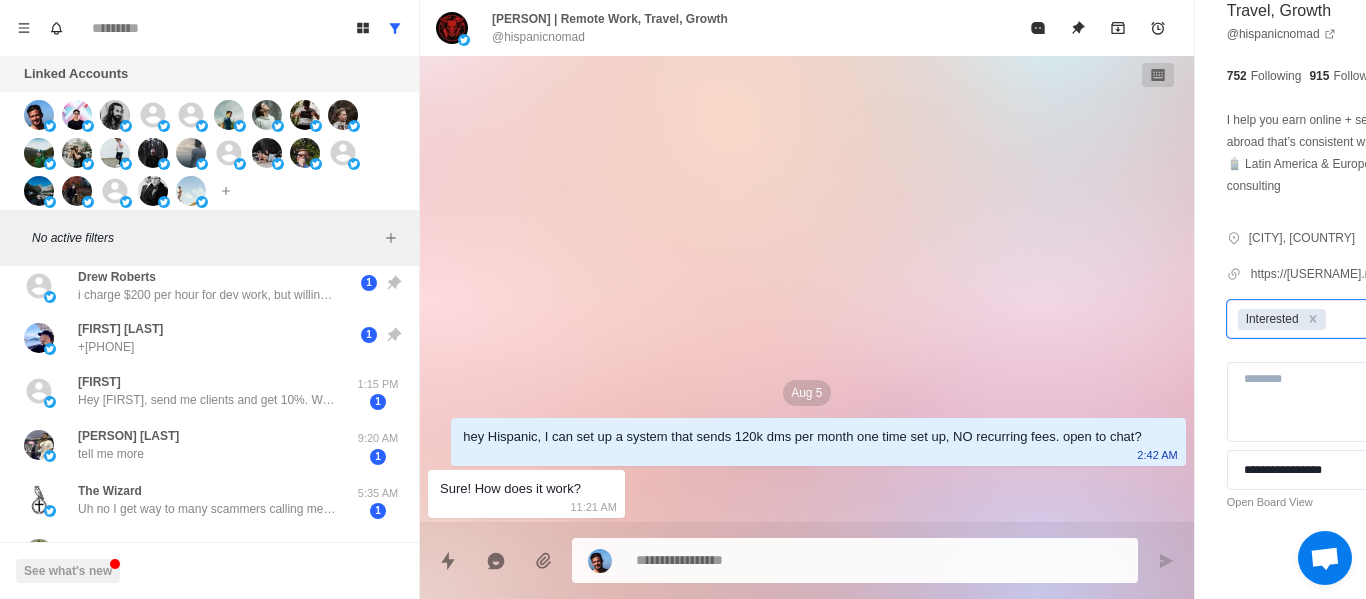 scroll, scrollTop: 0, scrollLeft: 0, axis: both 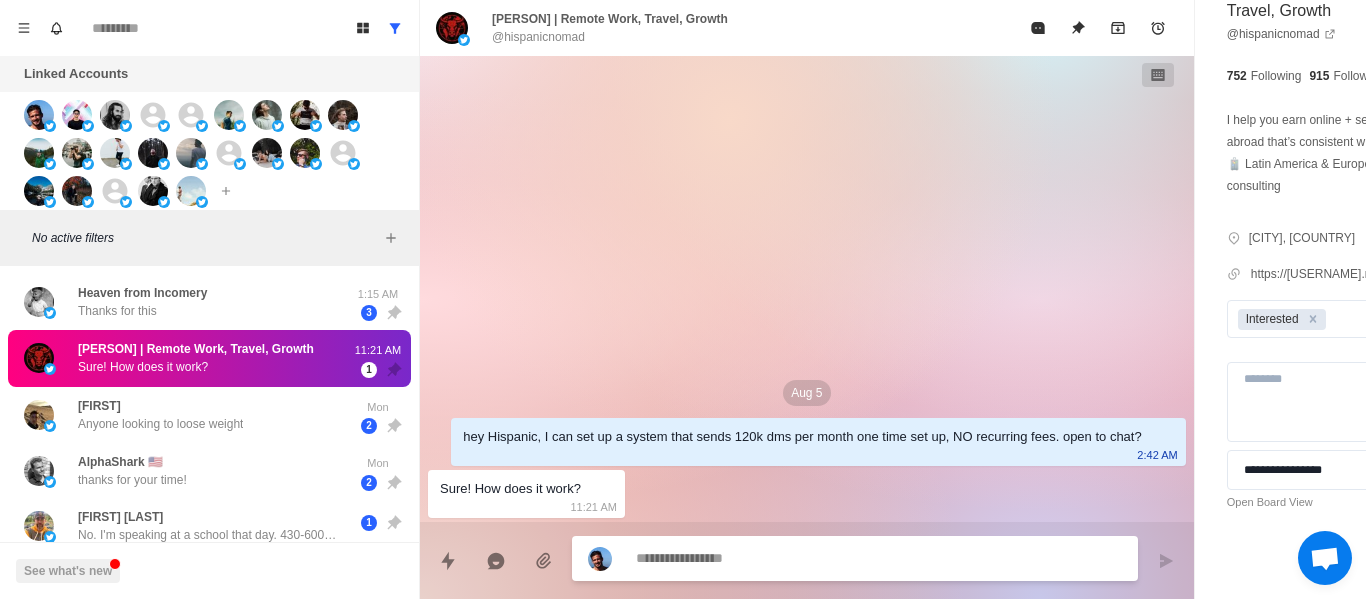 paste on "**********" 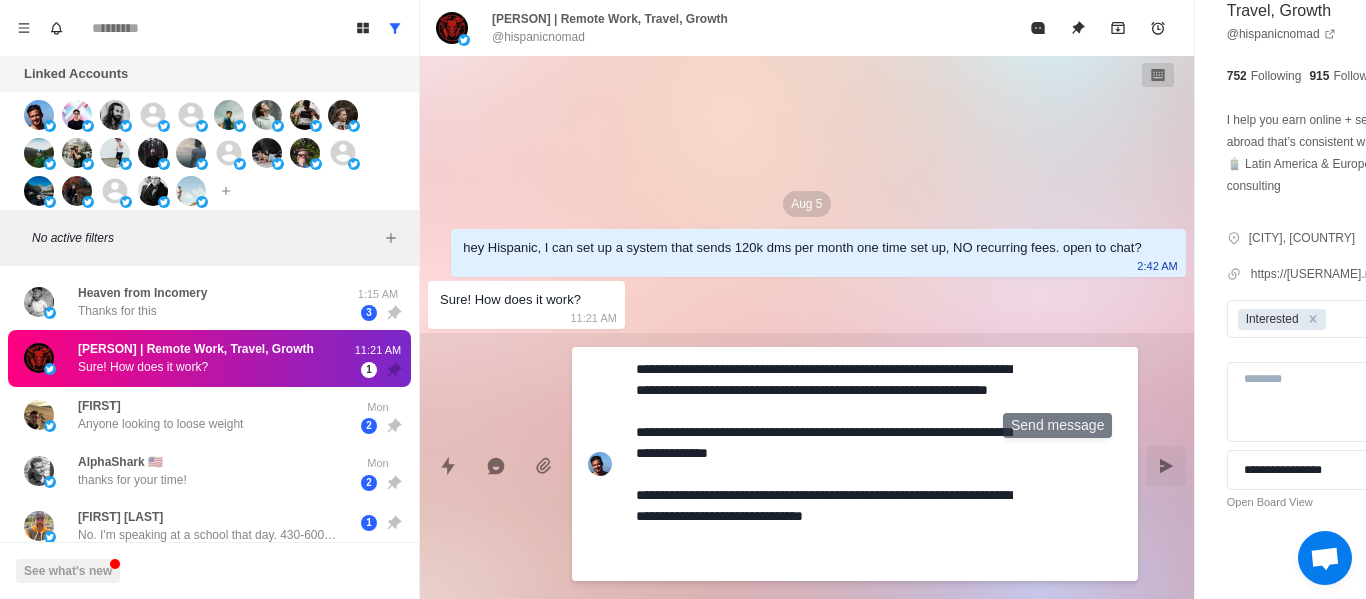 click 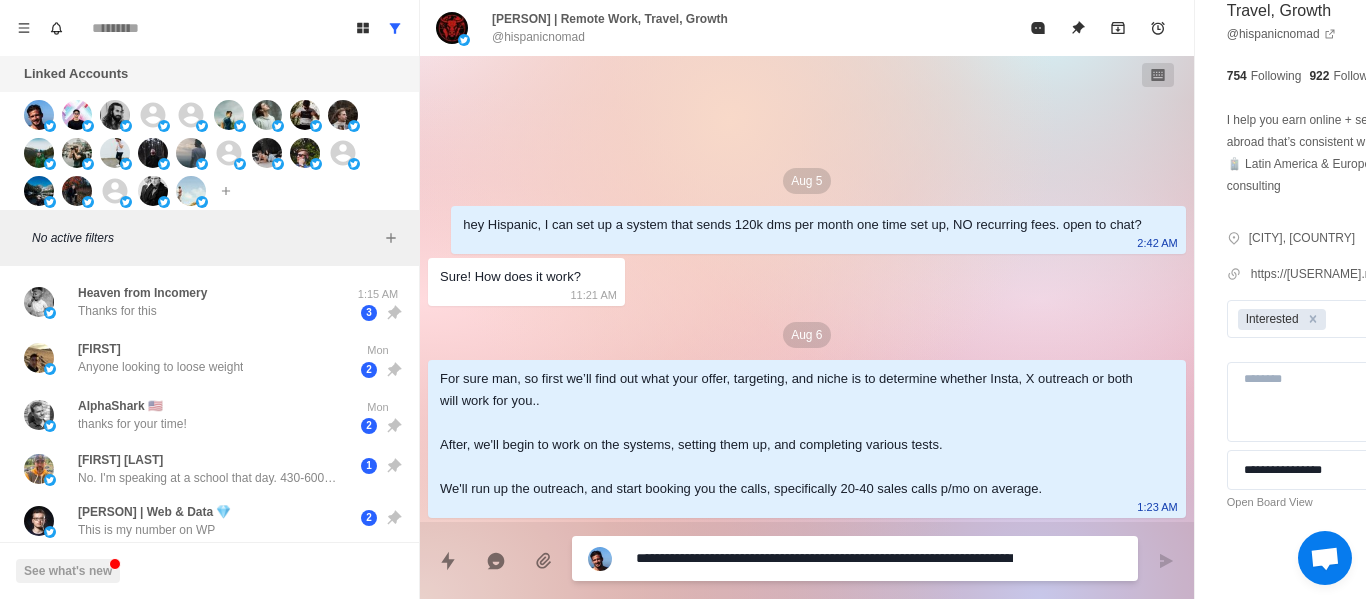 paste 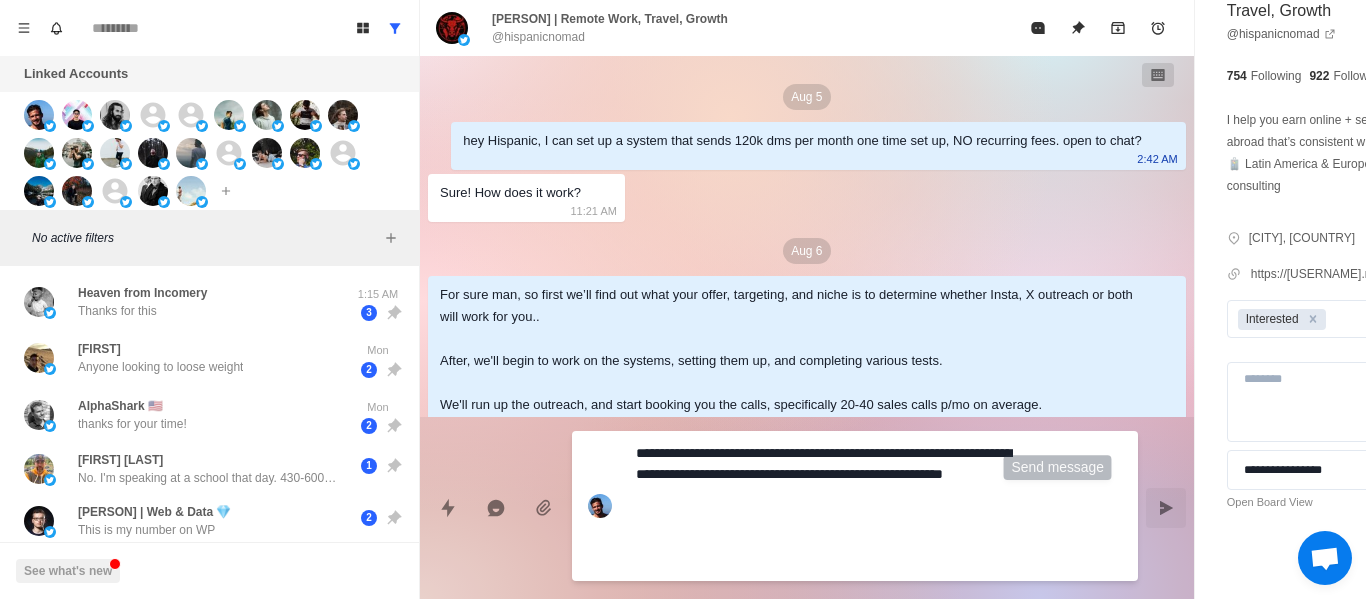click 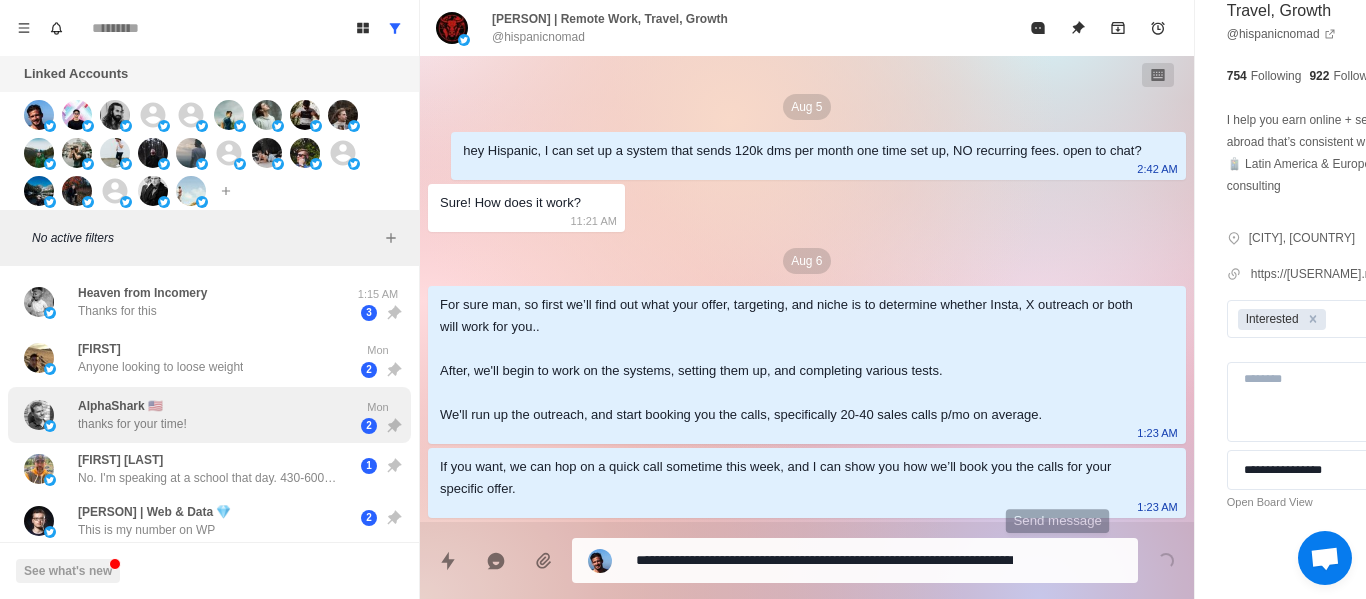 scroll, scrollTop: 78, scrollLeft: 0, axis: vertical 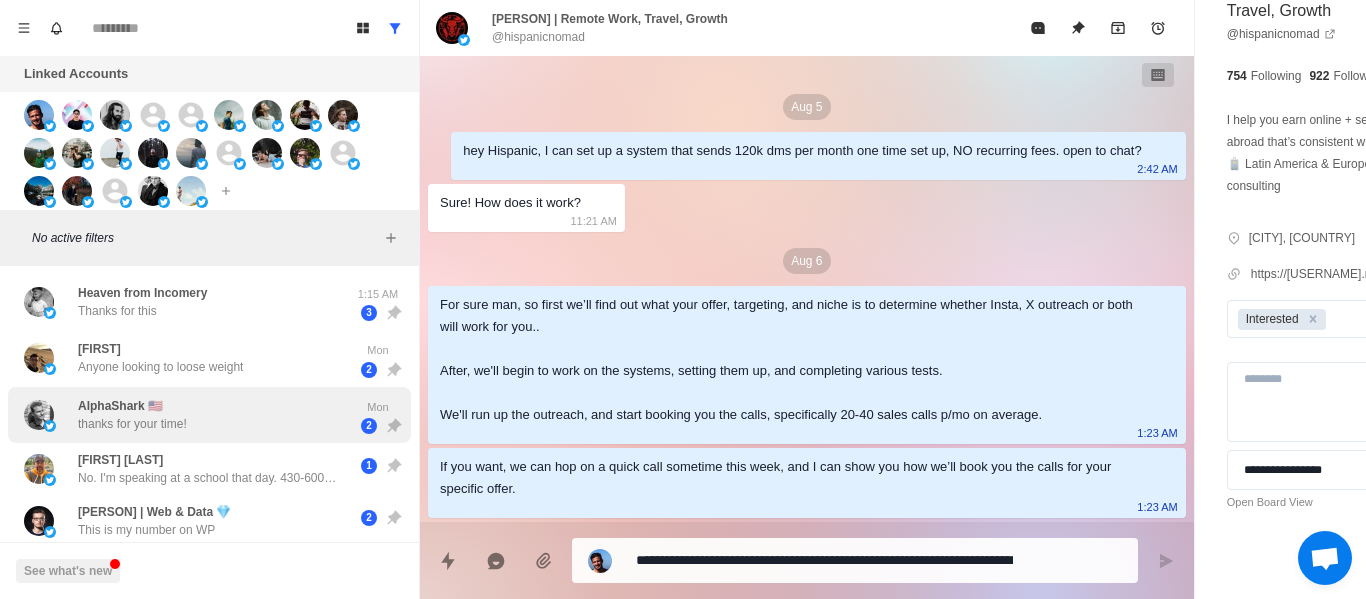 drag, startPoint x: 153, startPoint y: 390, endPoint x: 252, endPoint y: 413, distance: 101.636604 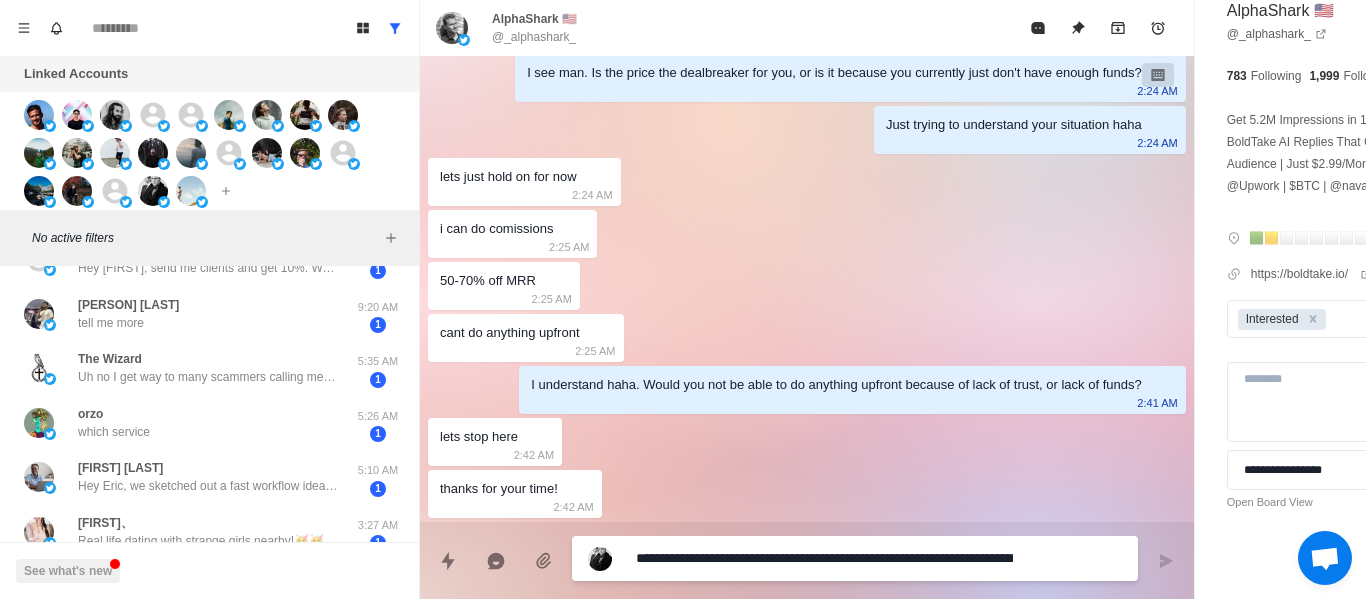 scroll, scrollTop: 500, scrollLeft: 0, axis: vertical 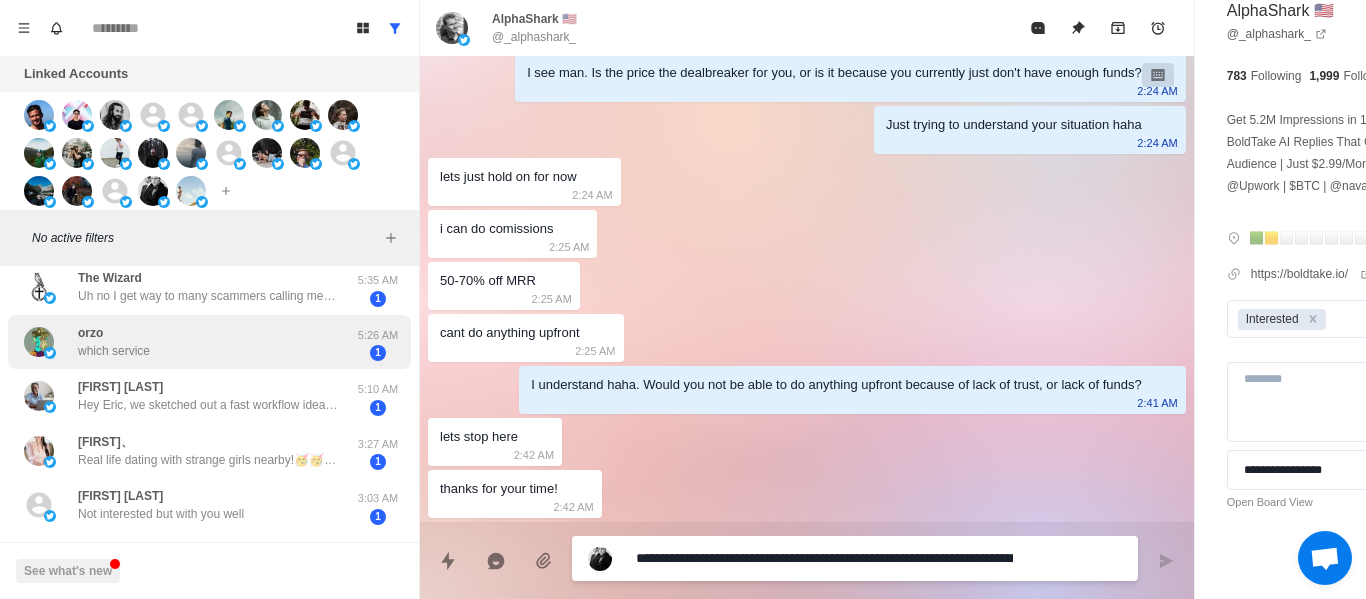 click on "orzo which service 5:26 AM 1" at bounding box center [209, 342] 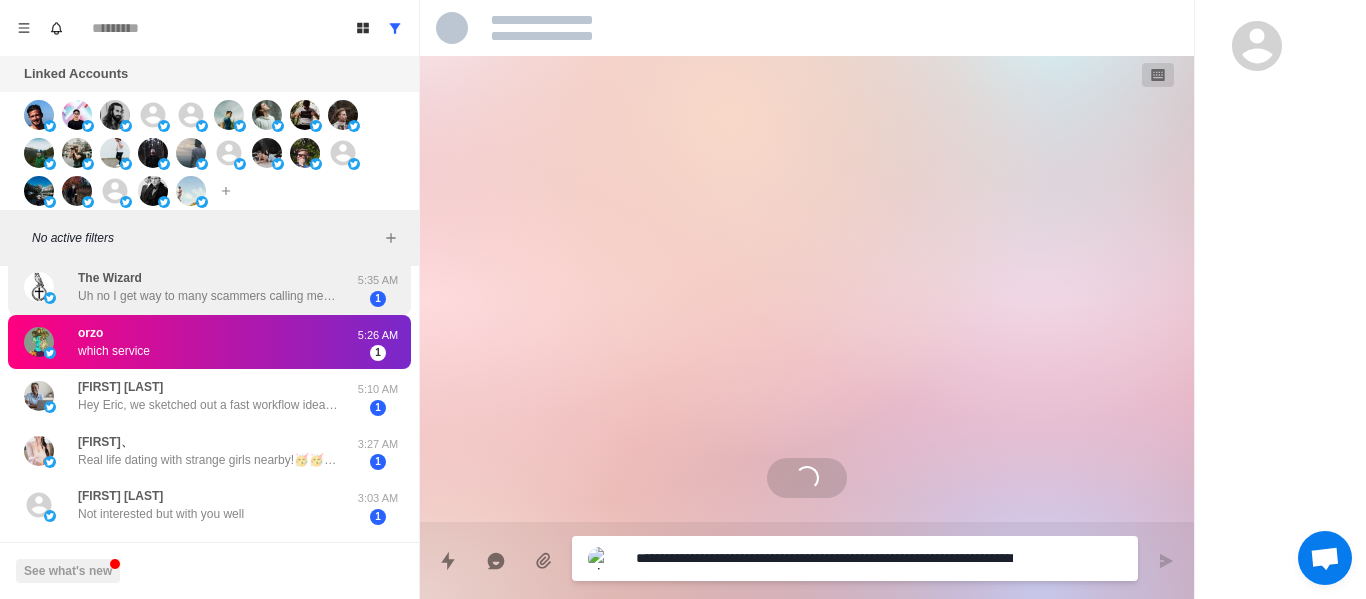 scroll, scrollTop: 0, scrollLeft: 0, axis: both 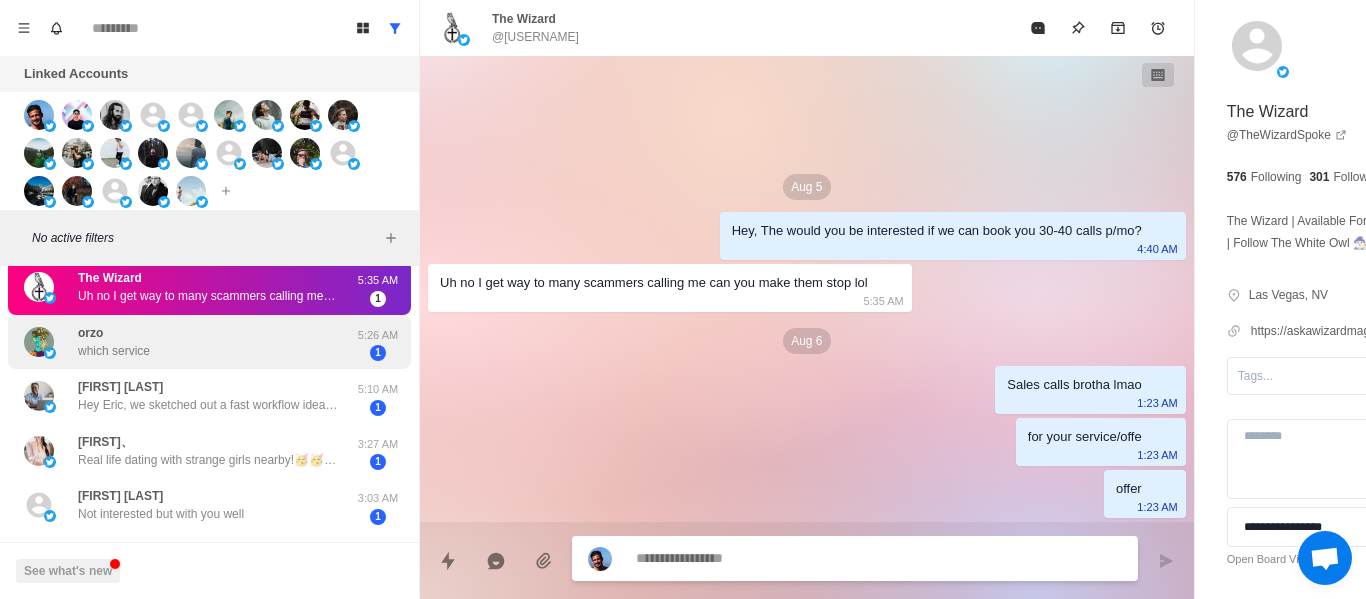 click on "[PERSON] [LAST] Hey Eric, we sketched out a fast workflow idea that could help you test quicker, unlock better angles, and save a bunch of time.
Brez and Loop Earplugs used a similar setup to cut prep time in half and ship better ads, faster.
Let me know if you want me to send over what we found!" at bounding box center (188, 396) 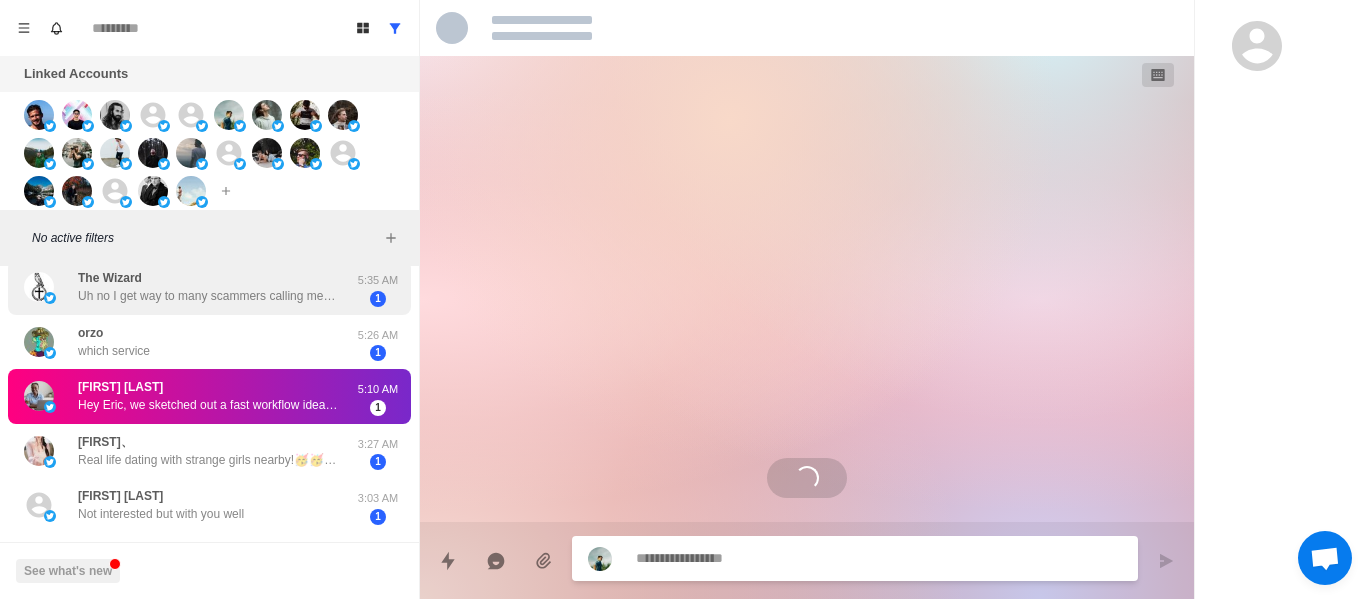 click on "orzo which service" at bounding box center [188, 342] 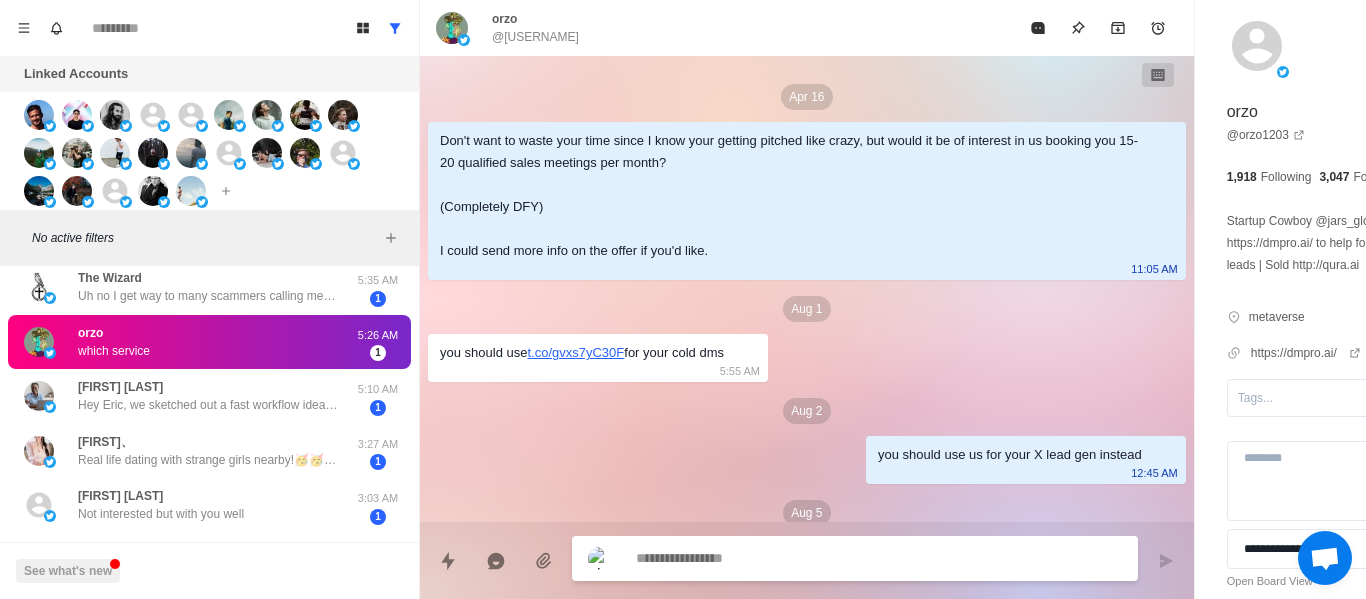 scroll, scrollTop: 68, scrollLeft: 0, axis: vertical 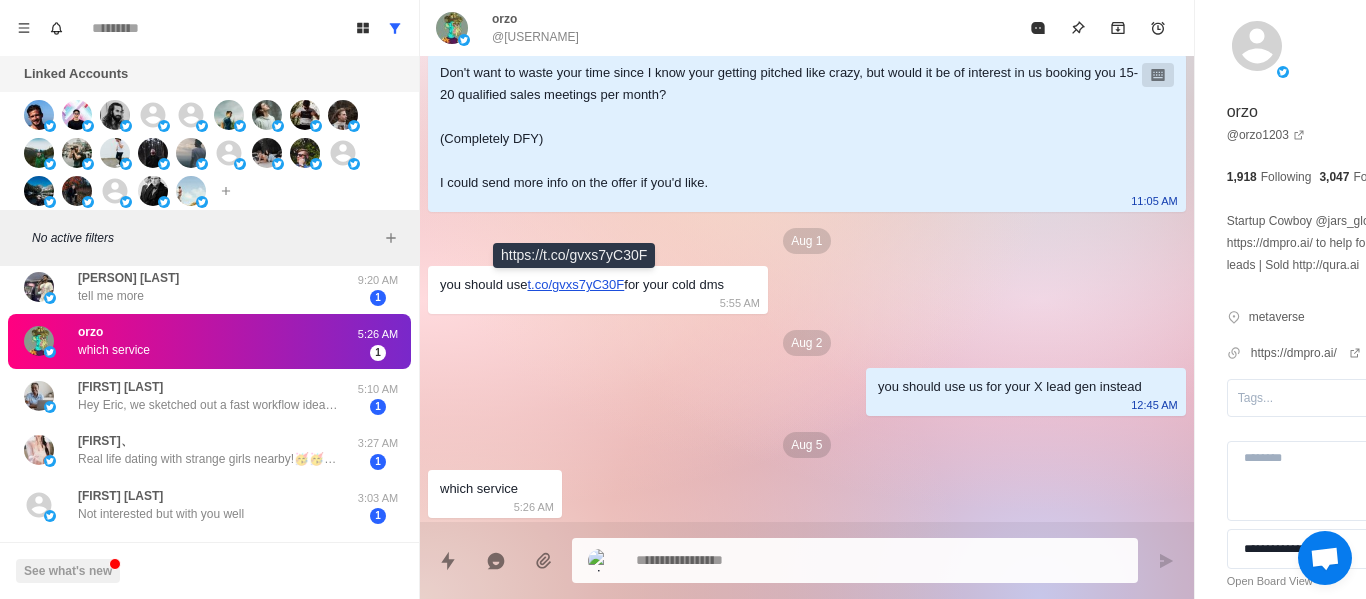 click on "t.co/gvxs7yC30F" at bounding box center (575, 284) 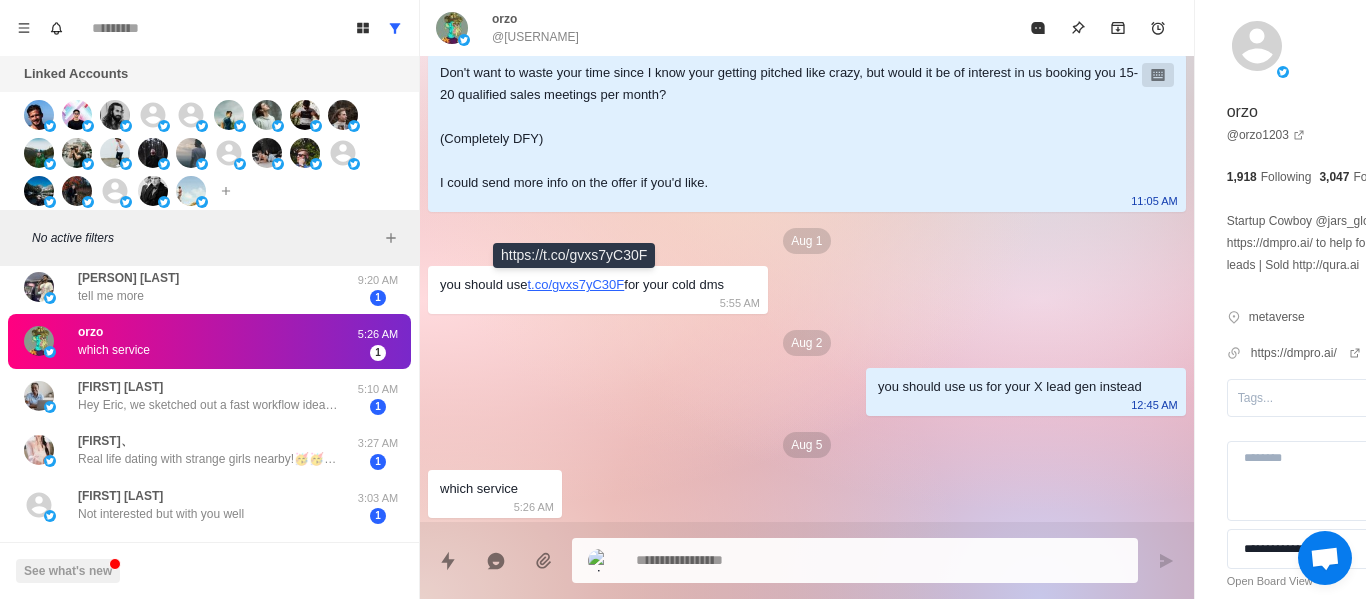 drag, startPoint x: 682, startPoint y: 568, endPoint x: 670, endPoint y: 567, distance: 12.0415945 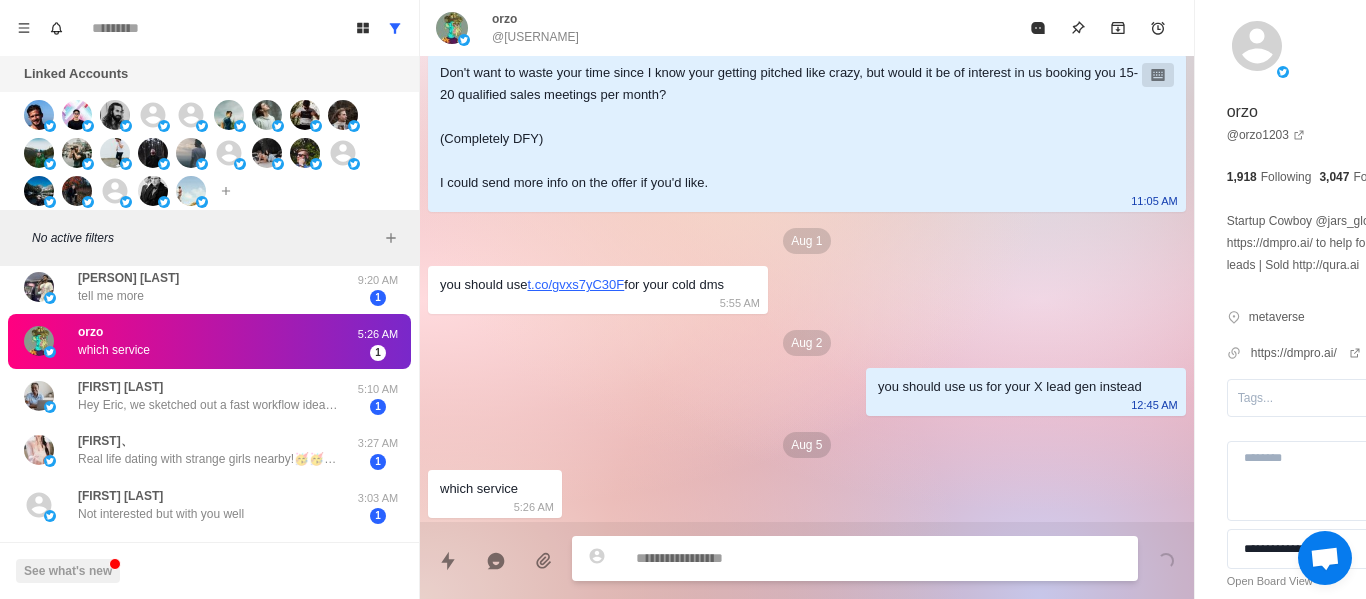scroll, scrollTop: 170, scrollLeft: 0, axis: vertical 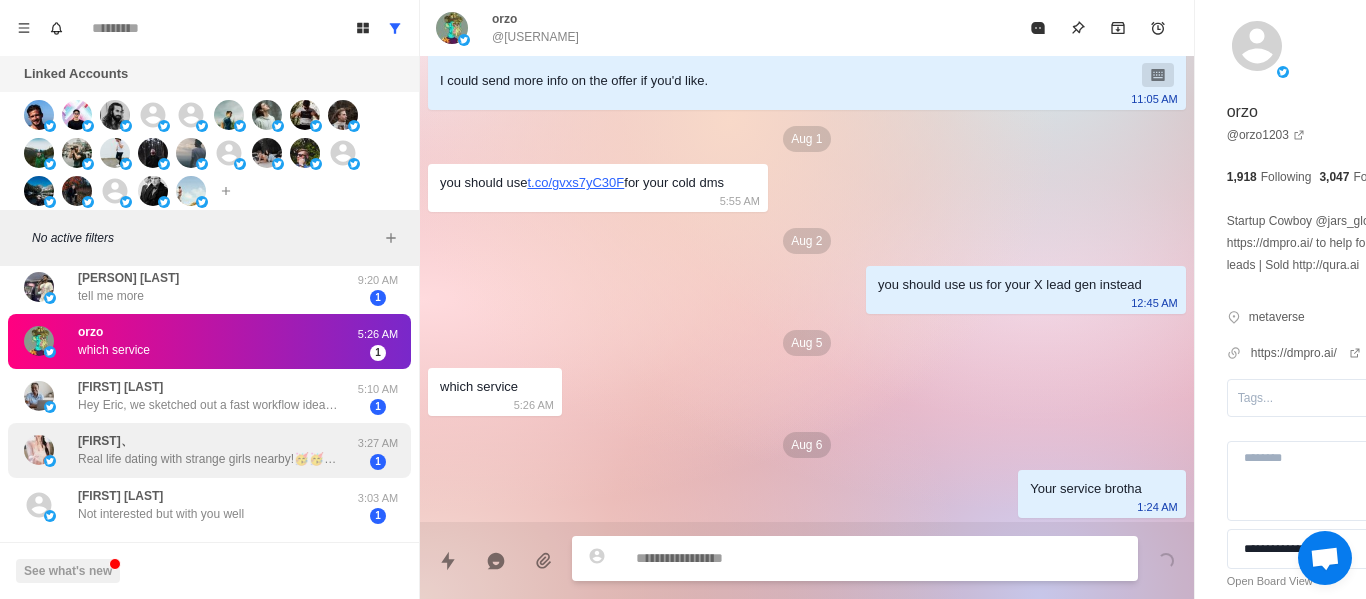 click on "[FIRST]、 Real life dating with strange girls nearby!🥳🥳
🔞Various styles,🔞sexy and hot.
💕https://t.co/cYd6oIdjzk💕
Fill in the invitation code💖c4ucvg💖
Unlock private one-on-one nude chat for free! 🚀 👍 🌺 🌟 🔥" at bounding box center (208, 450) 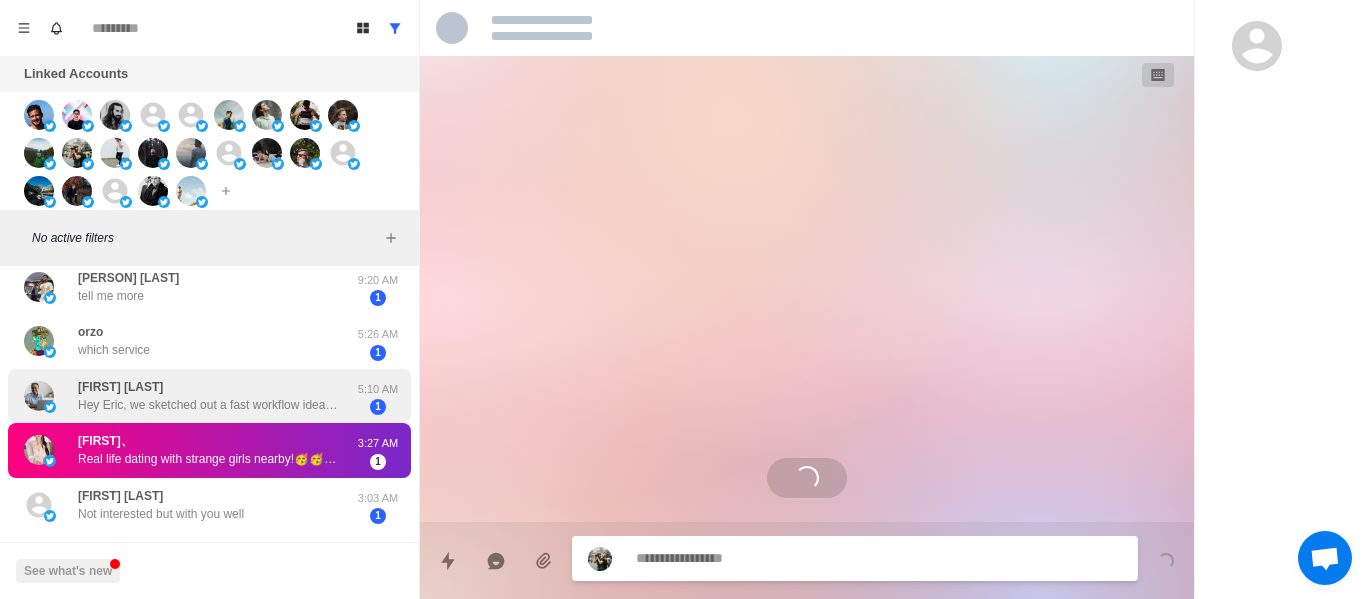 scroll, scrollTop: 0, scrollLeft: 0, axis: both 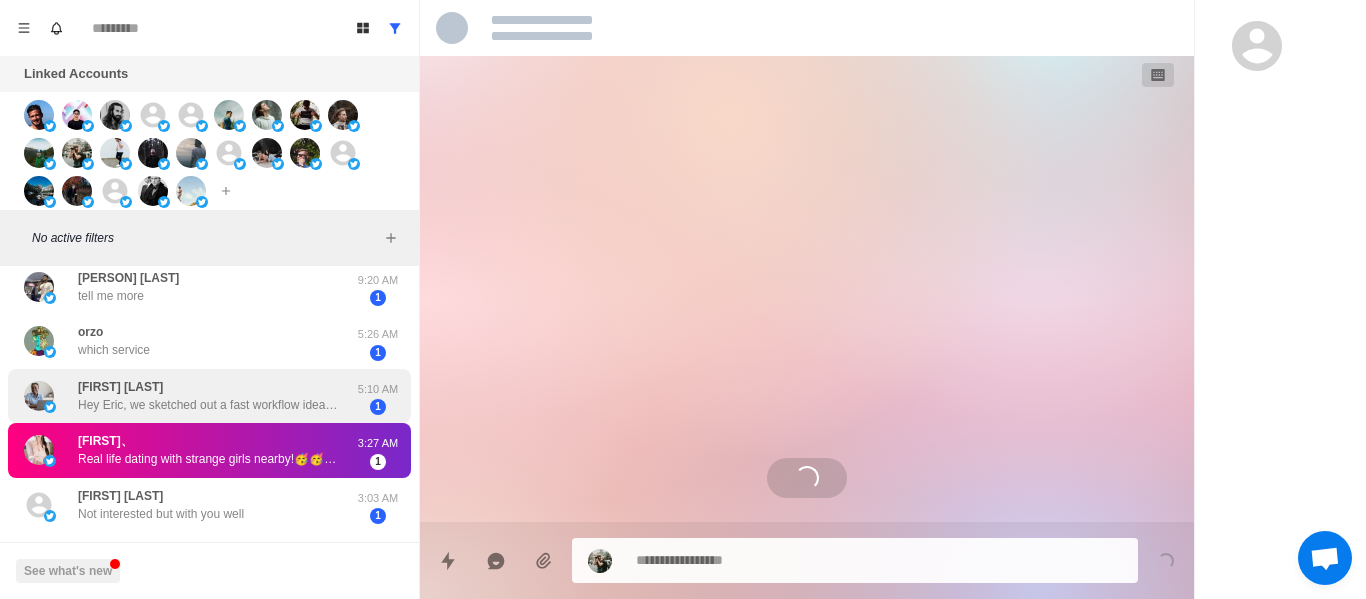 click on "[PERSON] [LAST] Hey Eric, we sketched out a fast workflow idea that could help you test quicker, unlock better angles, and save a bunch of time.
Brez and Loop Earplugs used a similar setup to cut prep time in half and ship better ads, faster.
Let me know if you want me to send over what we found!" at bounding box center (208, 396) 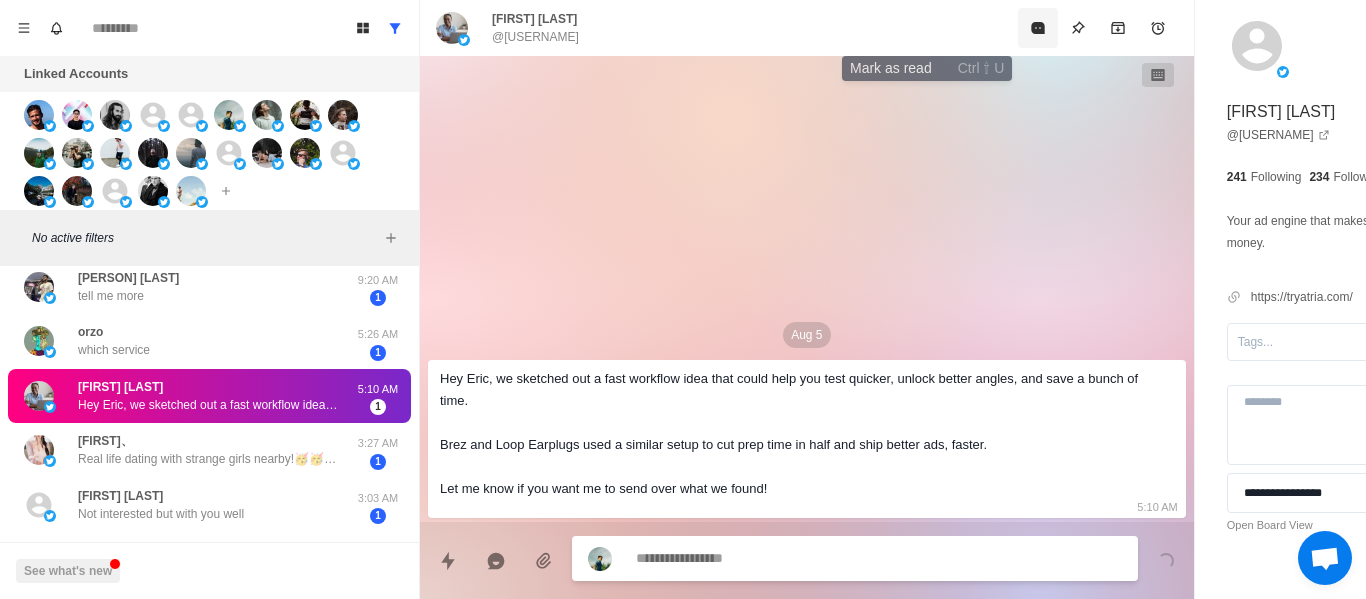 click 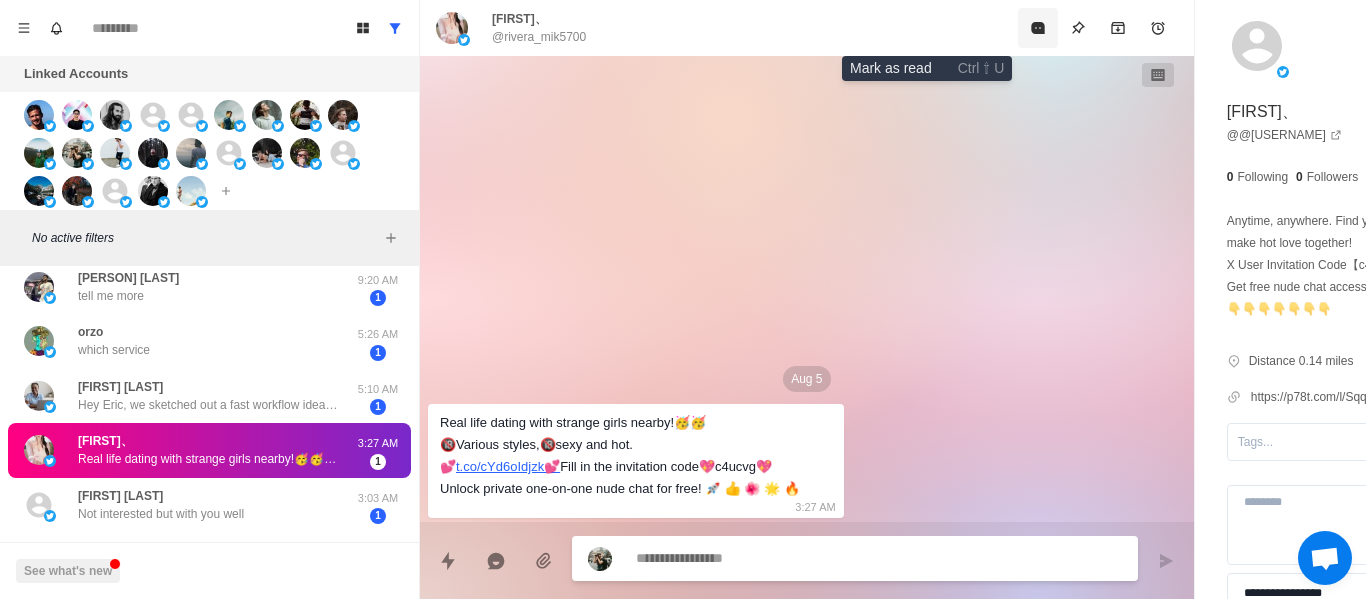 click 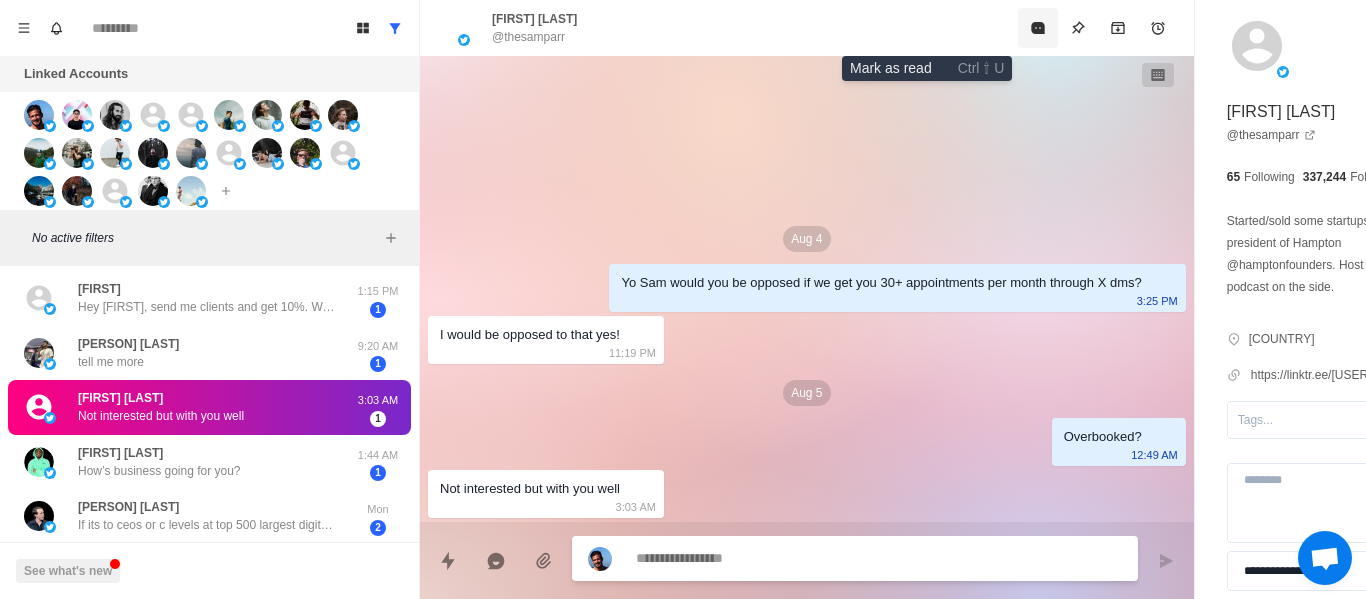 scroll, scrollTop: 395, scrollLeft: 0, axis: vertical 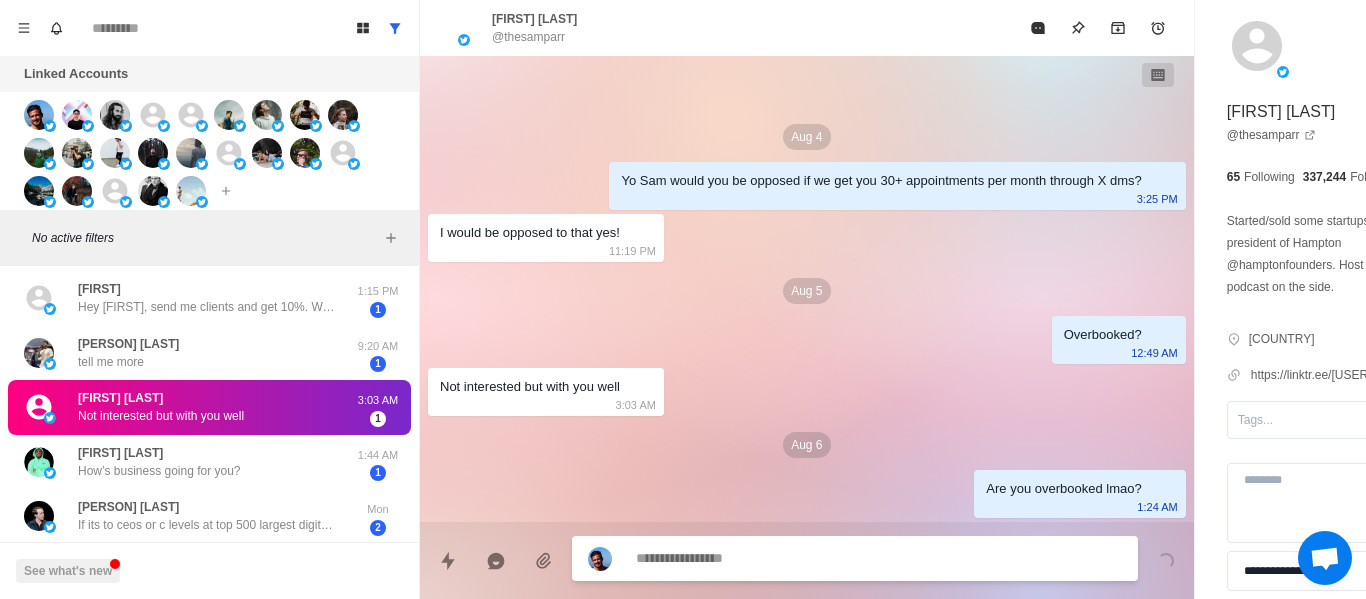 drag, startPoint x: 242, startPoint y: 429, endPoint x: 399, endPoint y: 467, distance: 161.53328 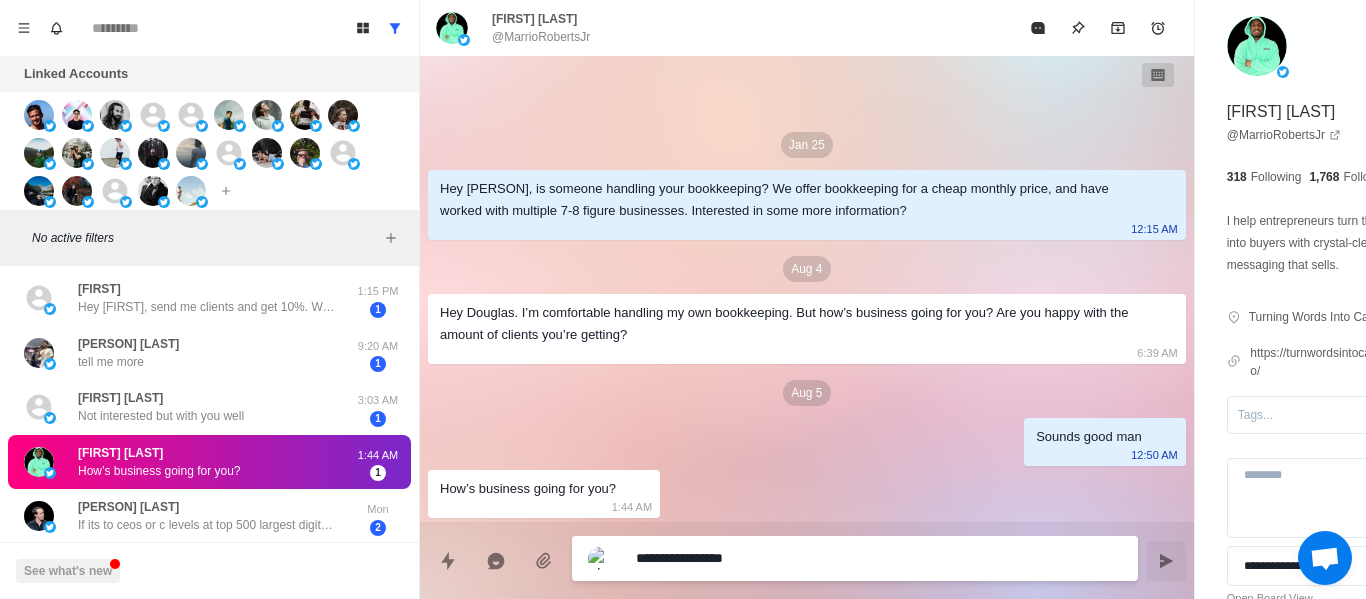 scroll, scrollTop: 341, scrollLeft: 0, axis: vertical 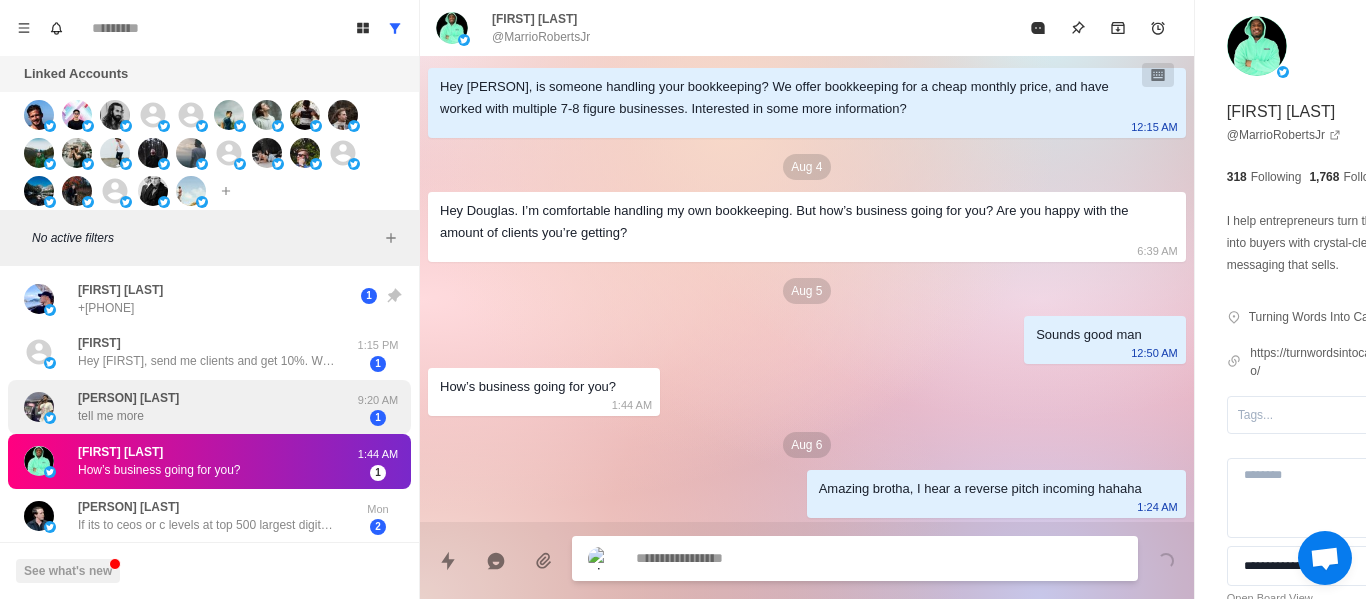 click on "[FIRST] [LAST] How’s business going for you? 1:44 AM 1" at bounding box center [209, 461] 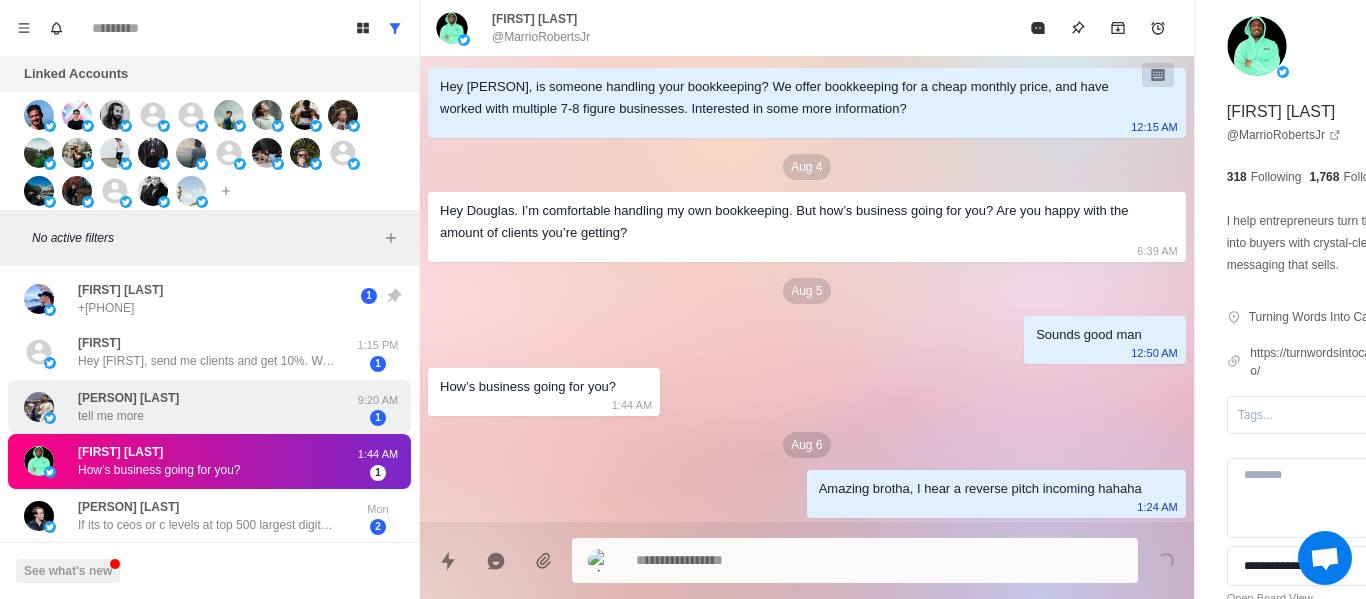 click on "tell me more" at bounding box center [111, 416] 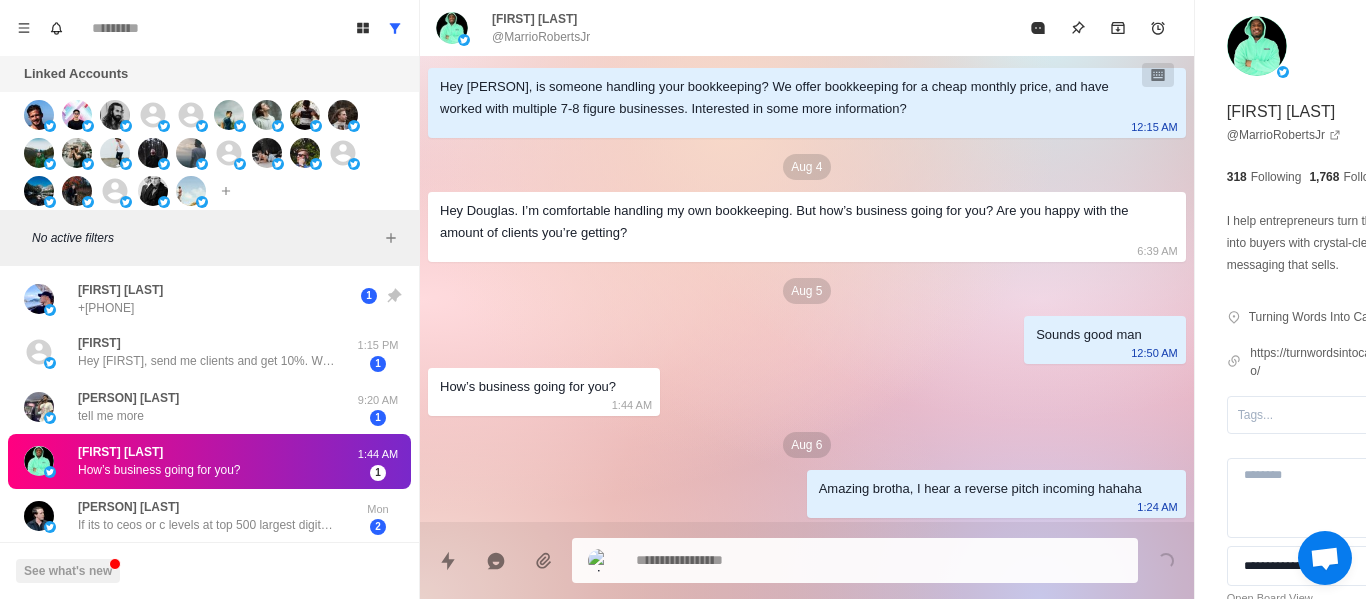 scroll, scrollTop: 0, scrollLeft: 0, axis: both 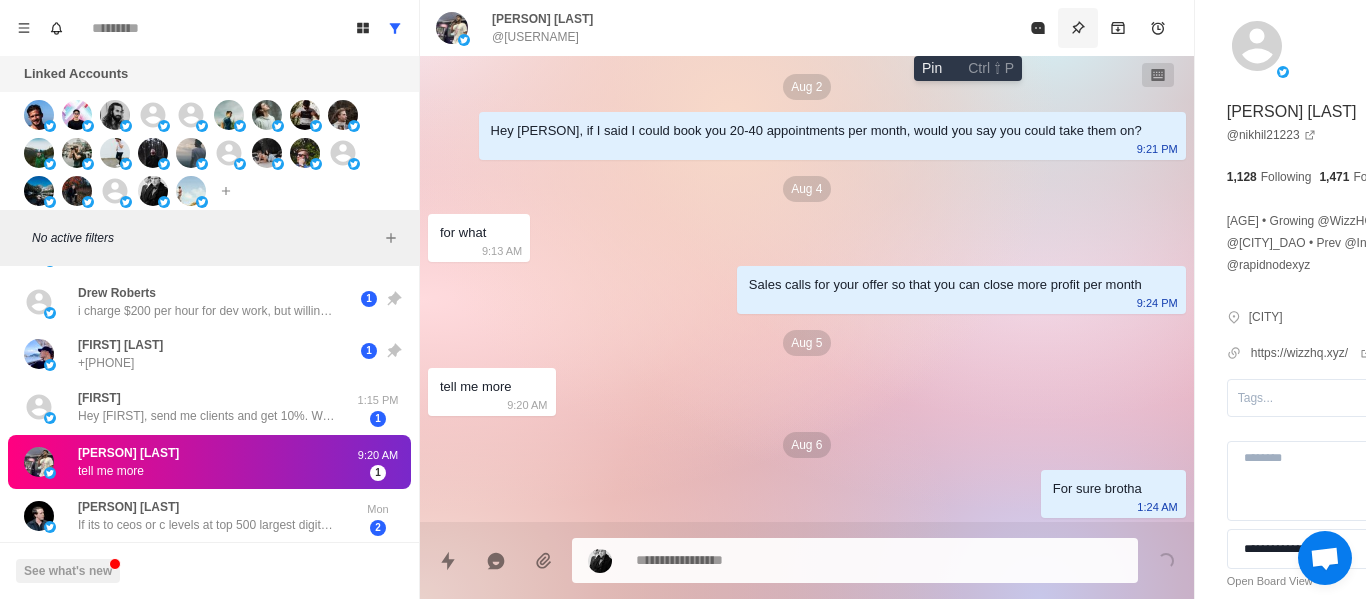 click 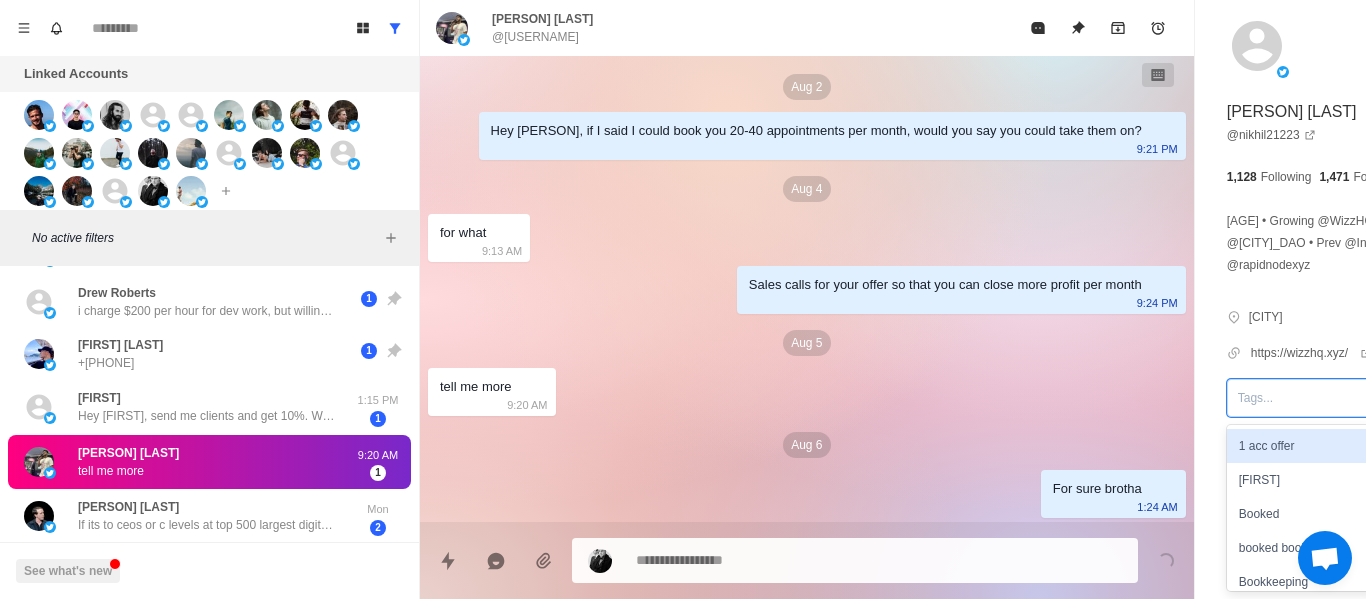 click on "Tags..." at bounding box center [1340, 398] 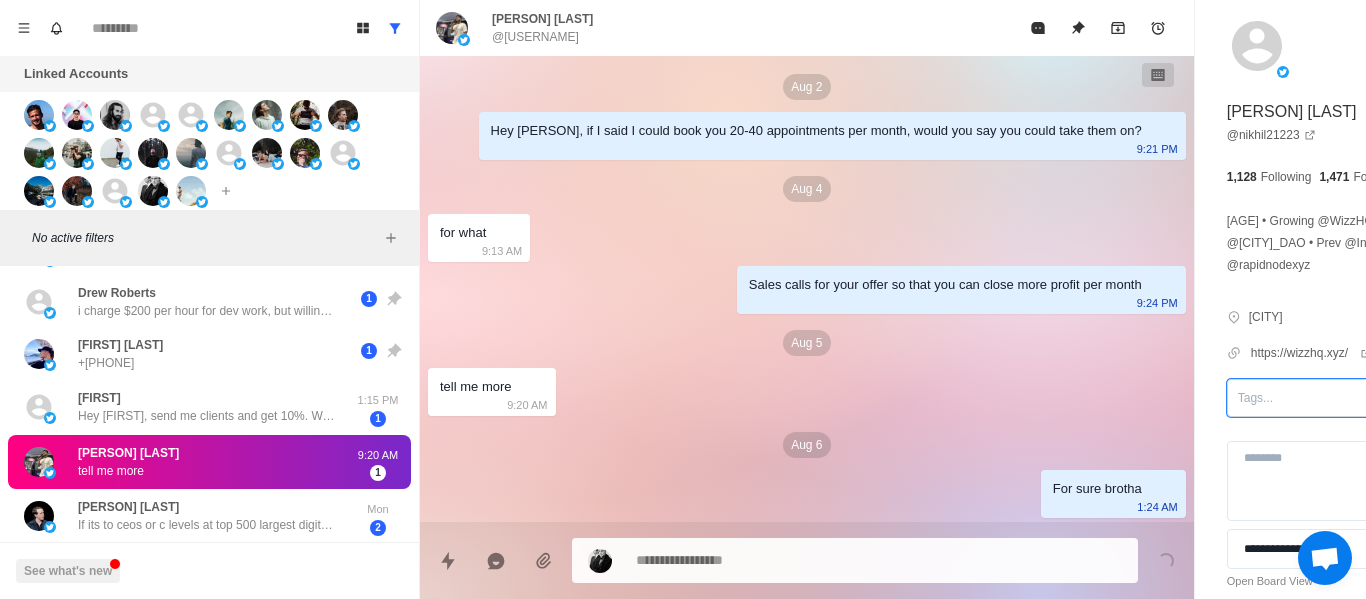 click on "Tags..." at bounding box center [1321, 398] 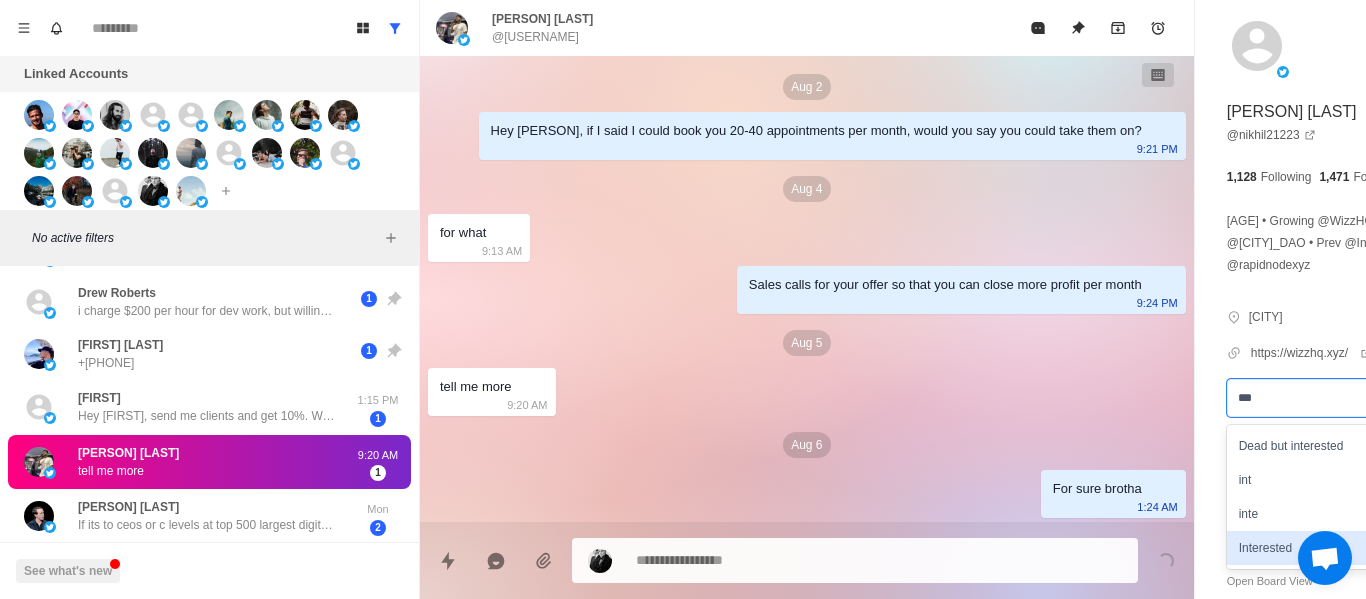 click on "Interested" at bounding box center [1340, 548] 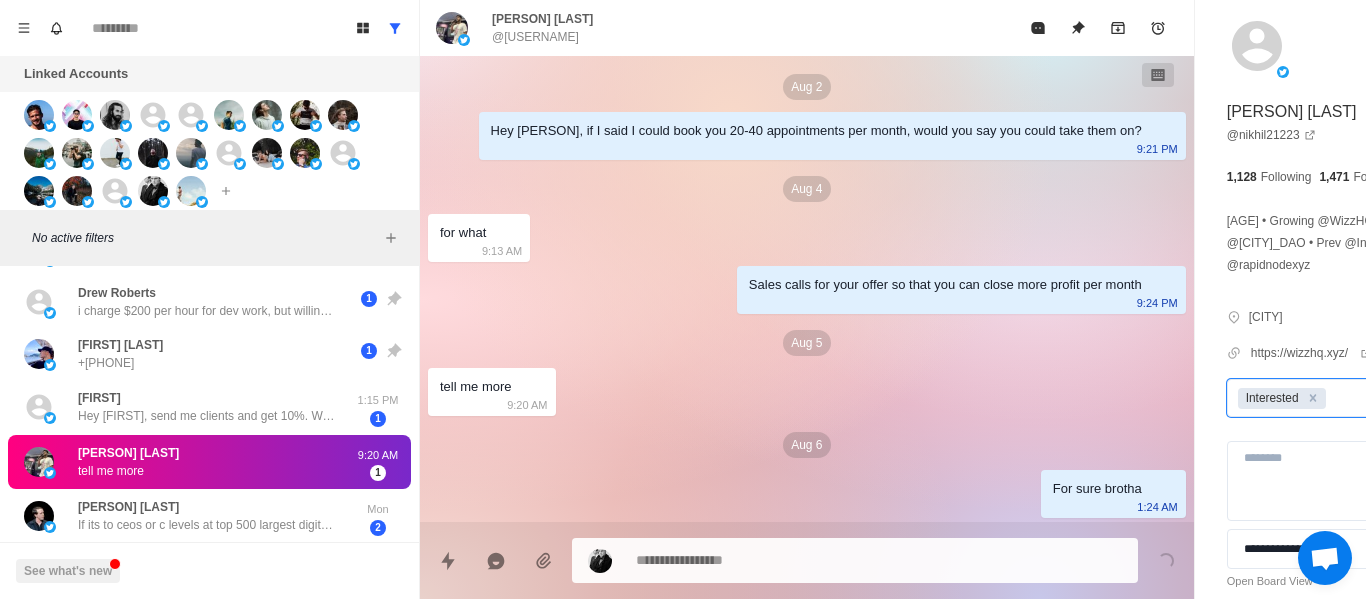 scroll, scrollTop: 0, scrollLeft: 0, axis: both 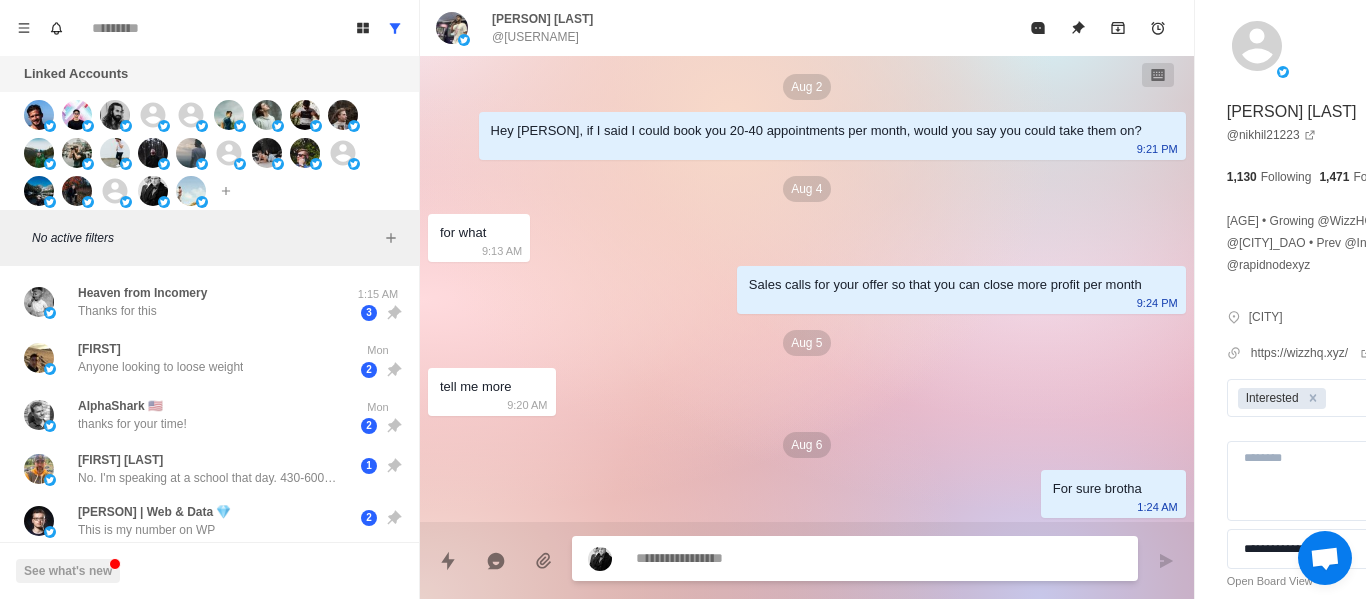 paste on "**********" 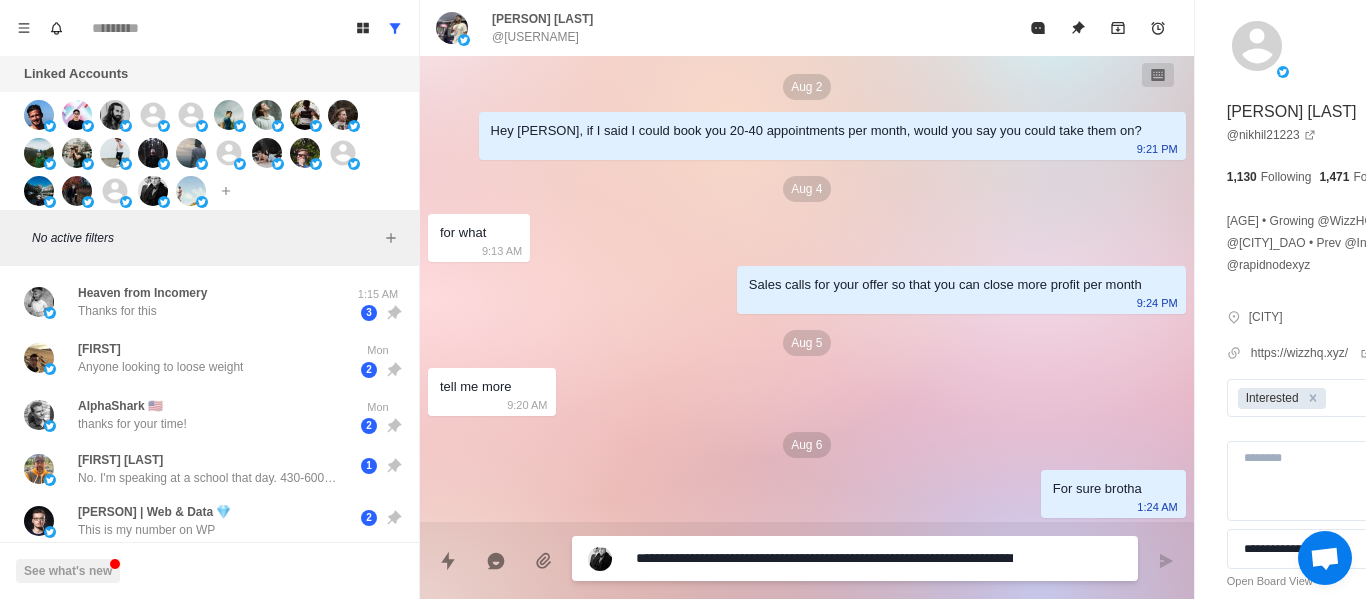 scroll, scrollTop: 16, scrollLeft: 0, axis: vertical 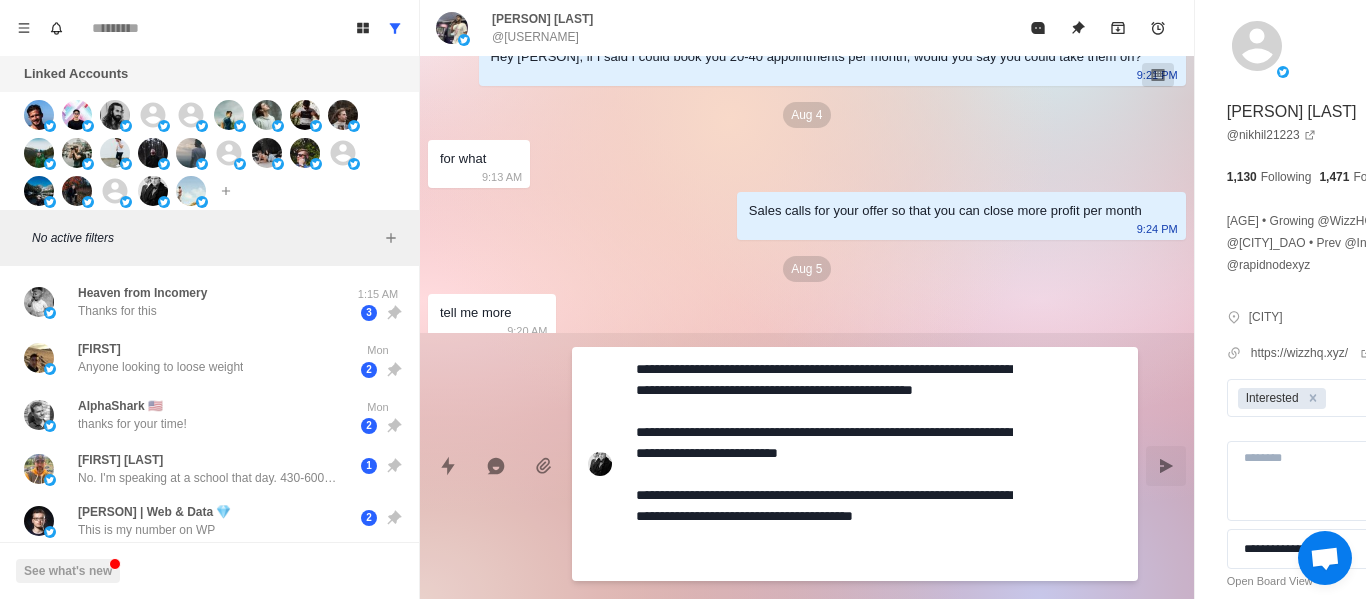 drag, startPoint x: 723, startPoint y: 369, endPoint x: 395, endPoint y: 388, distance: 328.54984 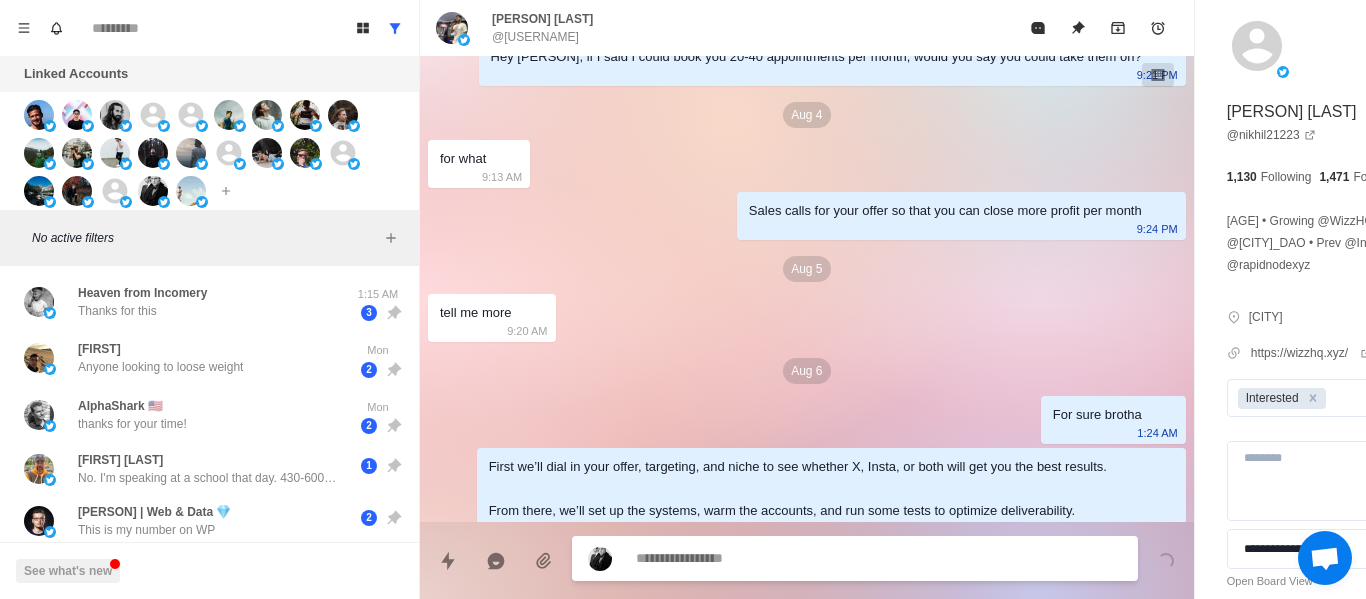 scroll, scrollTop: 238, scrollLeft: 0, axis: vertical 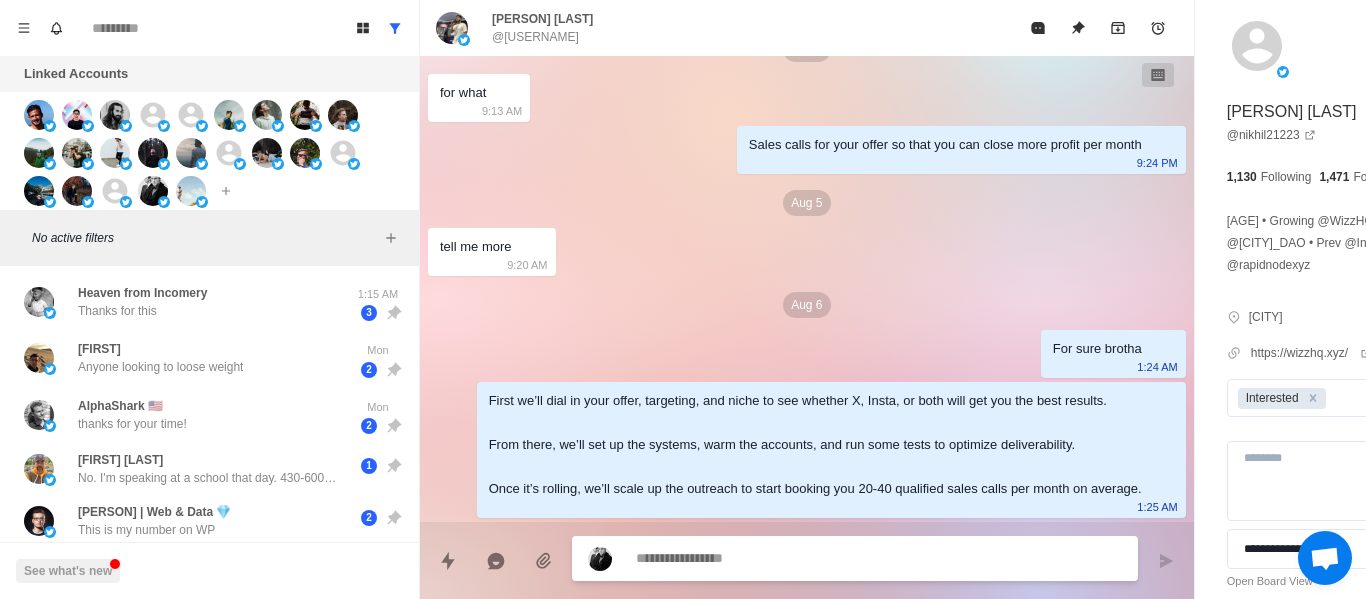 paste on "**********" 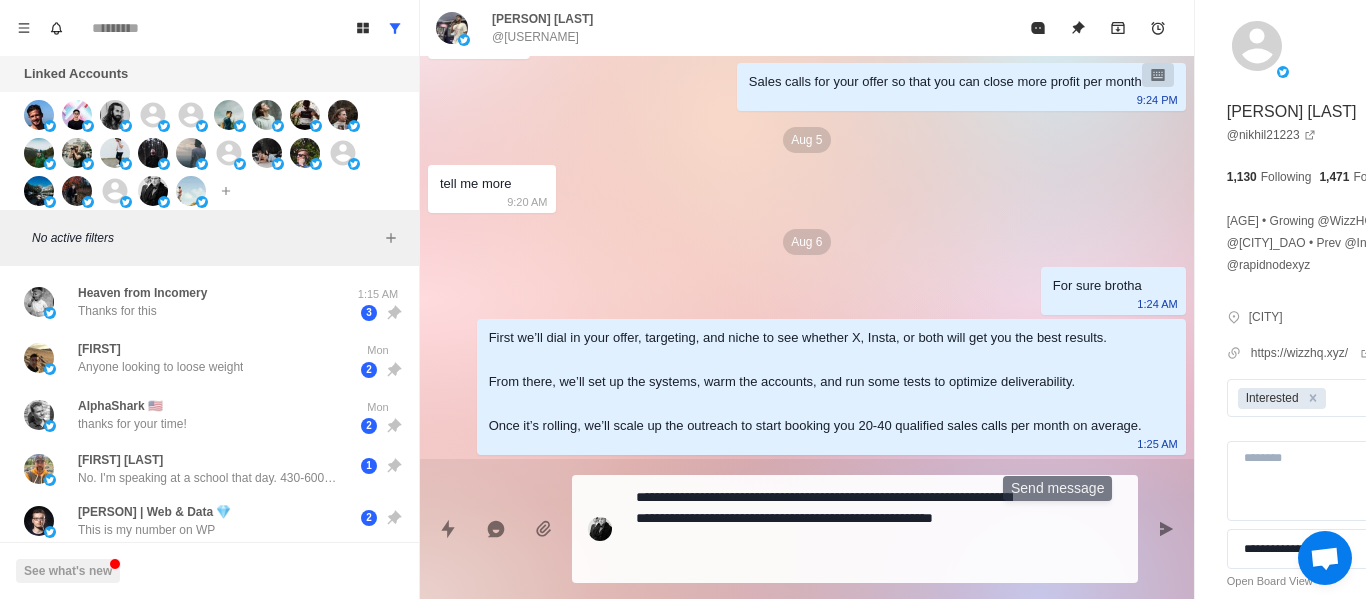 drag, startPoint x: 1066, startPoint y: 520, endPoint x: 978, endPoint y: 524, distance: 88.09086 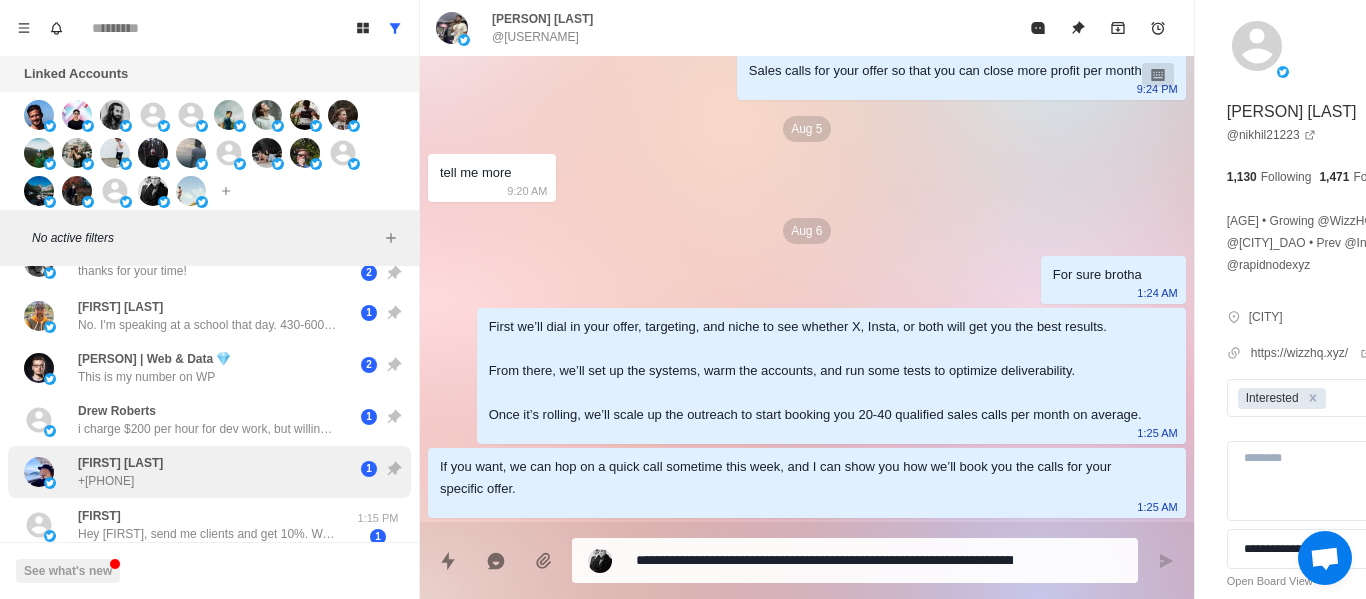 scroll, scrollTop: 232, scrollLeft: 0, axis: vertical 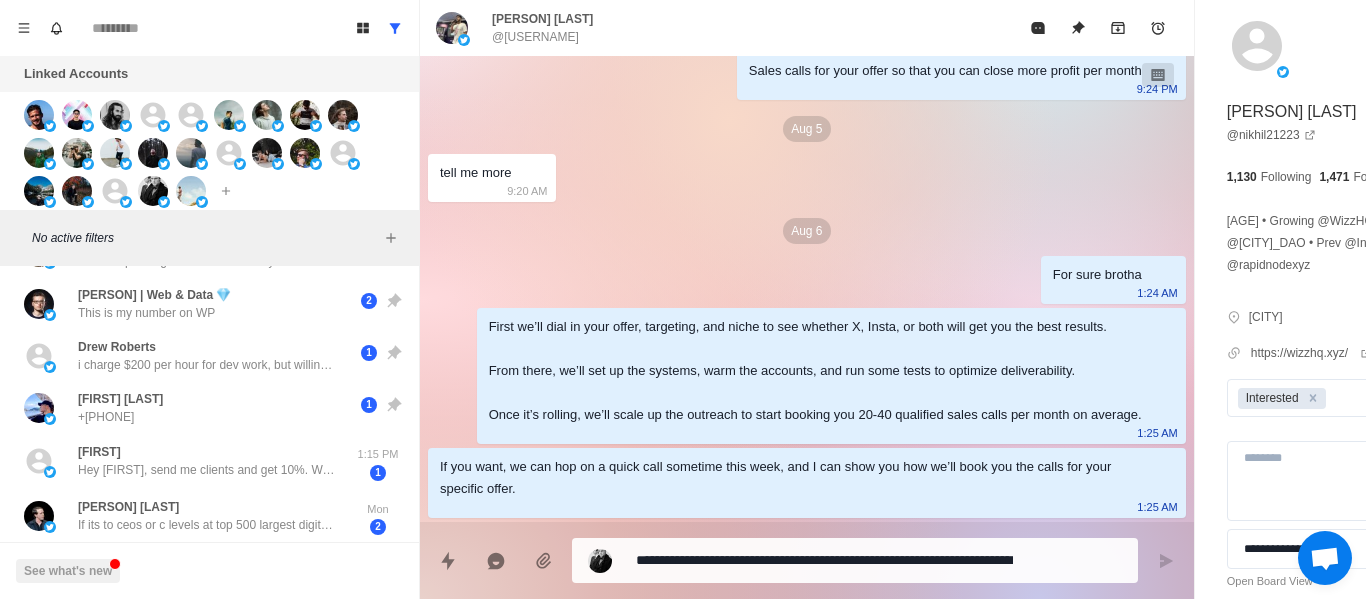 drag, startPoint x: 166, startPoint y: 453, endPoint x: 685, endPoint y: 535, distance: 525.4379 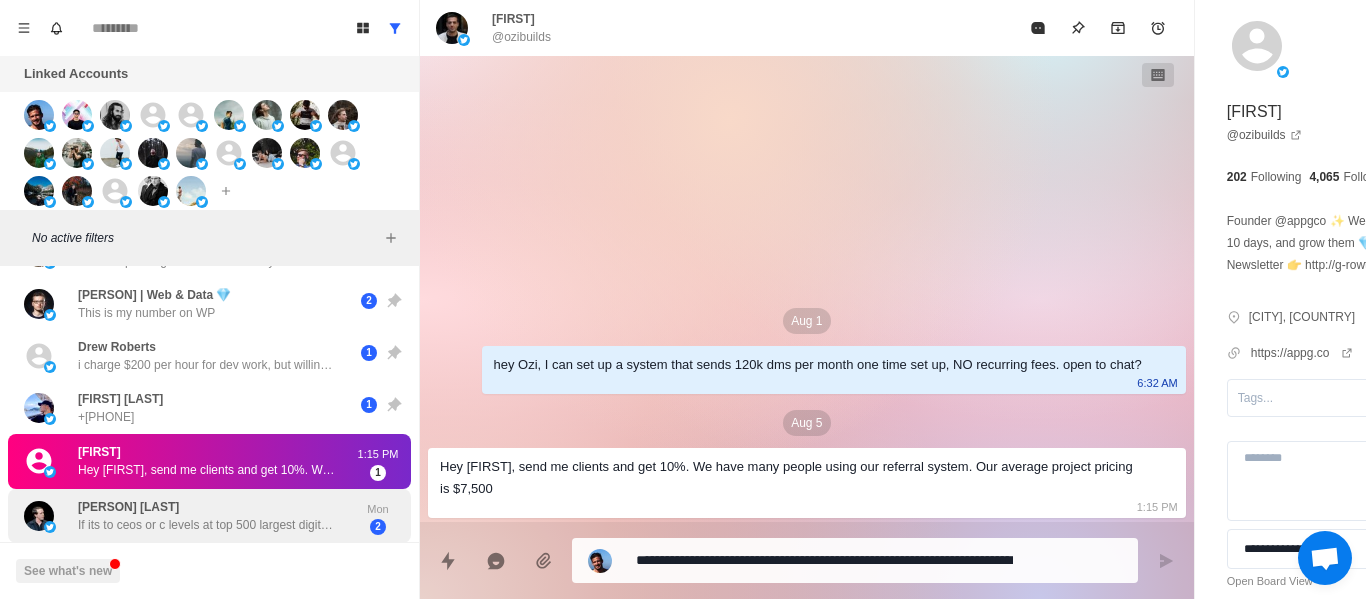 drag, startPoint x: 395, startPoint y: 482, endPoint x: 271, endPoint y: 503, distance: 125.765656 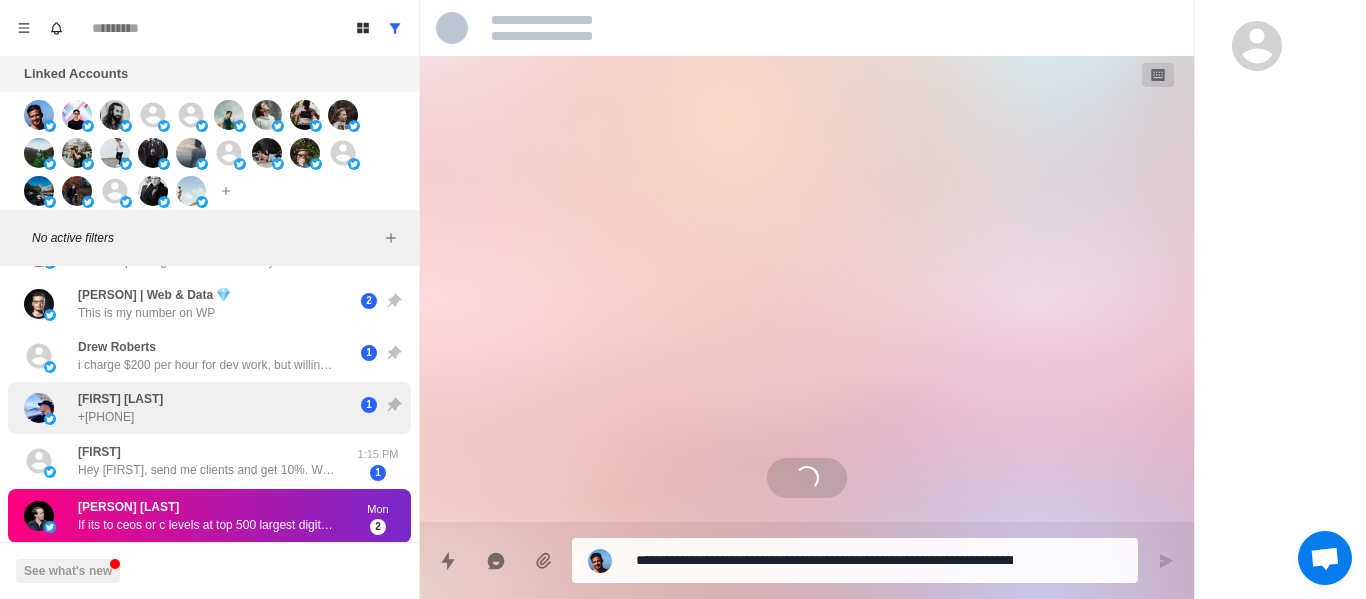 drag, startPoint x: 147, startPoint y: 414, endPoint x: 224, endPoint y: 433, distance: 79.30952 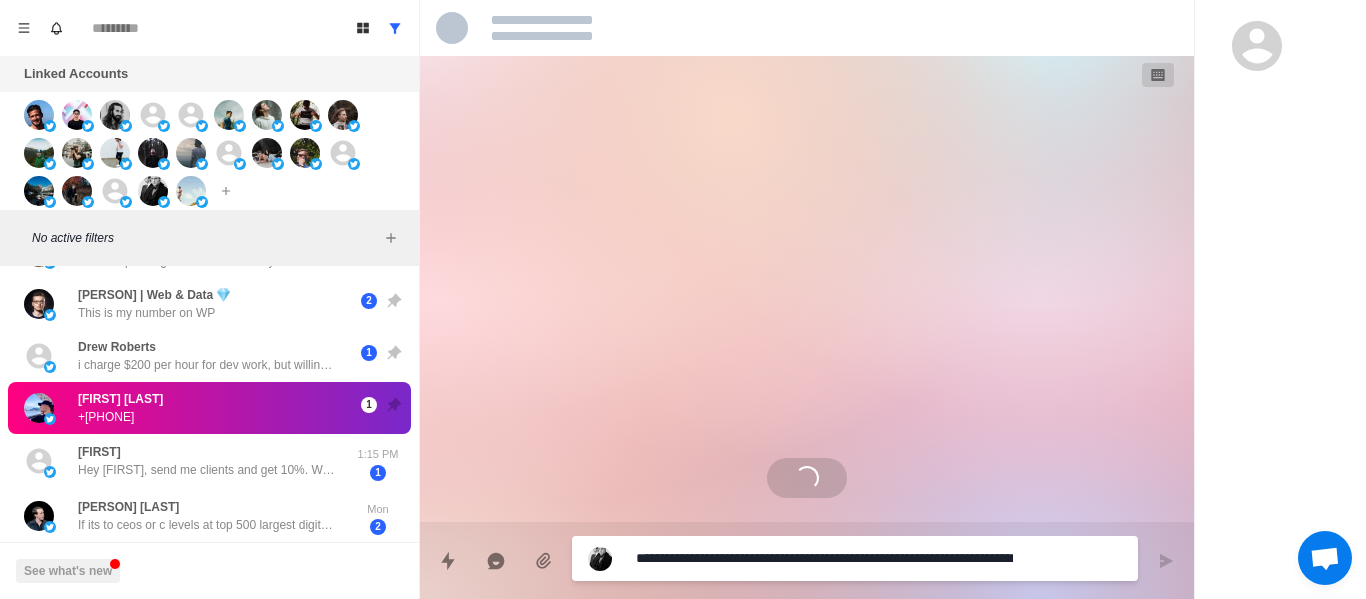 drag, startPoint x: 262, startPoint y: 438, endPoint x: 809, endPoint y: 536, distance: 555.7095 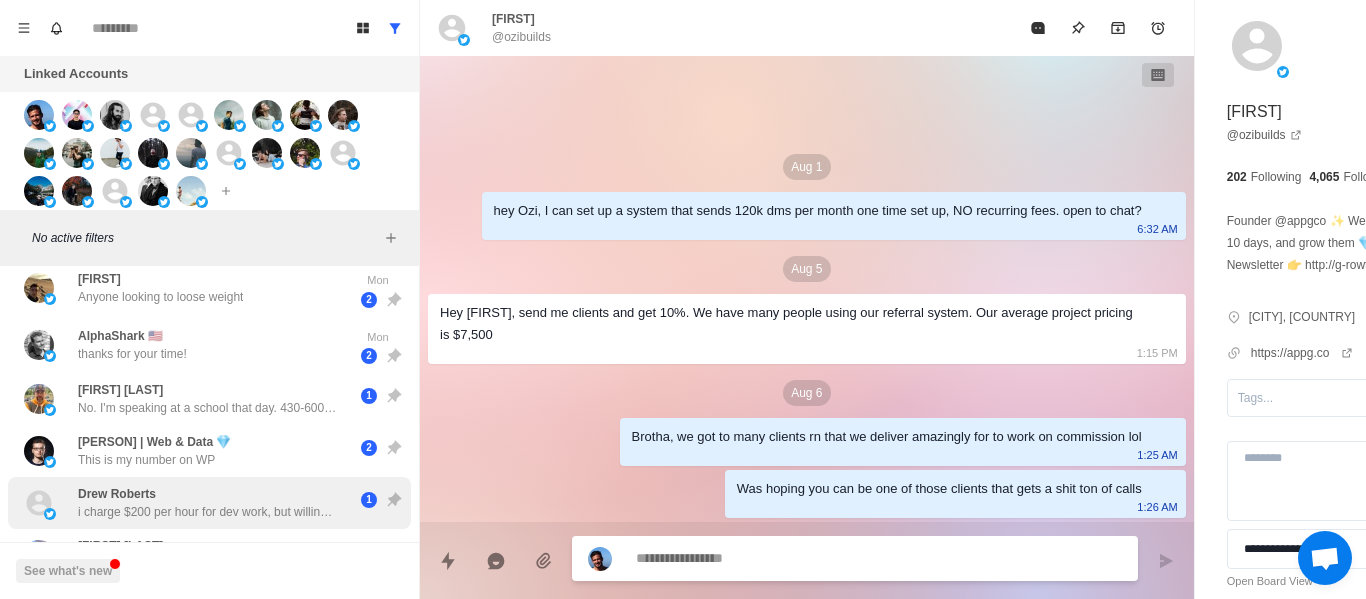 scroll, scrollTop: 0, scrollLeft: 0, axis: both 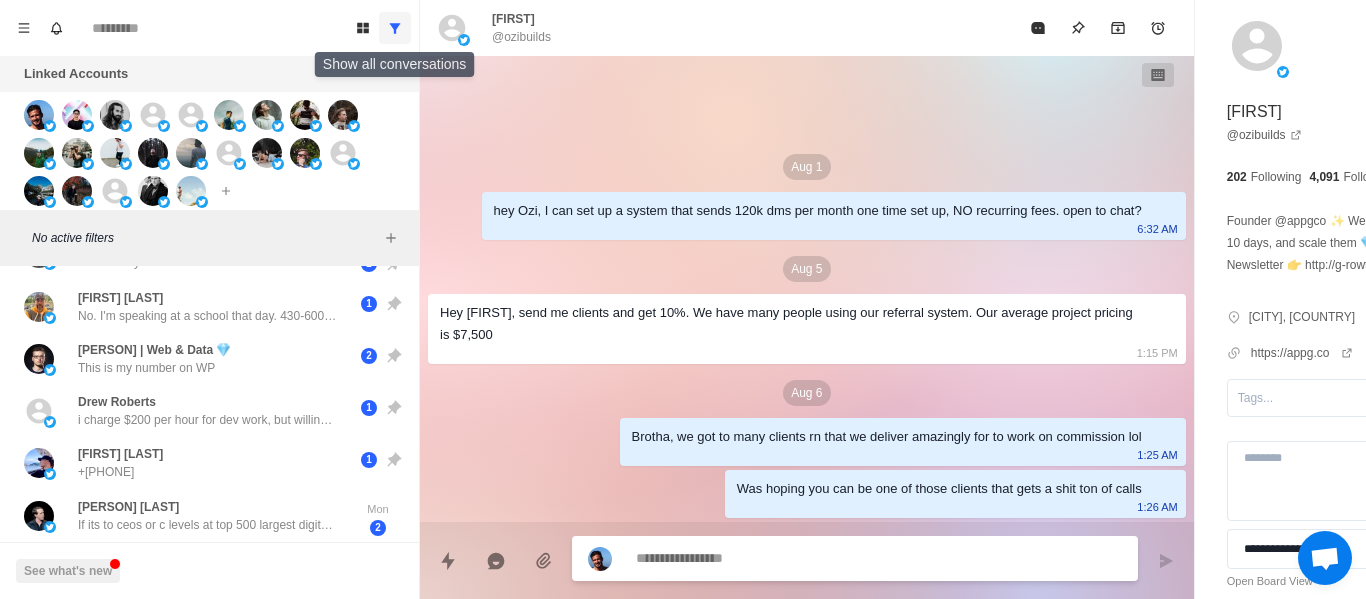 click 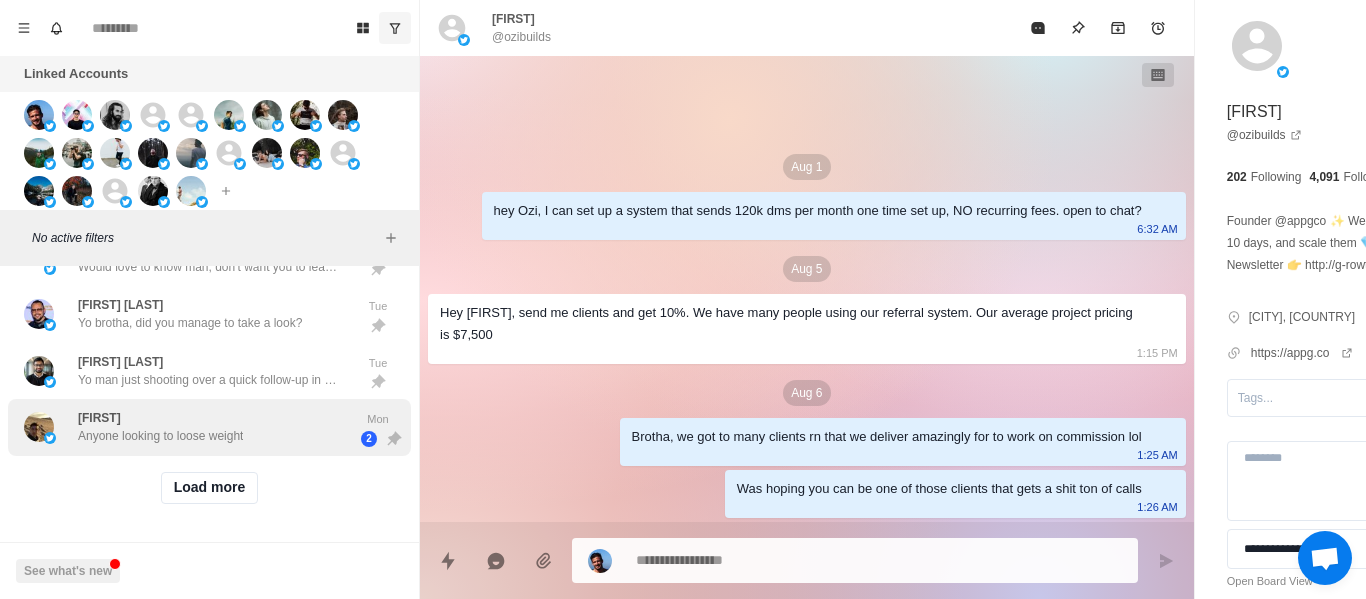 scroll, scrollTop: 2107, scrollLeft: 0, axis: vertical 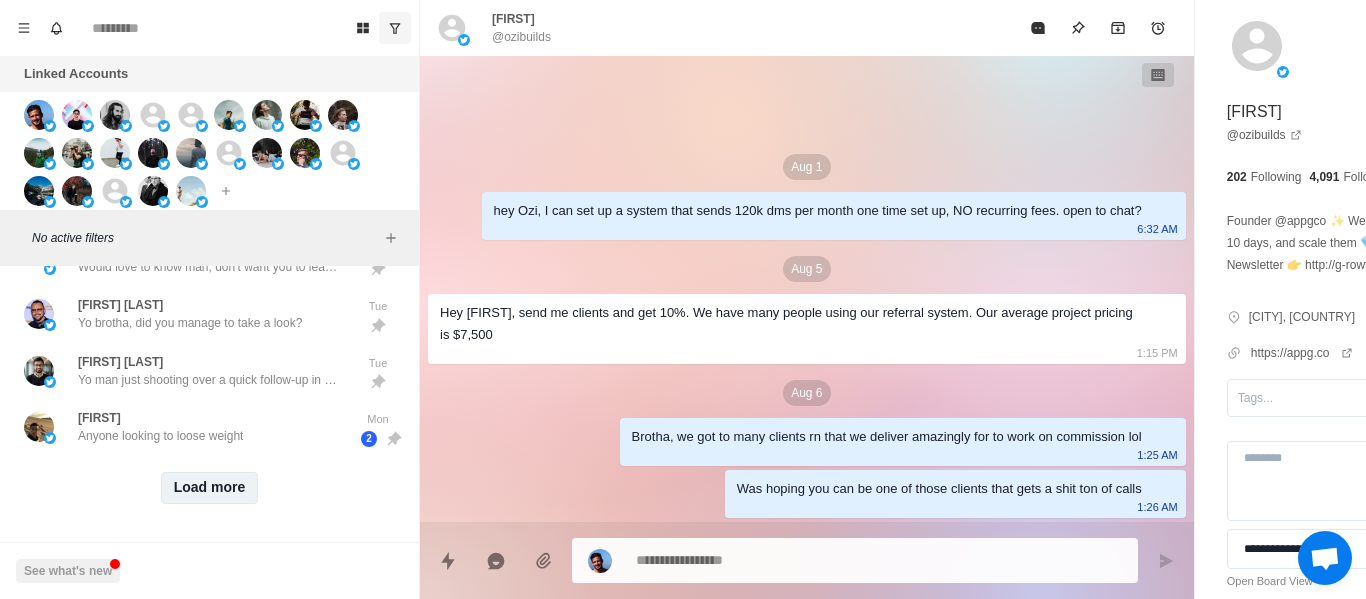 click on "Load more" at bounding box center (210, 488) 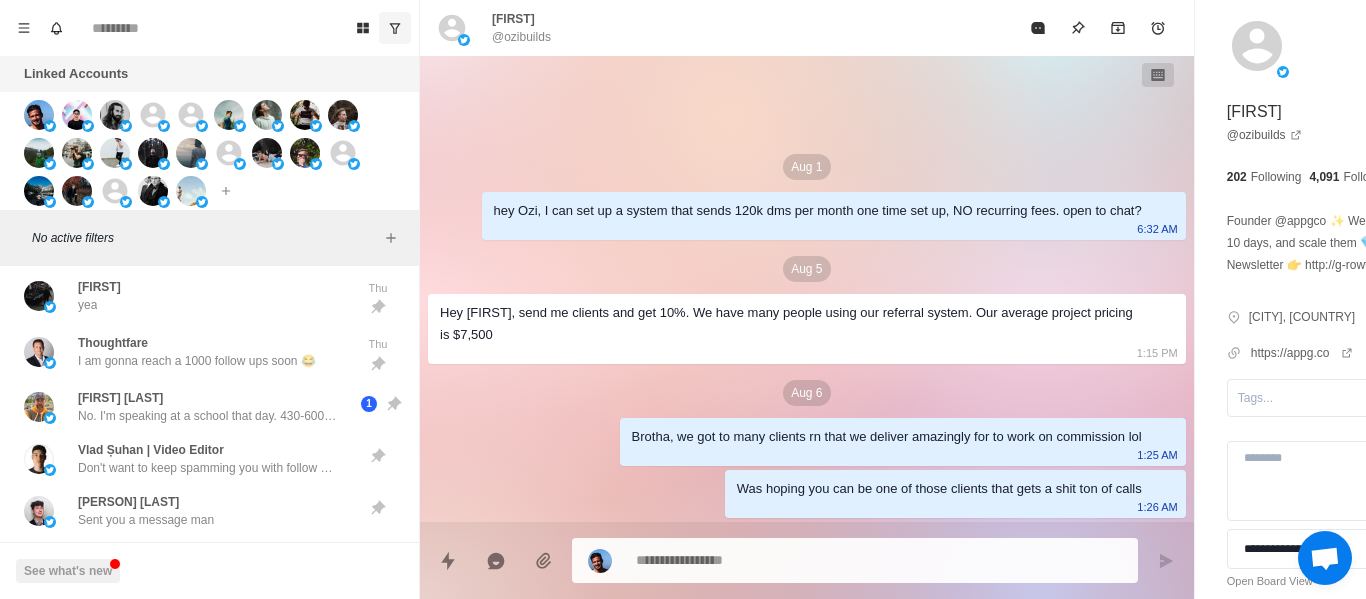 scroll, scrollTop: 3210, scrollLeft: 0, axis: vertical 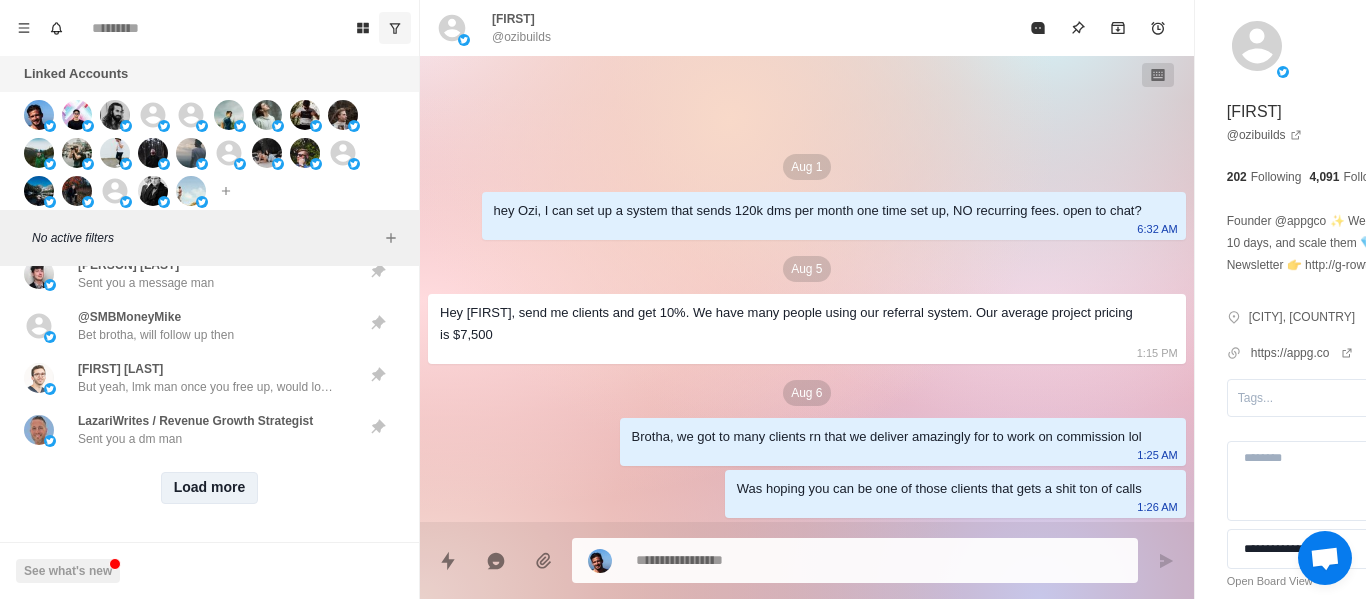 click on "Load more" at bounding box center [210, 488] 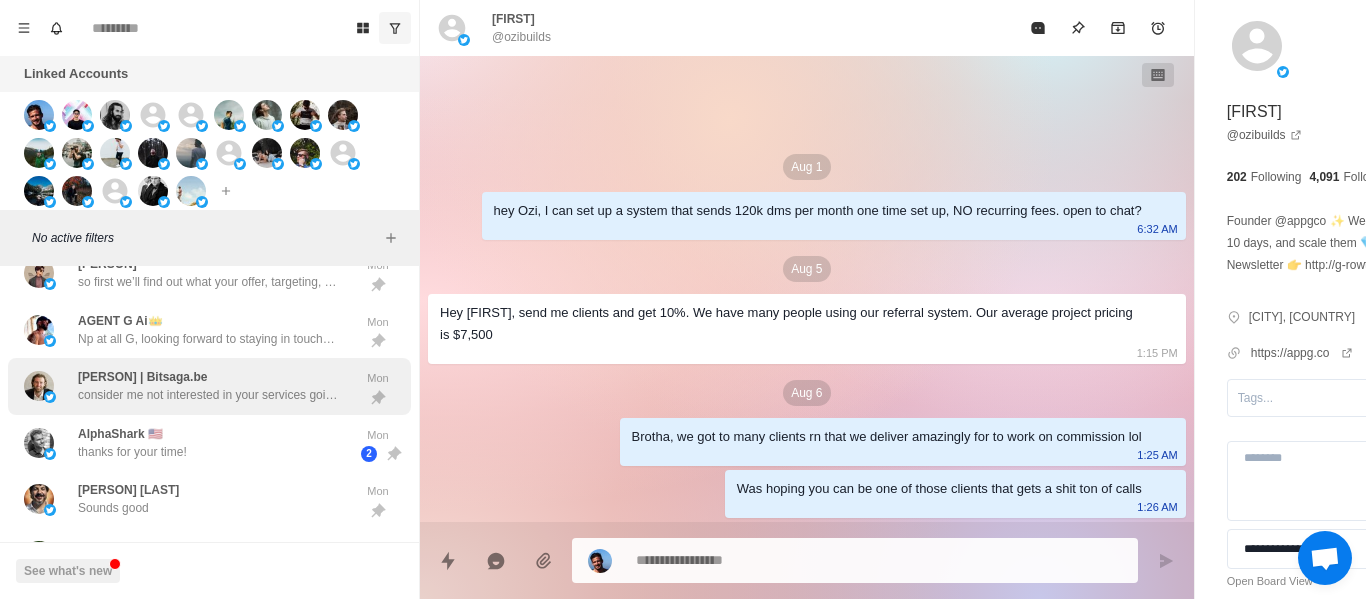 scroll, scrollTop: 2310, scrollLeft: 0, axis: vertical 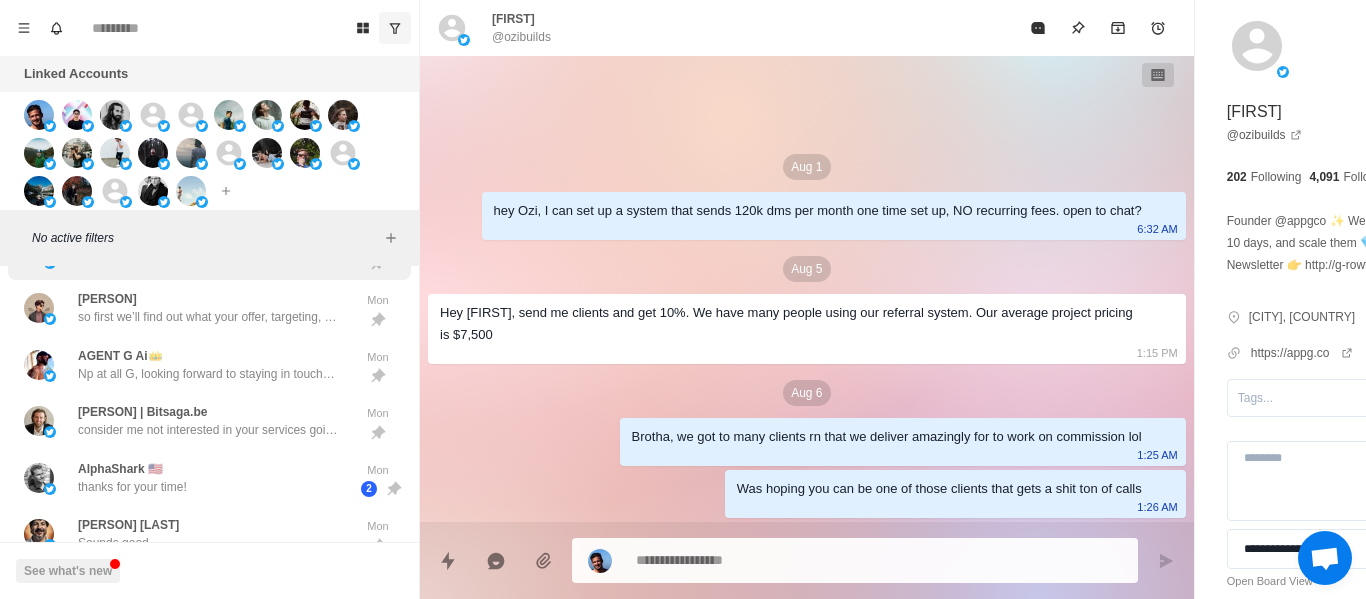 click on "3MR Cold DMs via X" at bounding box center (188, 252) 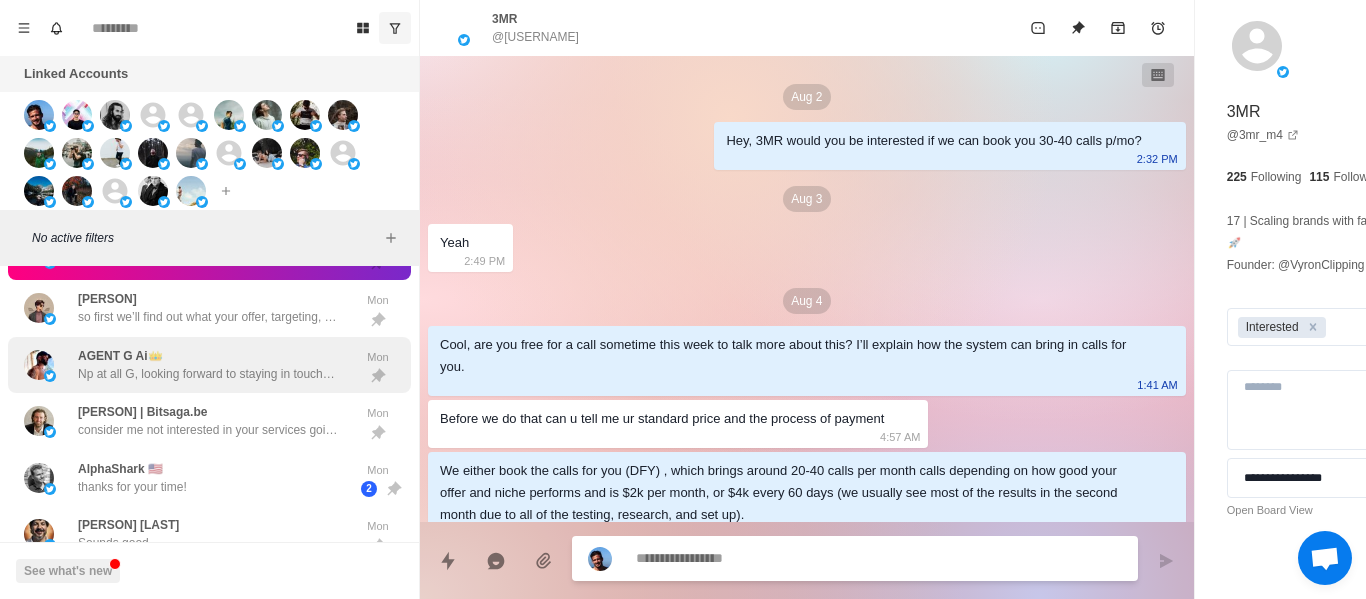 scroll, scrollTop: 196, scrollLeft: 0, axis: vertical 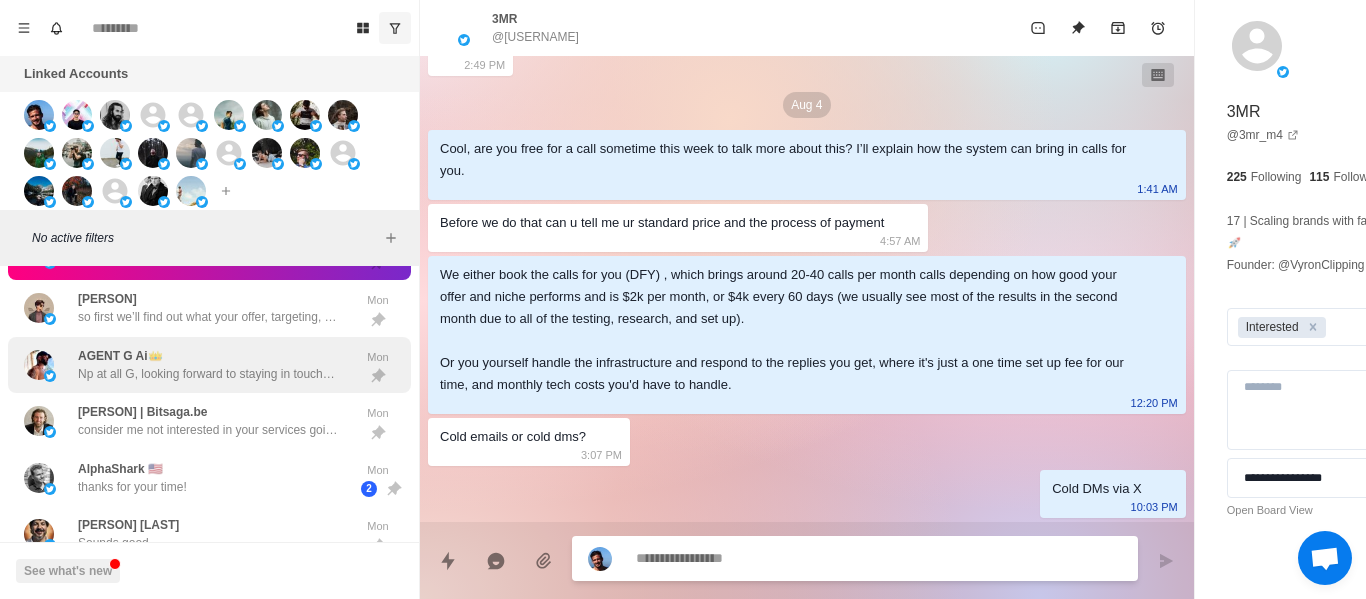 click on "AGENT G Ai👑 Np at all G, looking forward to staying in touch, I'm sure it's hectic haha. I recently moved across the US the other week as well so I get it.
Do you have telegram or whatsapp?" at bounding box center [208, 365] 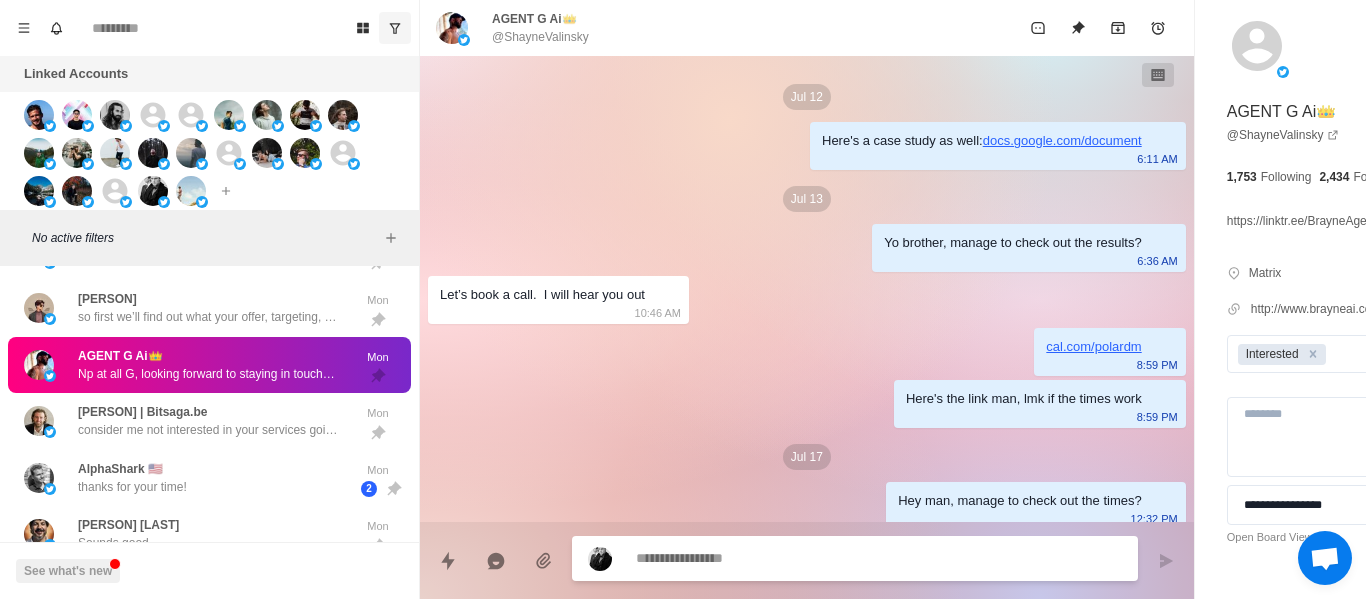 scroll, scrollTop: 3250, scrollLeft: 0, axis: vertical 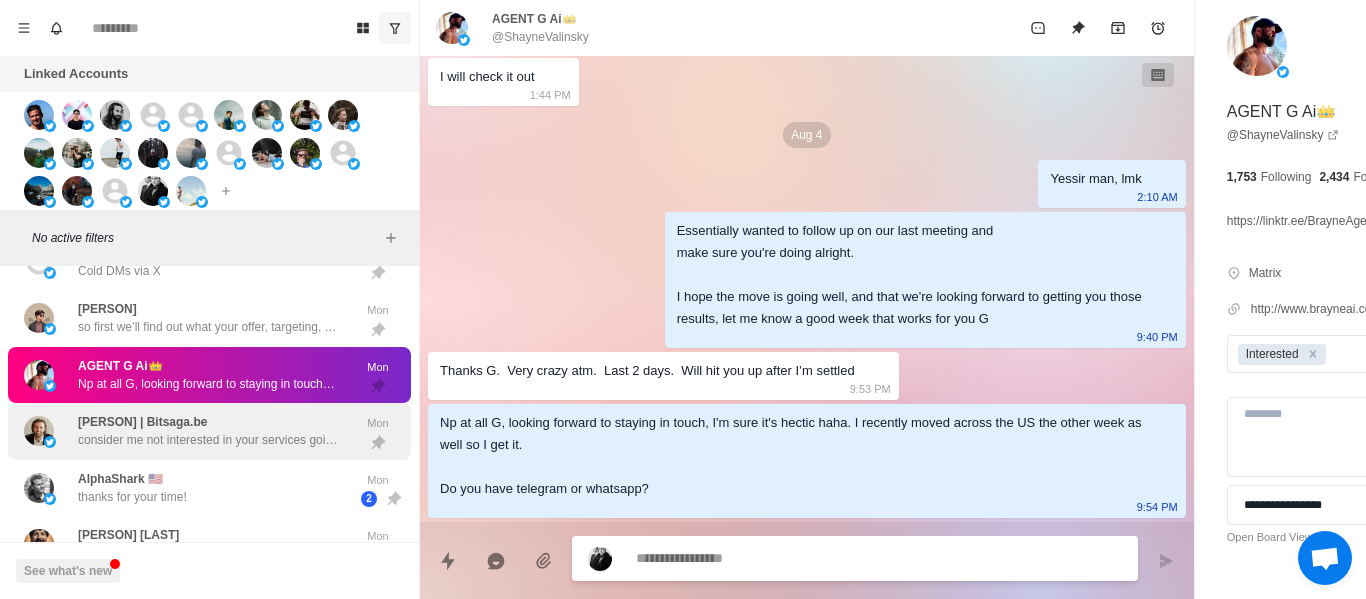 drag, startPoint x: 205, startPoint y: 462, endPoint x: 262, endPoint y: 459, distance: 57.07889 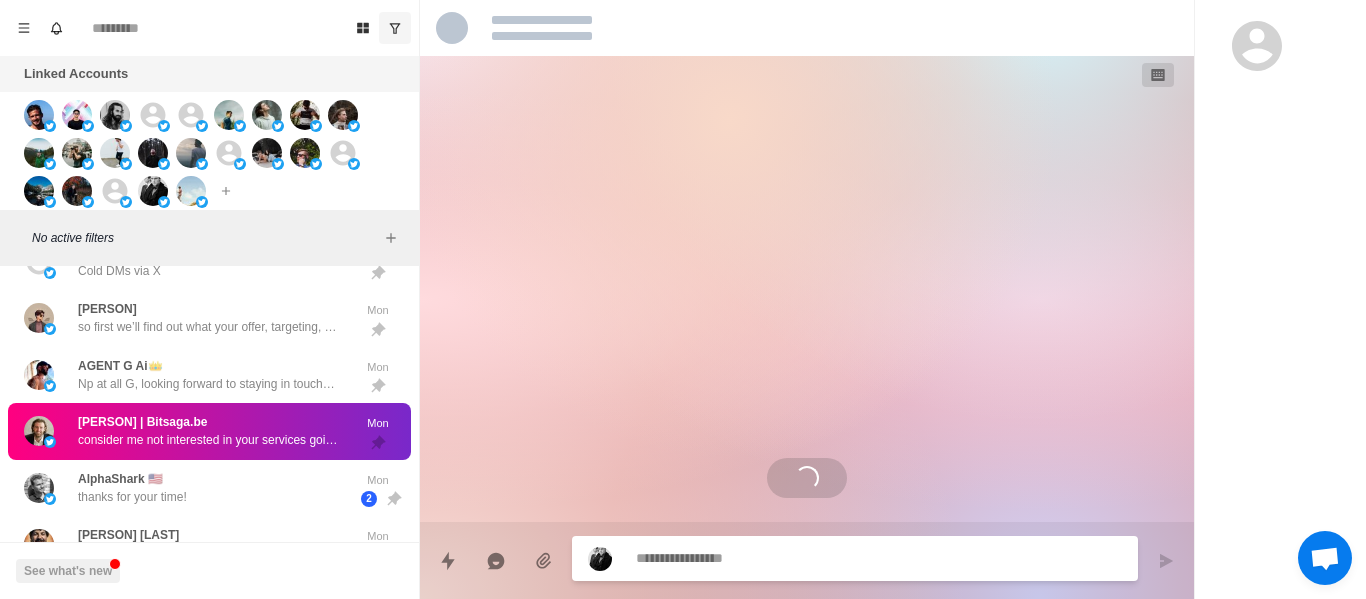 scroll, scrollTop: 0, scrollLeft: 0, axis: both 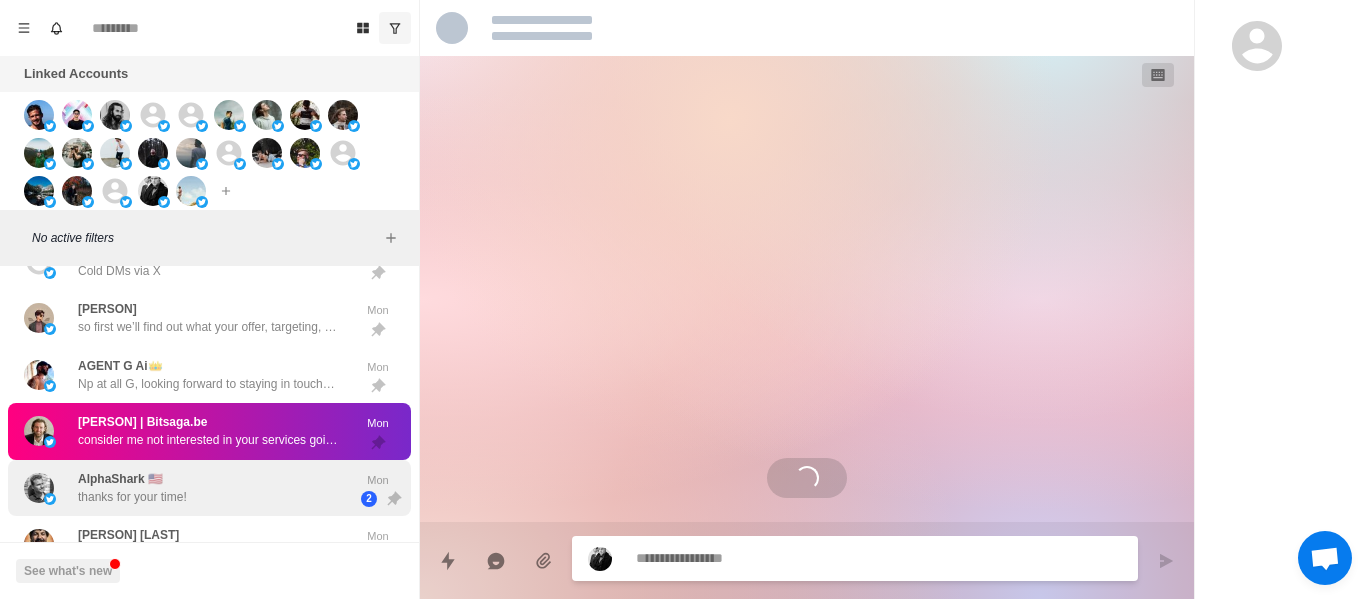 drag, startPoint x: 169, startPoint y: 496, endPoint x: 198, endPoint y: 494, distance: 29.068884 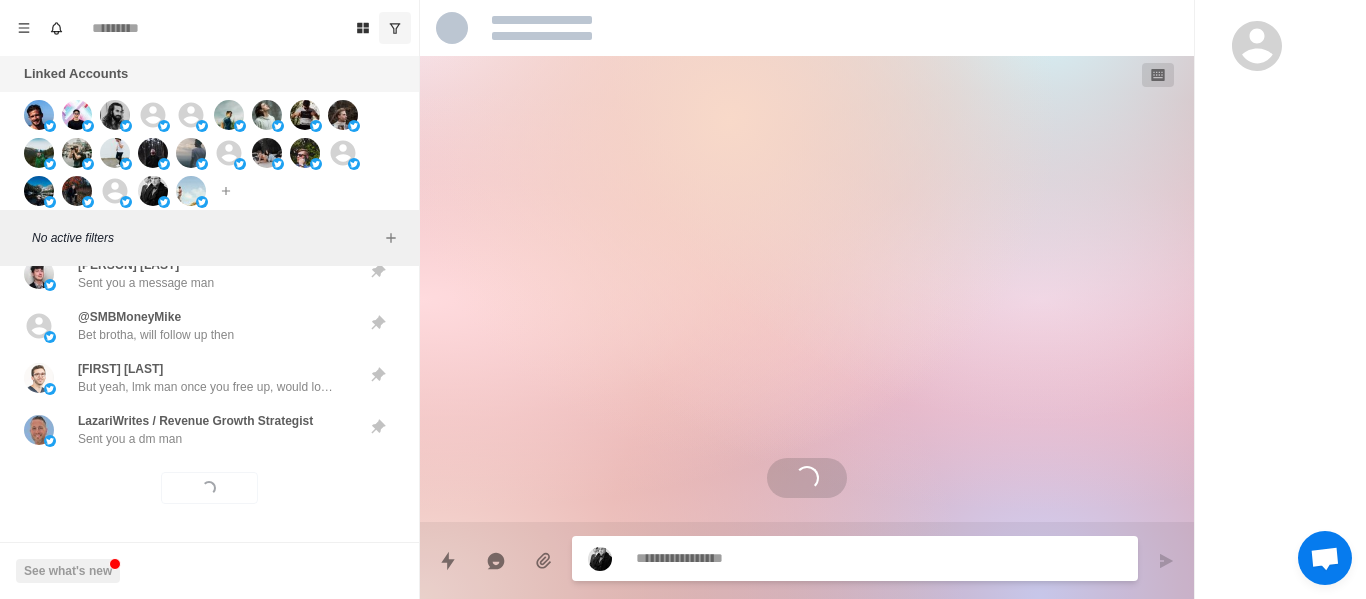 scroll, scrollTop: 3210, scrollLeft: 0, axis: vertical 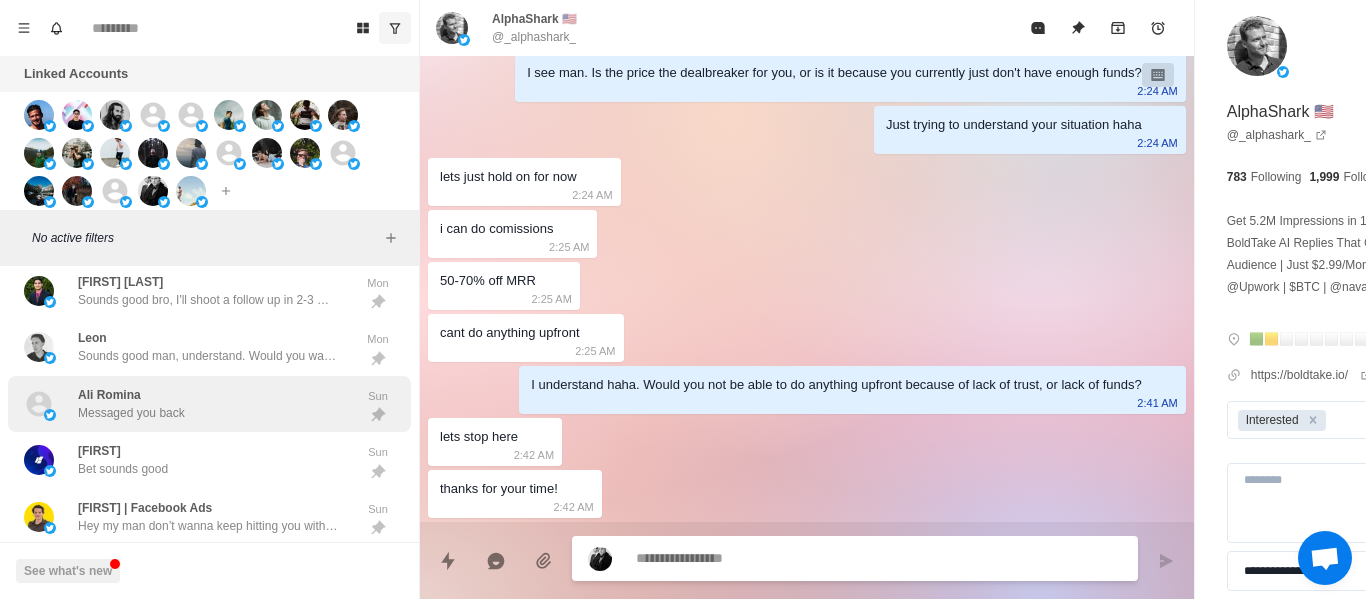 click on "Messaged you back" at bounding box center [131, 413] 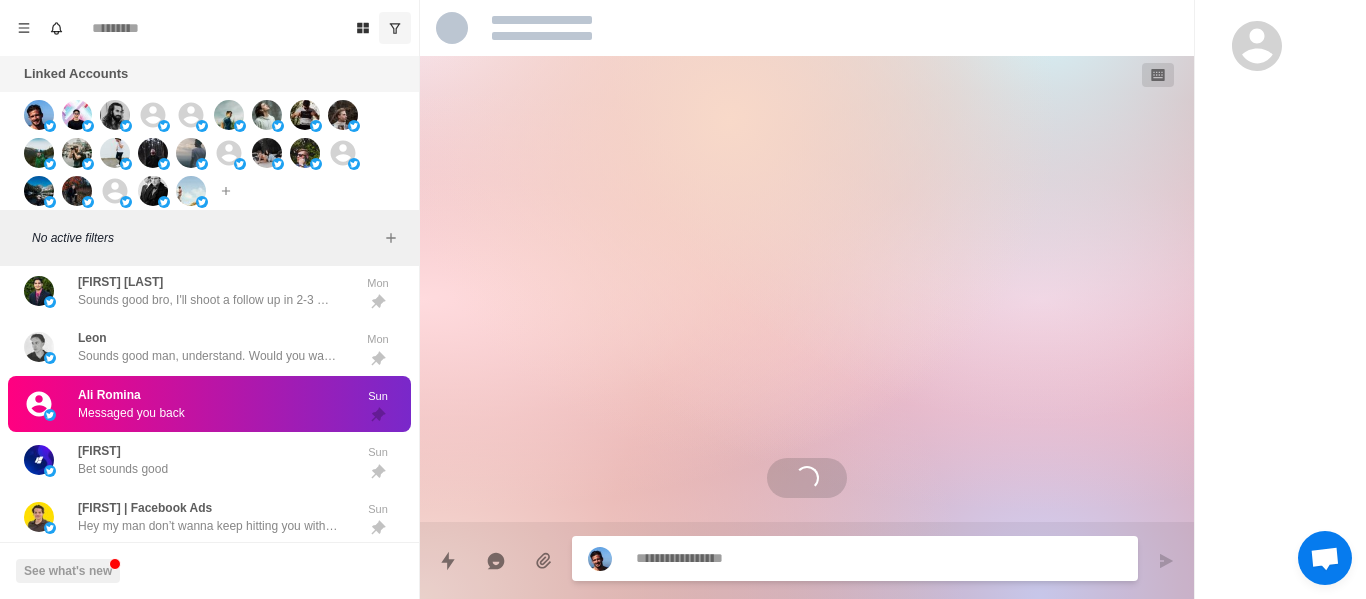 scroll, scrollTop: 3556, scrollLeft: 0, axis: vertical 